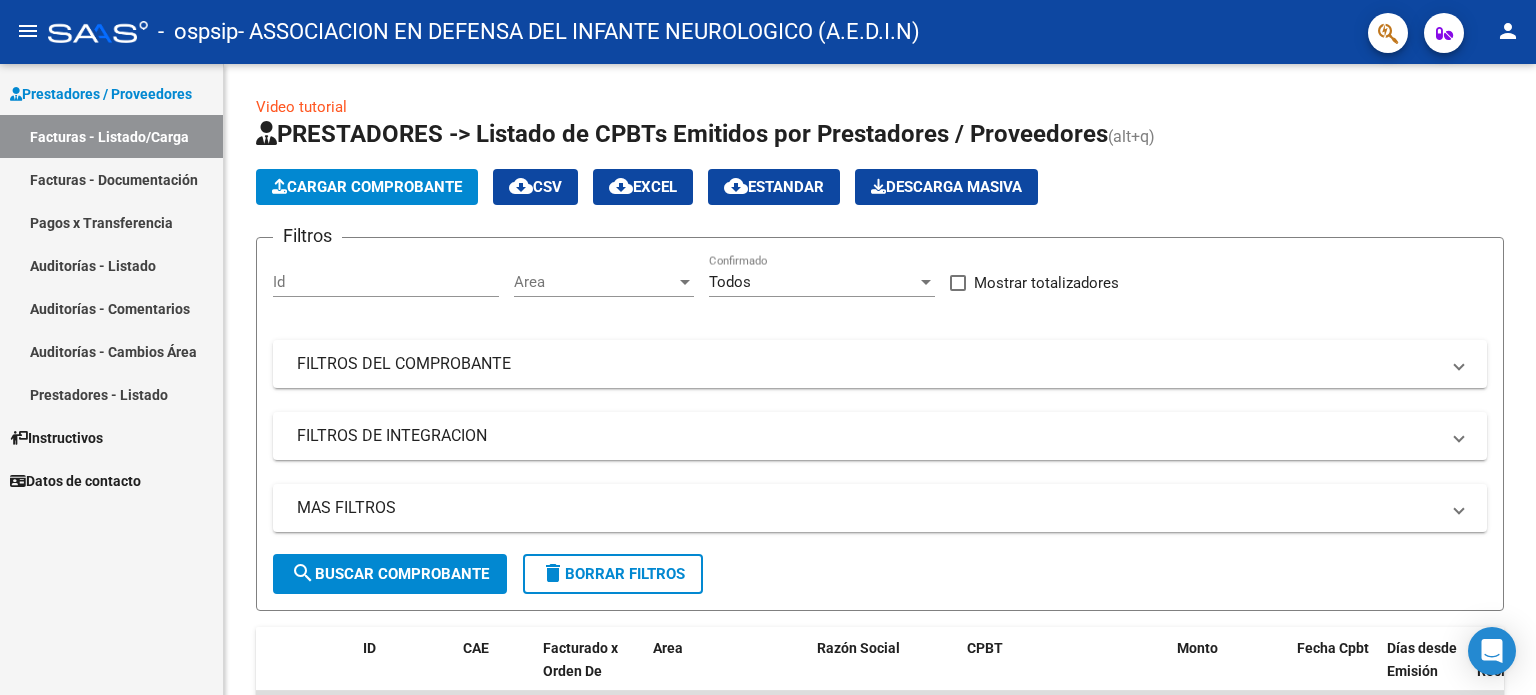 scroll, scrollTop: 0, scrollLeft: 0, axis: both 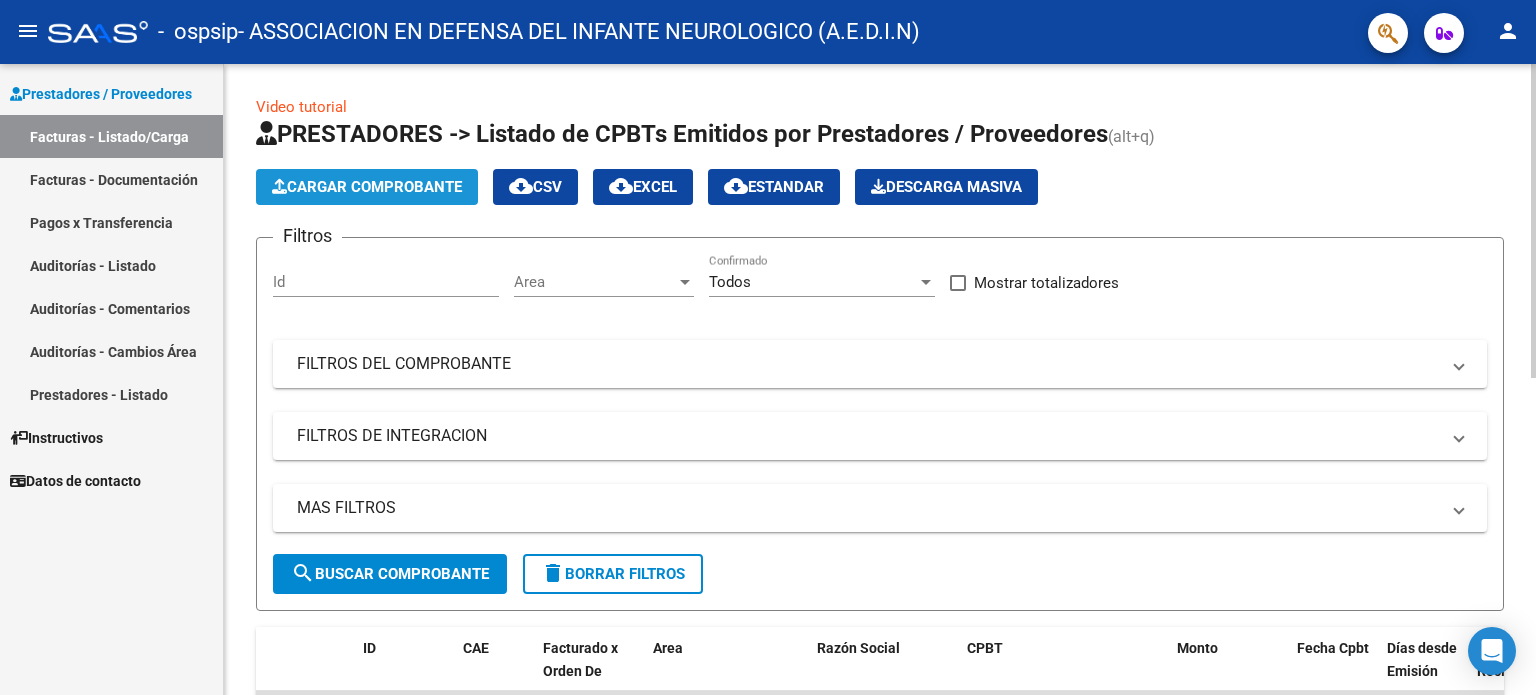 click on "Cargar Comprobante" 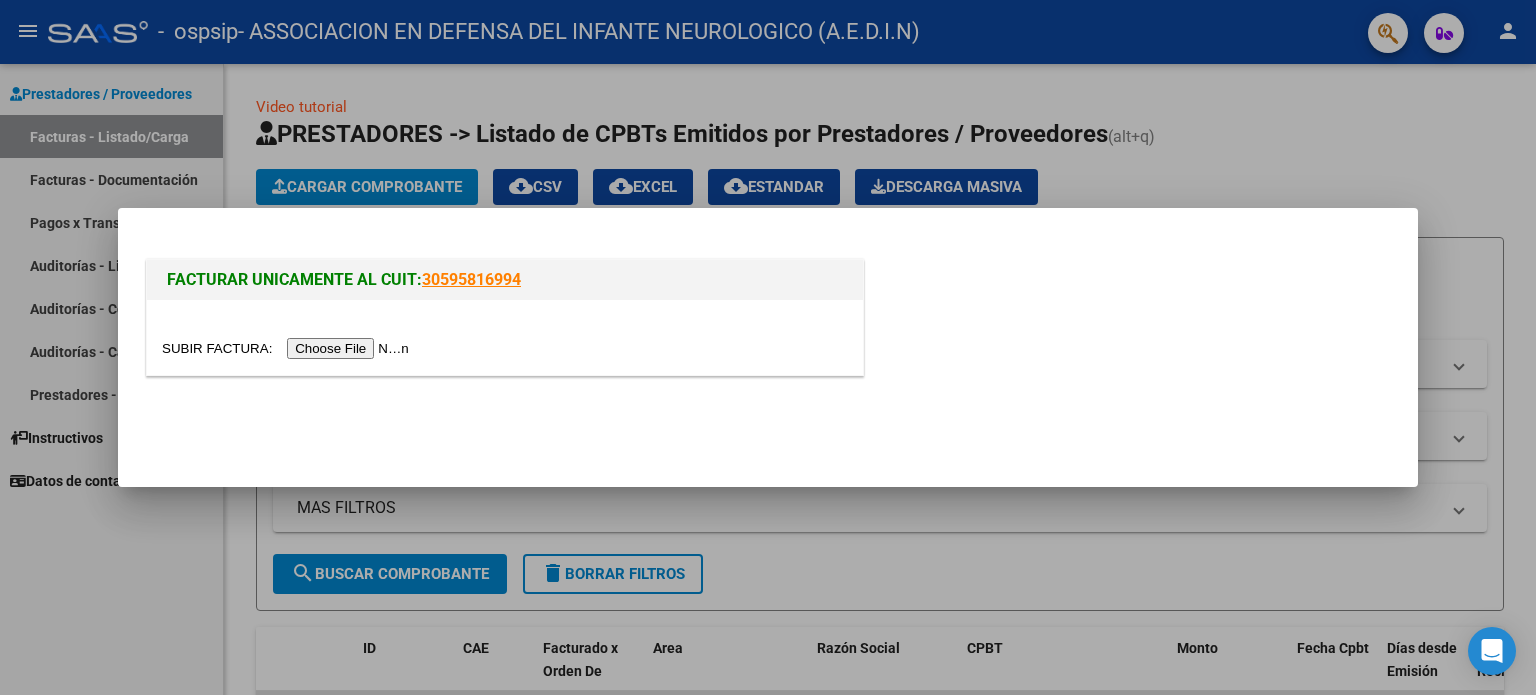 click at bounding box center (288, 348) 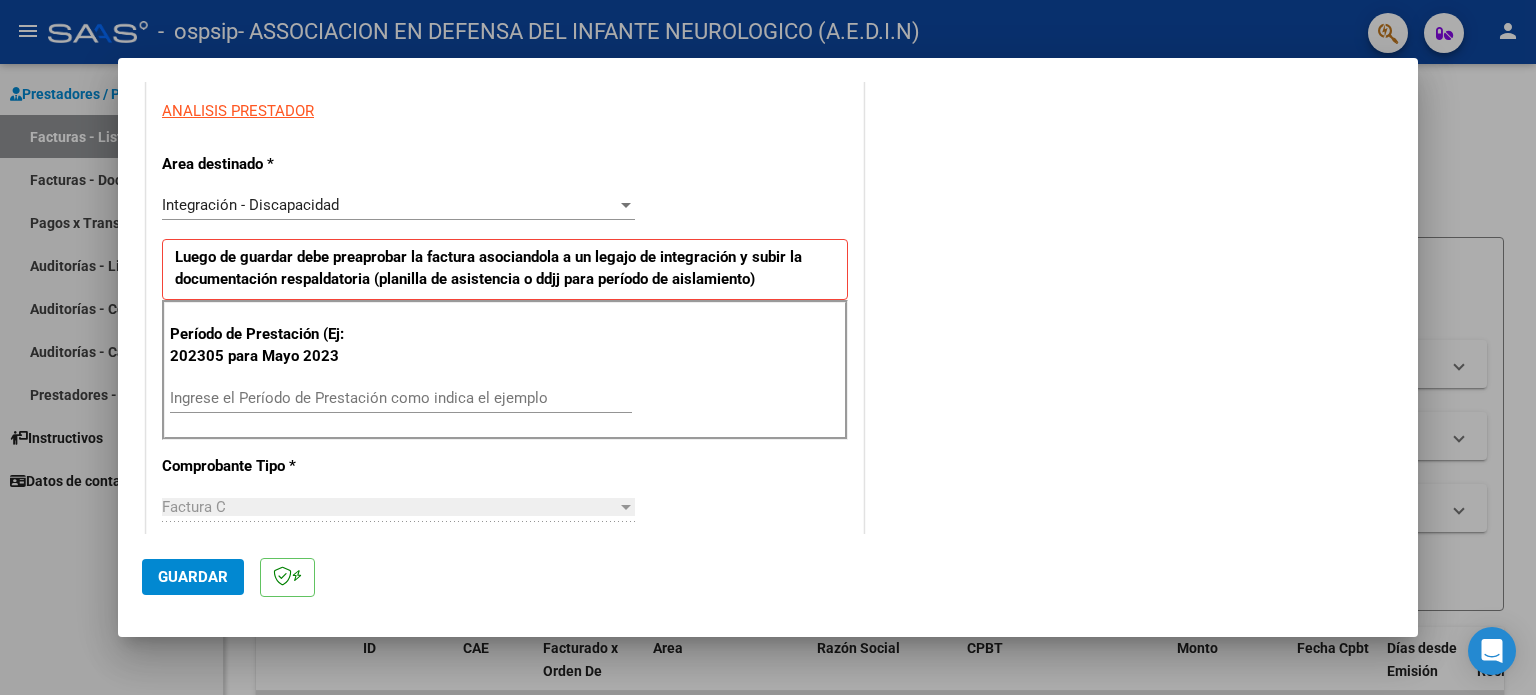 scroll, scrollTop: 400, scrollLeft: 0, axis: vertical 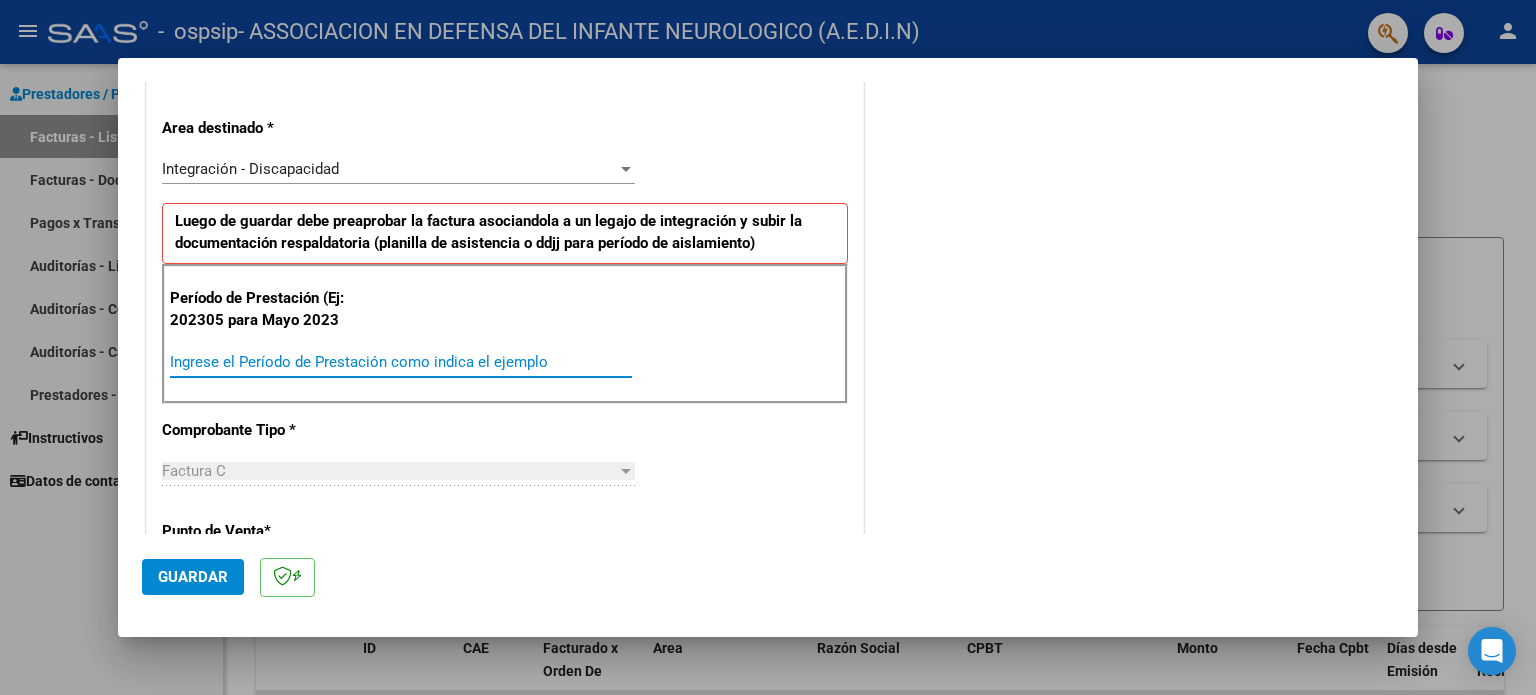 click on "Ingrese el Período de Prestación como indica el ejemplo" at bounding box center (401, 362) 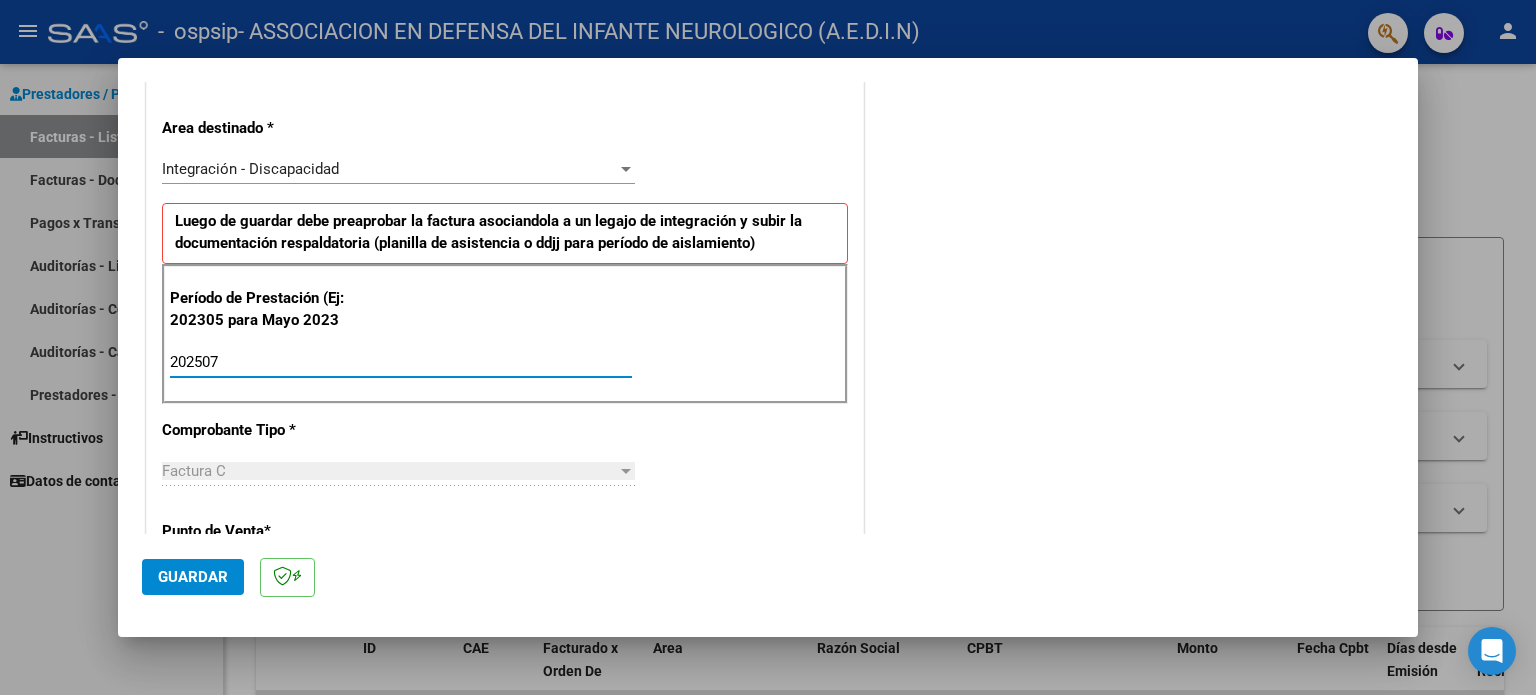 type on "202507" 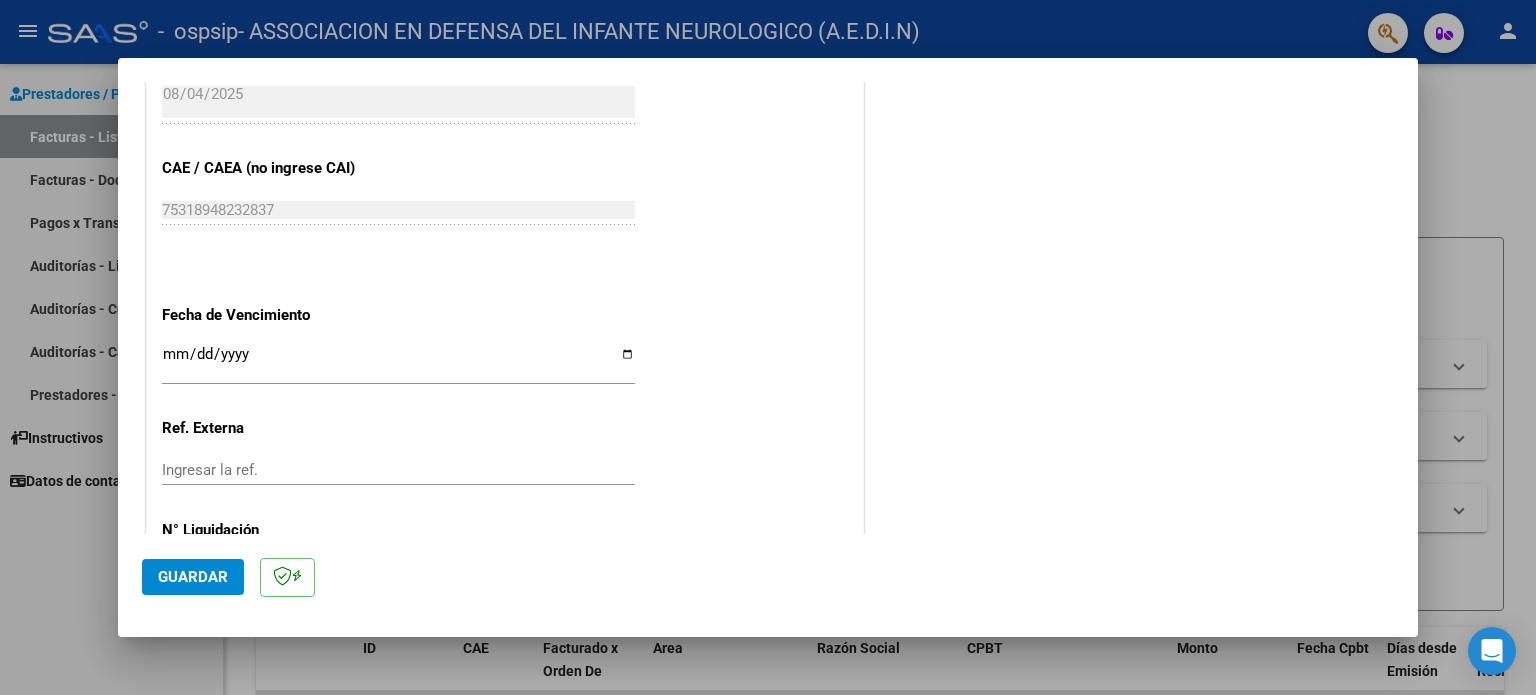 scroll, scrollTop: 1200, scrollLeft: 0, axis: vertical 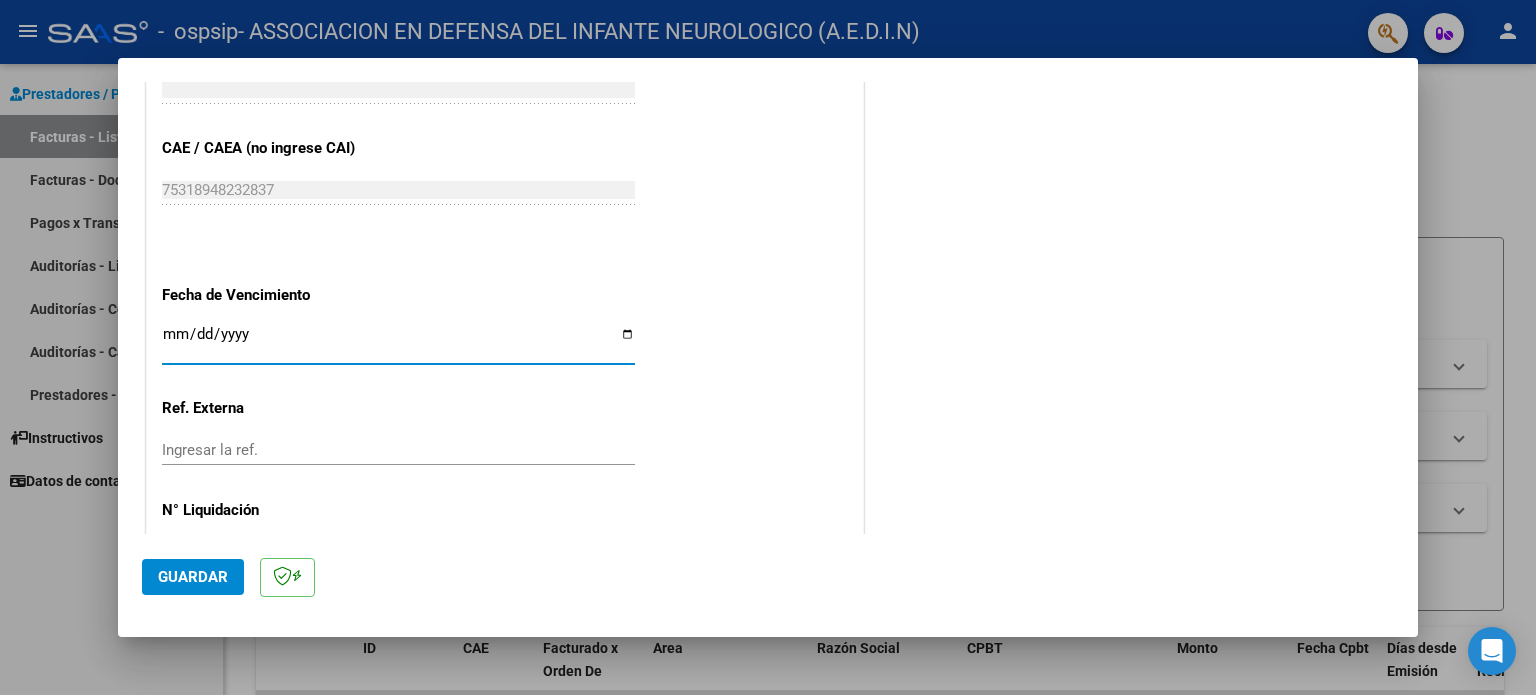 click on "Ingresar la fecha" at bounding box center (398, 342) 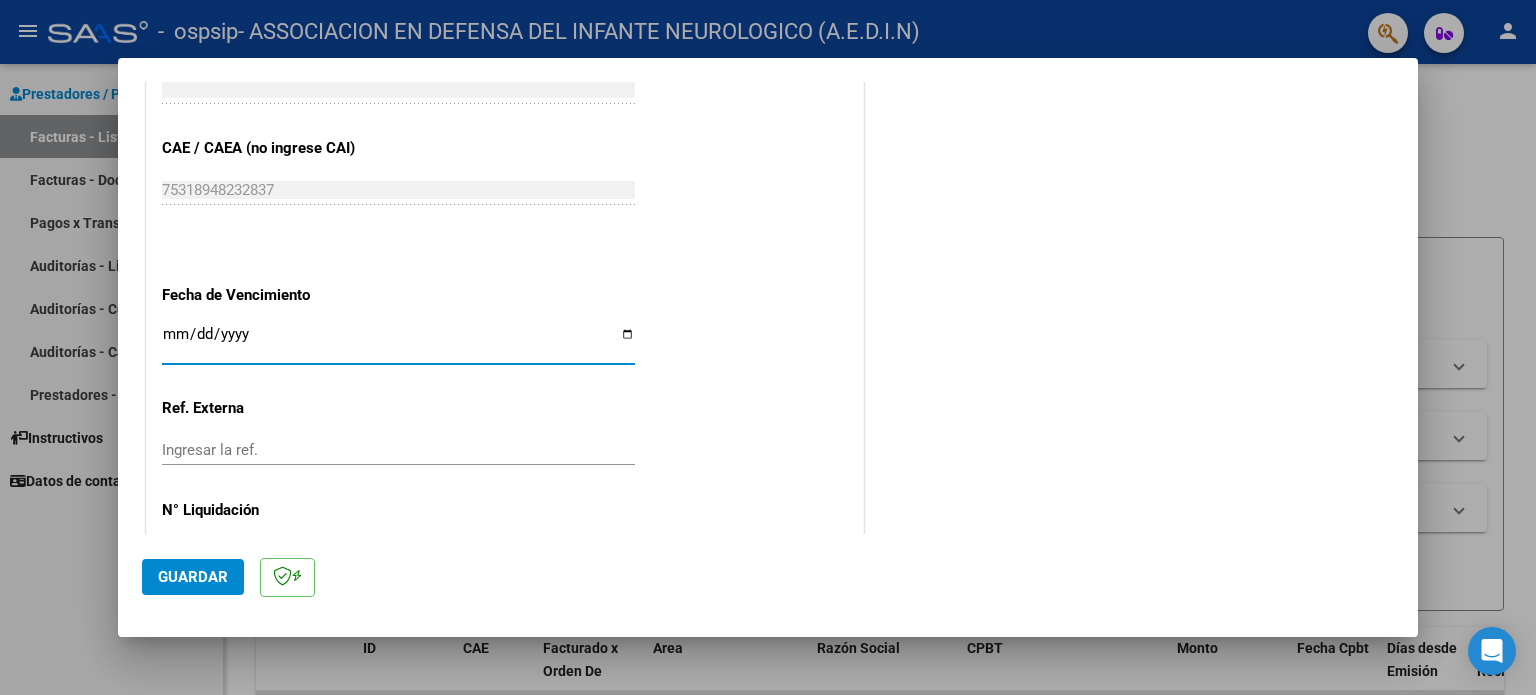type on "2025-08-14" 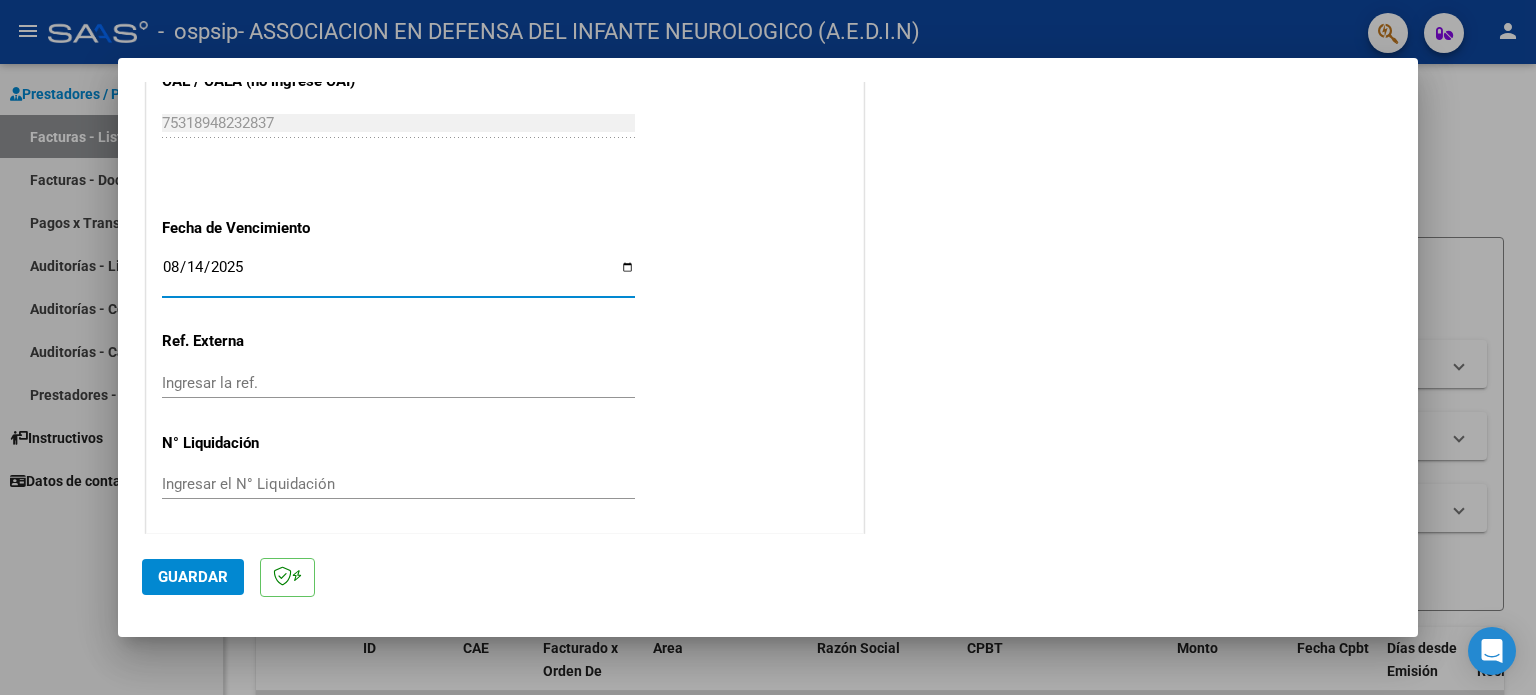 scroll, scrollTop: 1268, scrollLeft: 0, axis: vertical 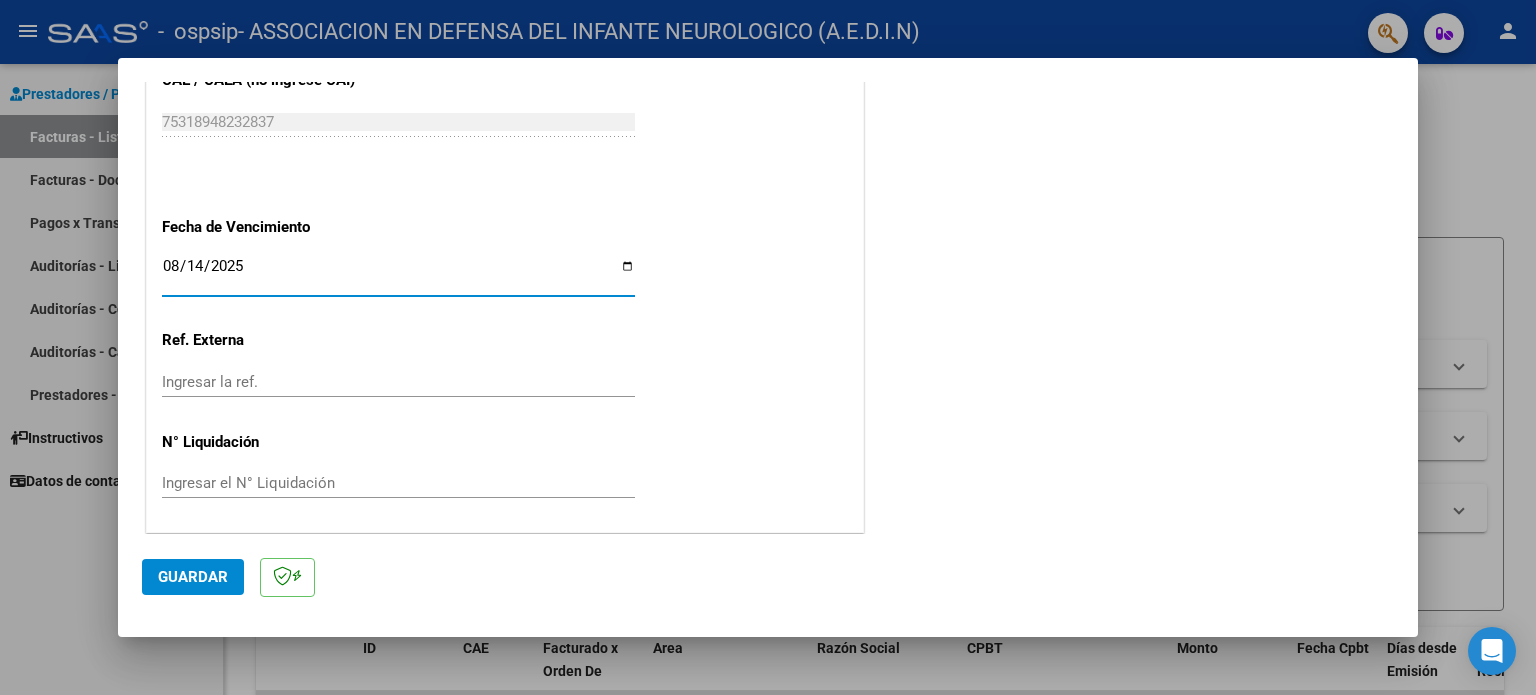 click on "Guardar" 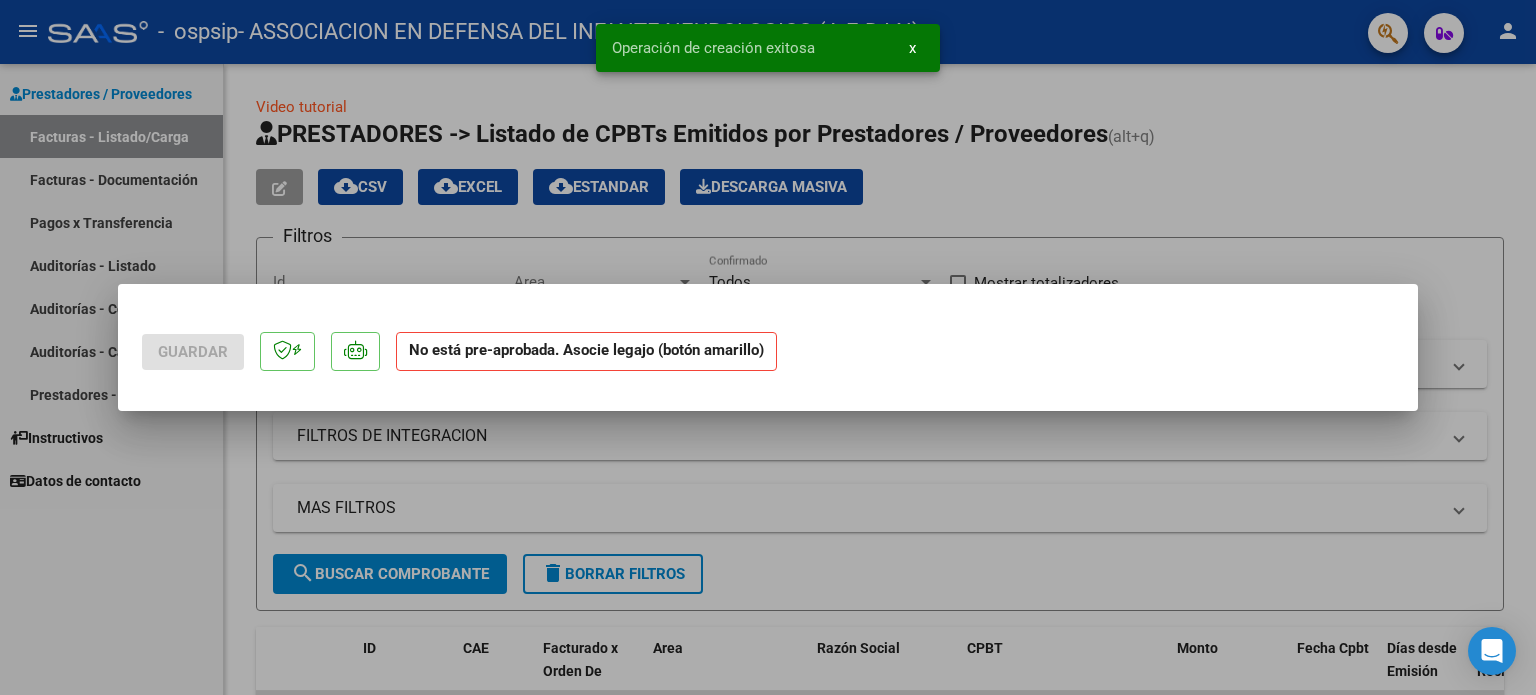 scroll, scrollTop: 0, scrollLeft: 0, axis: both 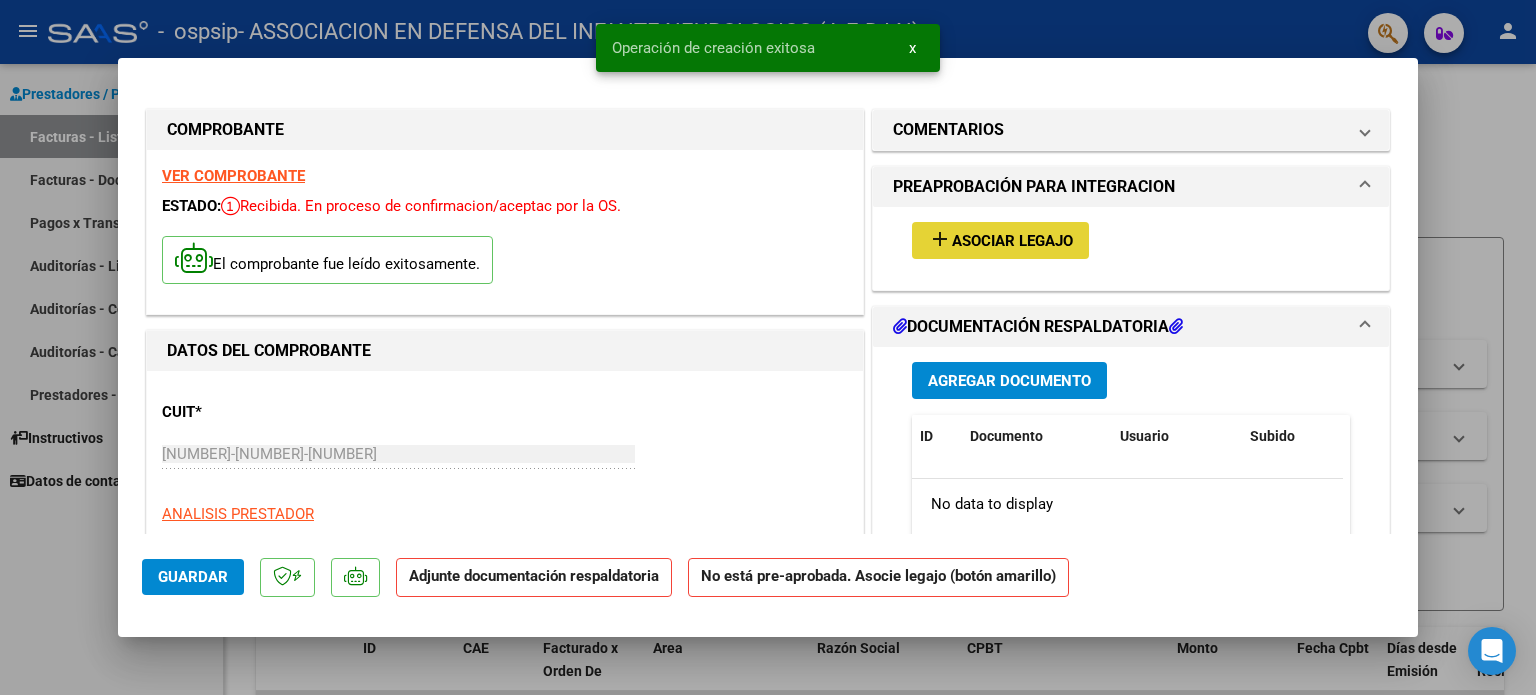 click on "add" at bounding box center (940, 239) 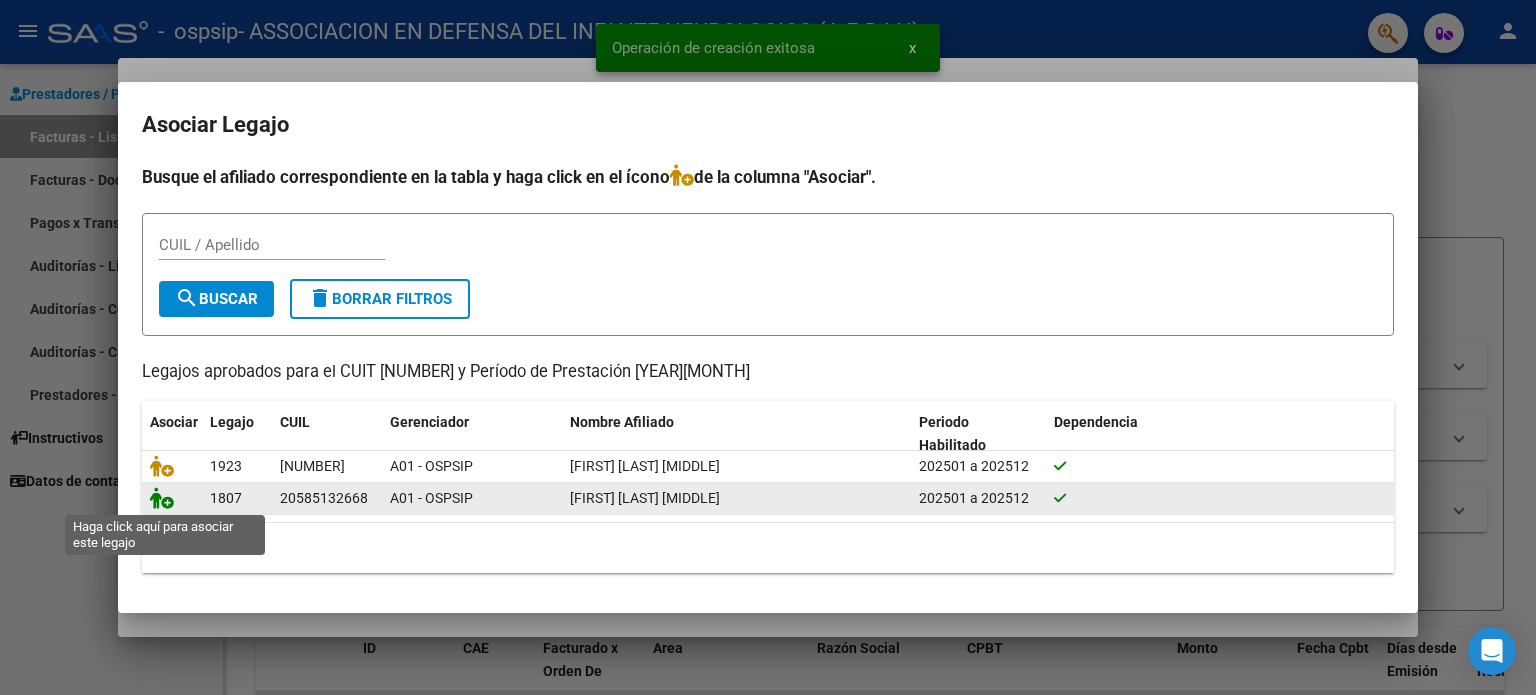 click 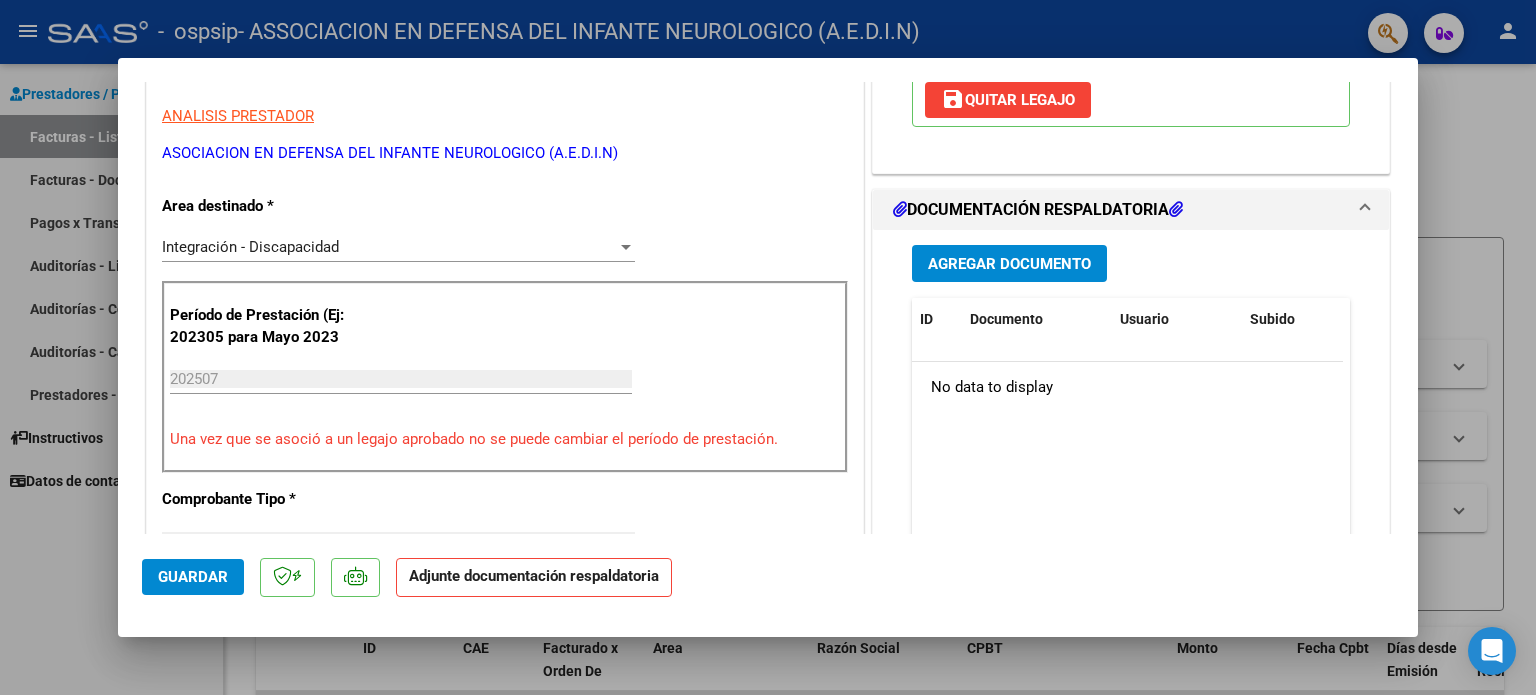 scroll, scrollTop: 400, scrollLeft: 0, axis: vertical 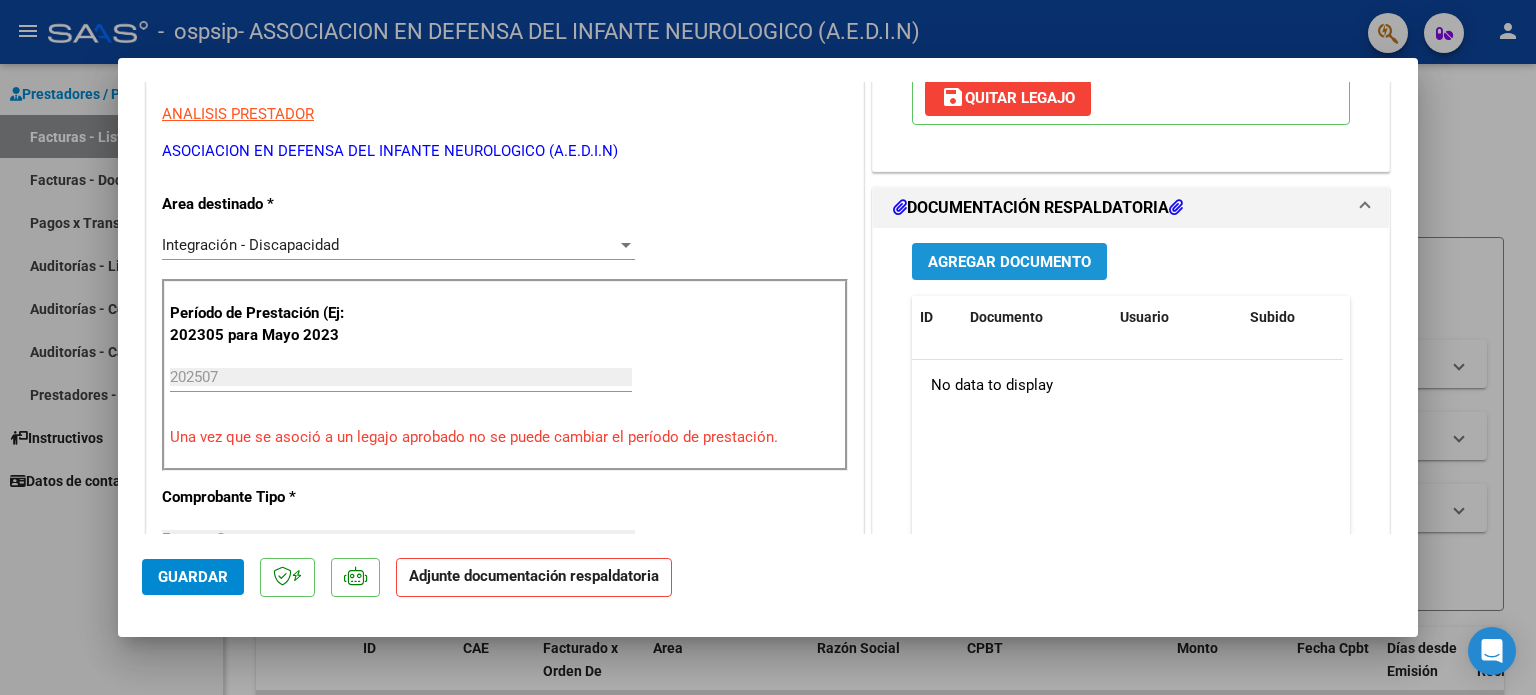 click on "Agregar Documento" at bounding box center [1009, 262] 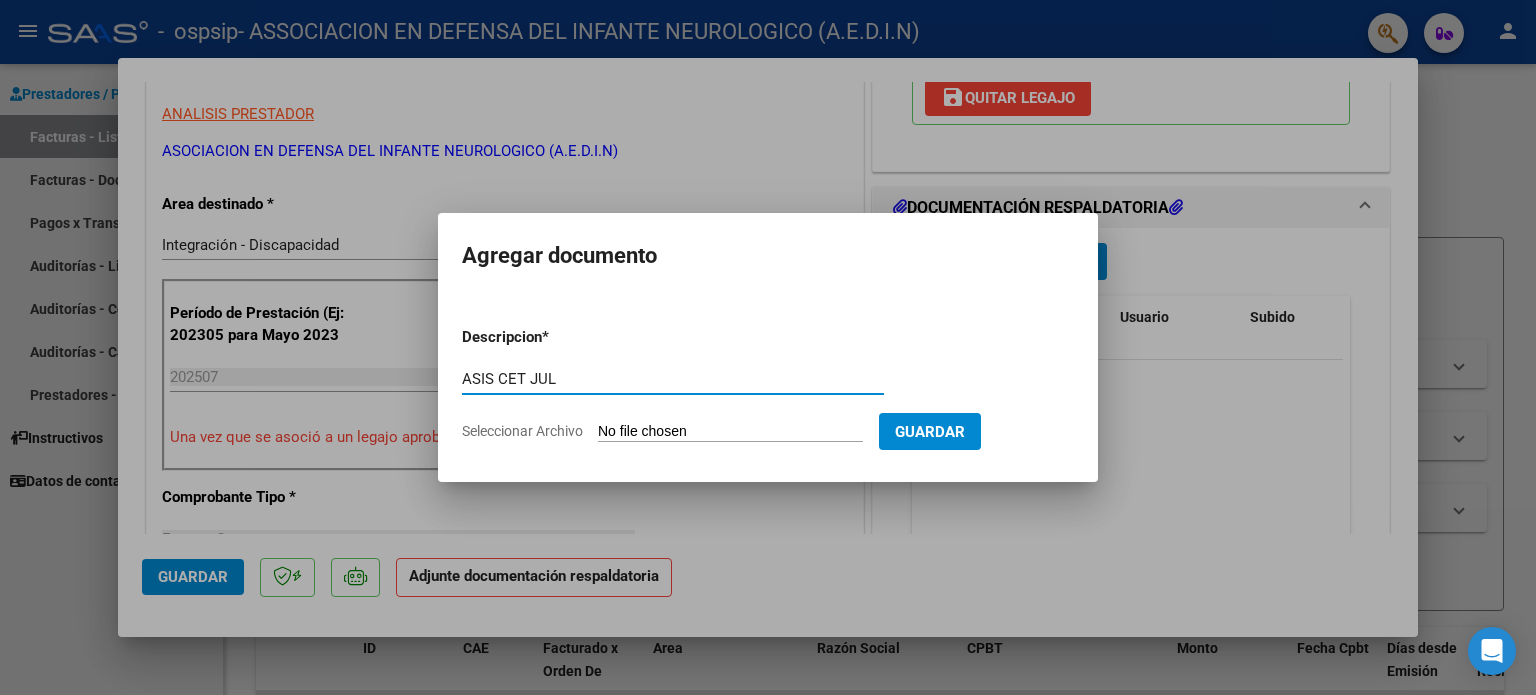 type on "ASIS CET JUL" 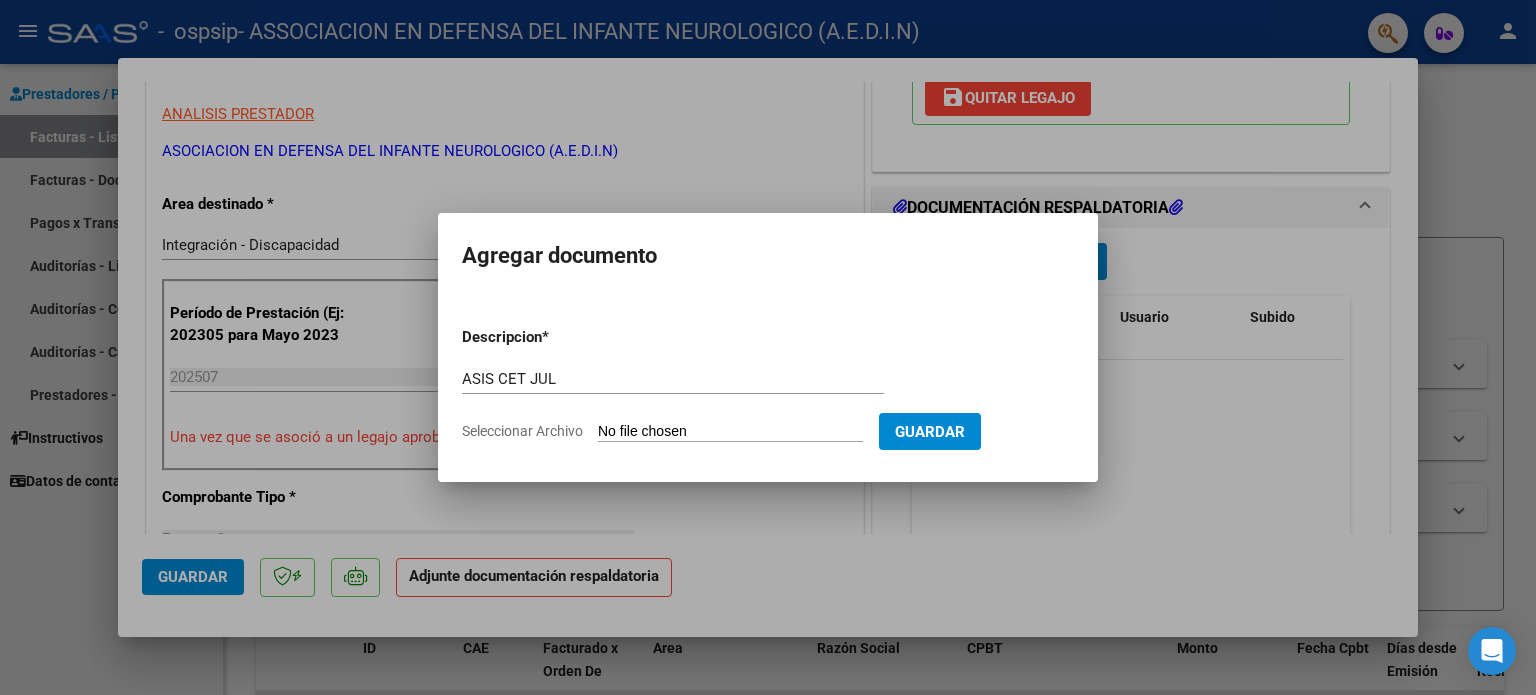 type on "C:\fakepath\[NAME] [INITIAL] [TYPE] [MONTH].pdf" 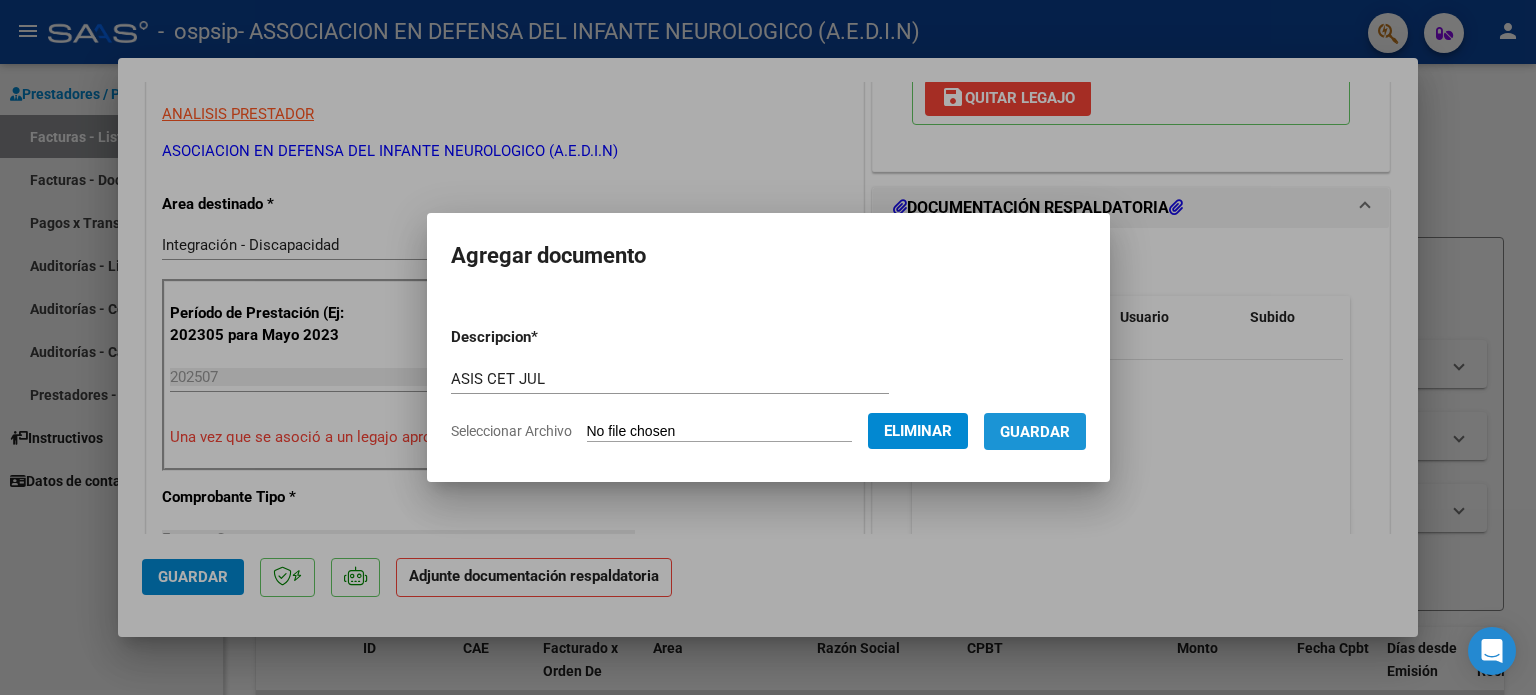 click on "Guardar" at bounding box center [1035, 432] 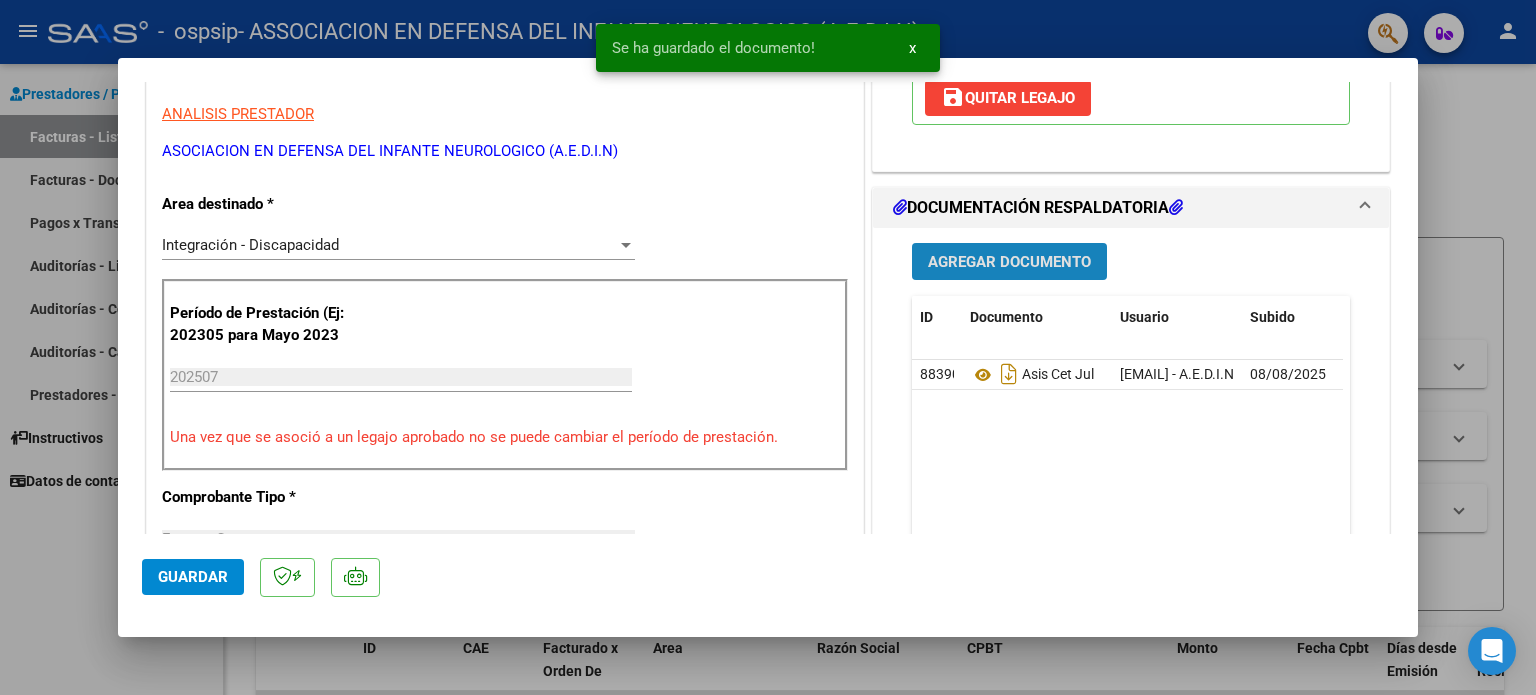 click on "Agregar Documento" at bounding box center (1009, 262) 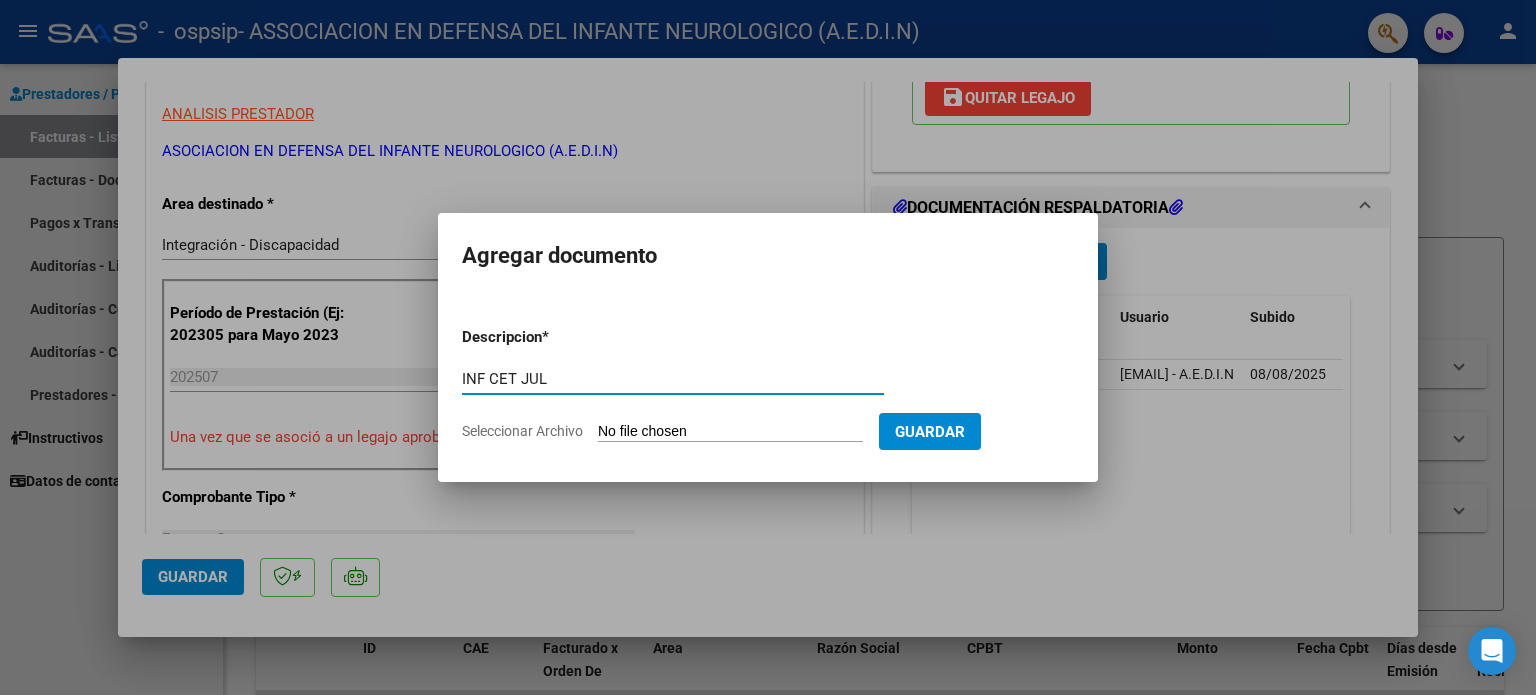type on "INF CET JUL" 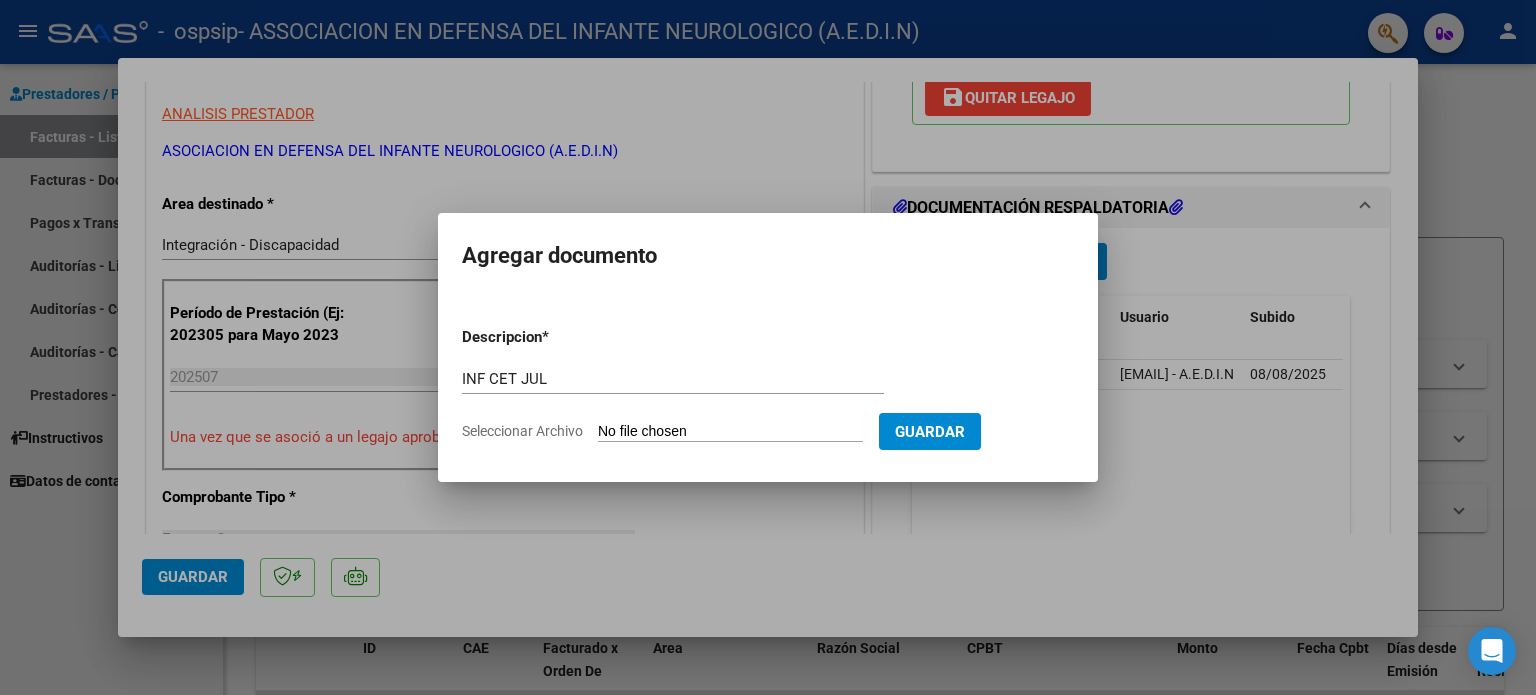 click on "Seleccionar Archivo" at bounding box center (730, 432) 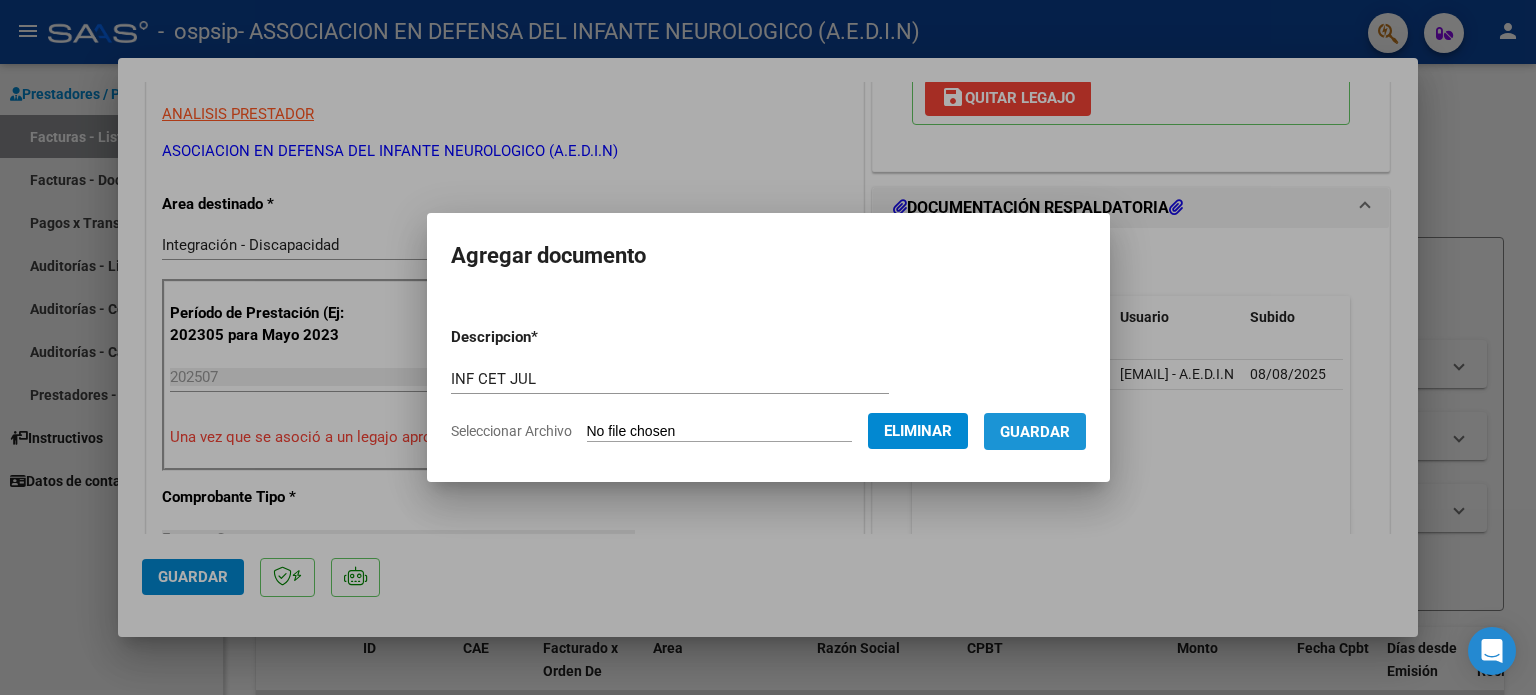 click on "Guardar" at bounding box center (1035, 431) 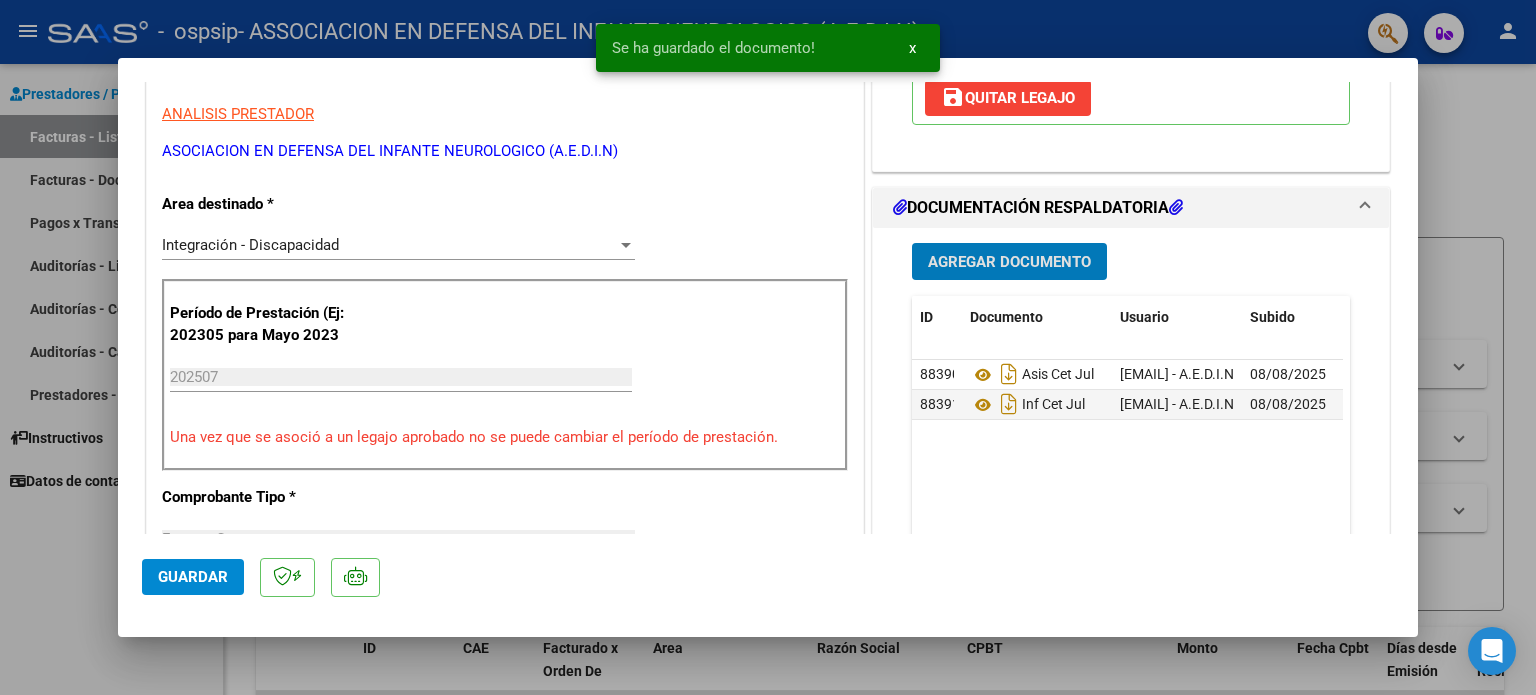 click on "Agregar Documento" at bounding box center [1009, 262] 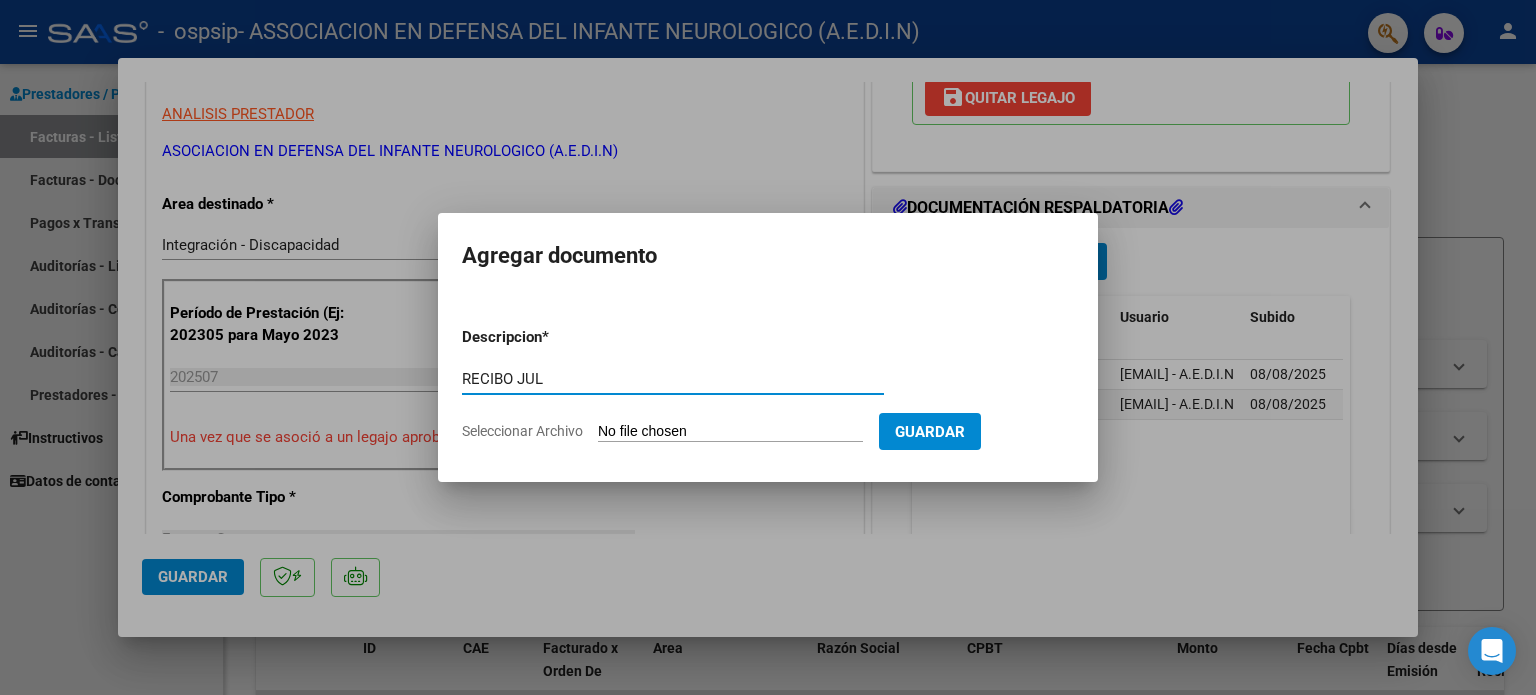 type on "RECIBO JUL" 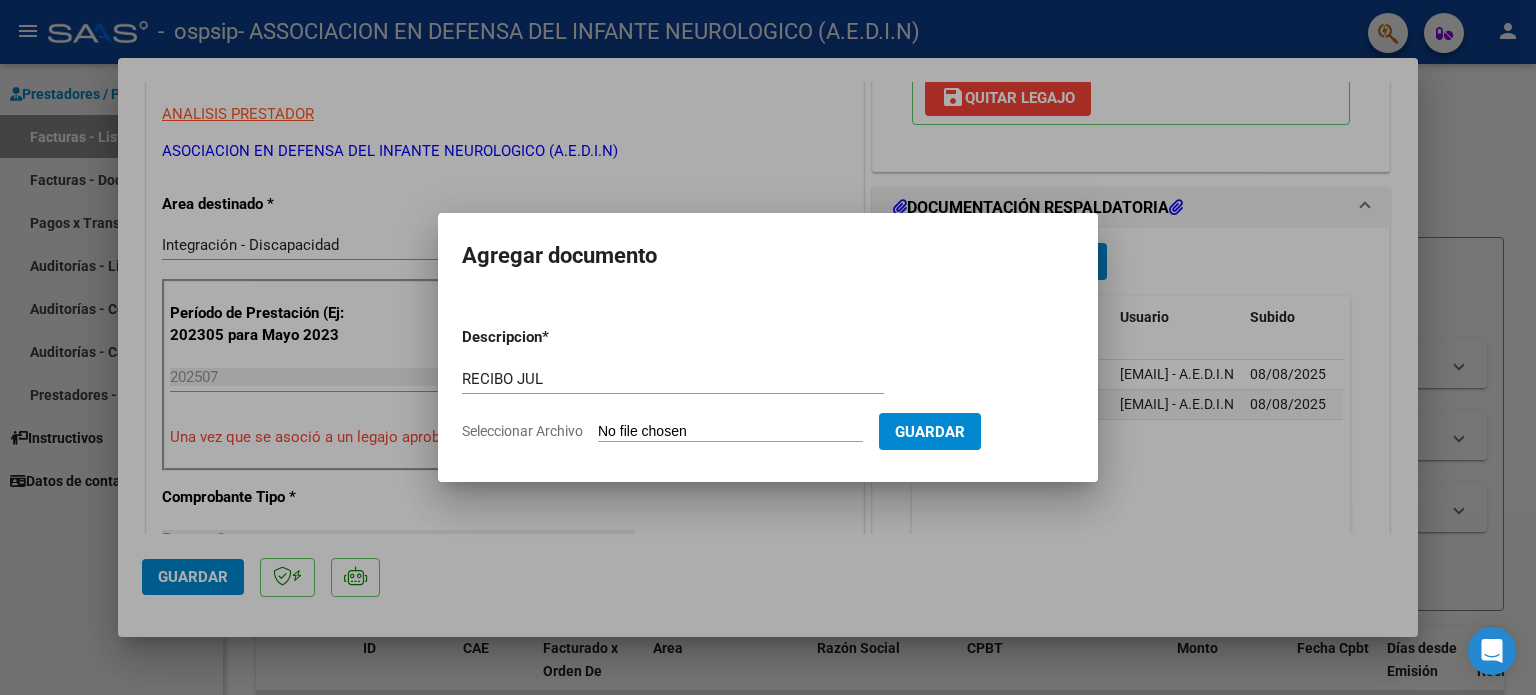 type on "C:\fakepath\[NAME] [TYPE].pdf" 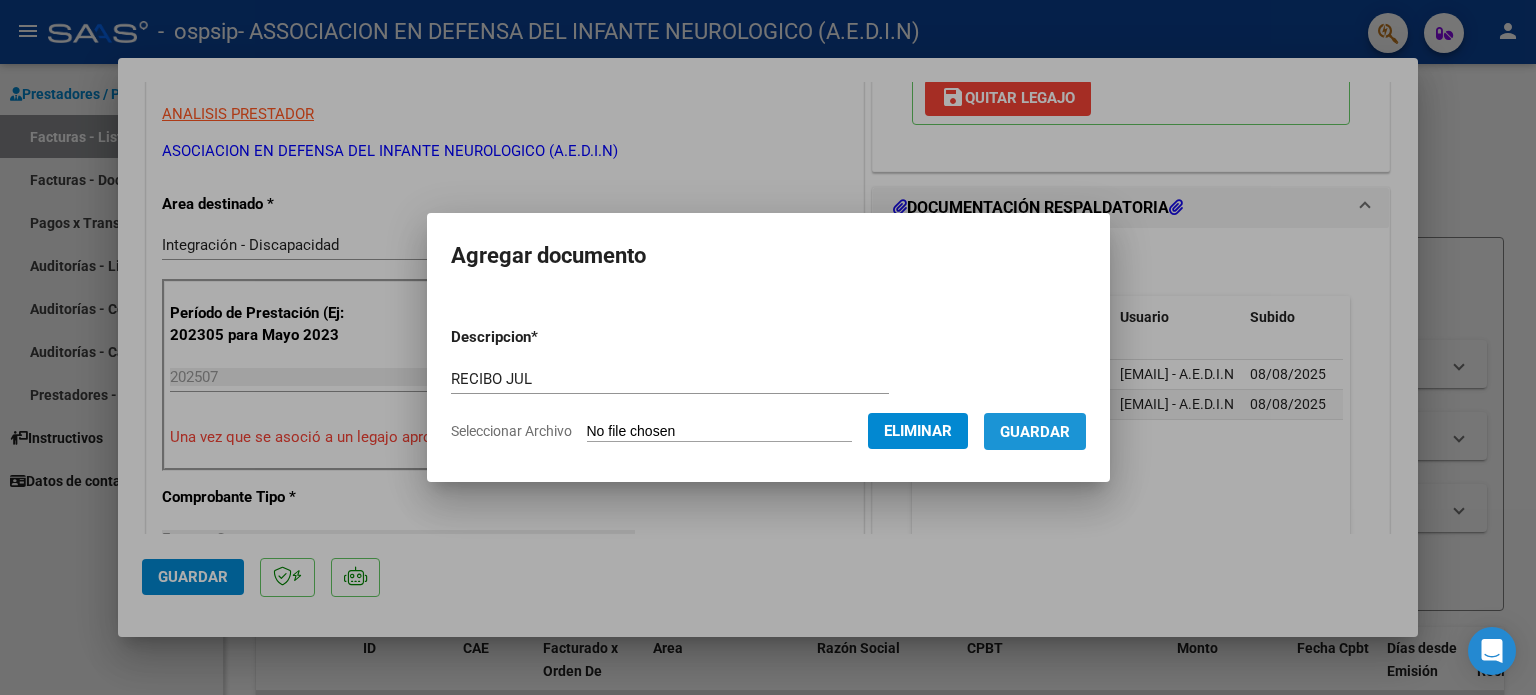 click on "Guardar" at bounding box center [1035, 432] 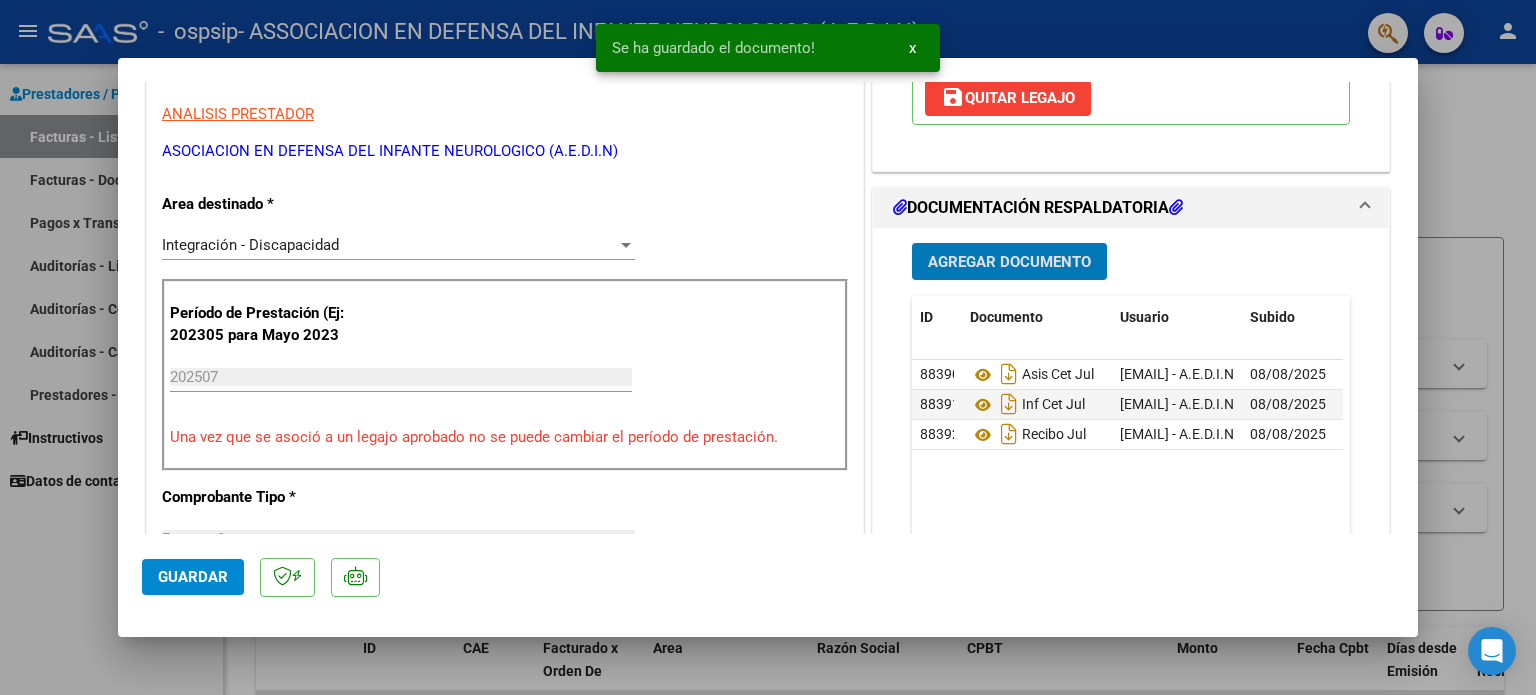 click on "Guardar" 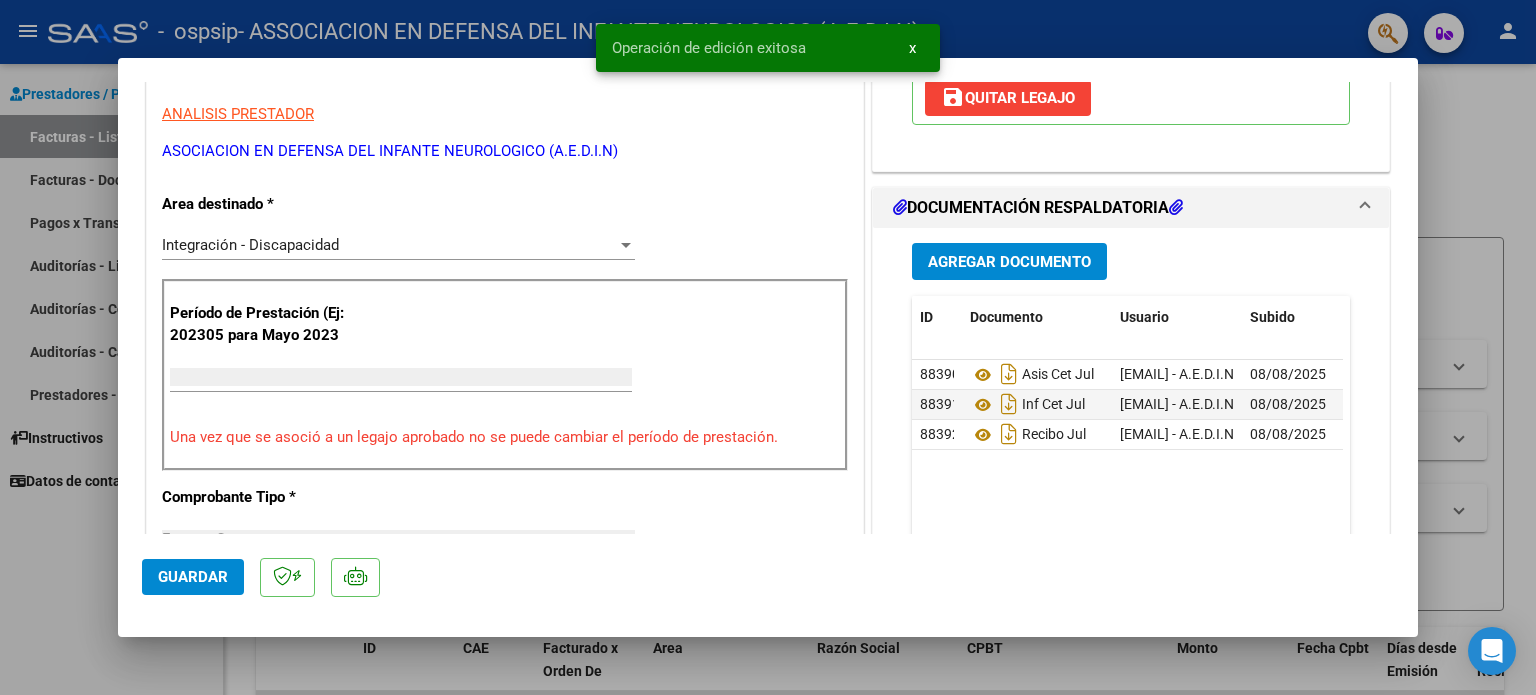 scroll, scrollTop: 0, scrollLeft: 0, axis: both 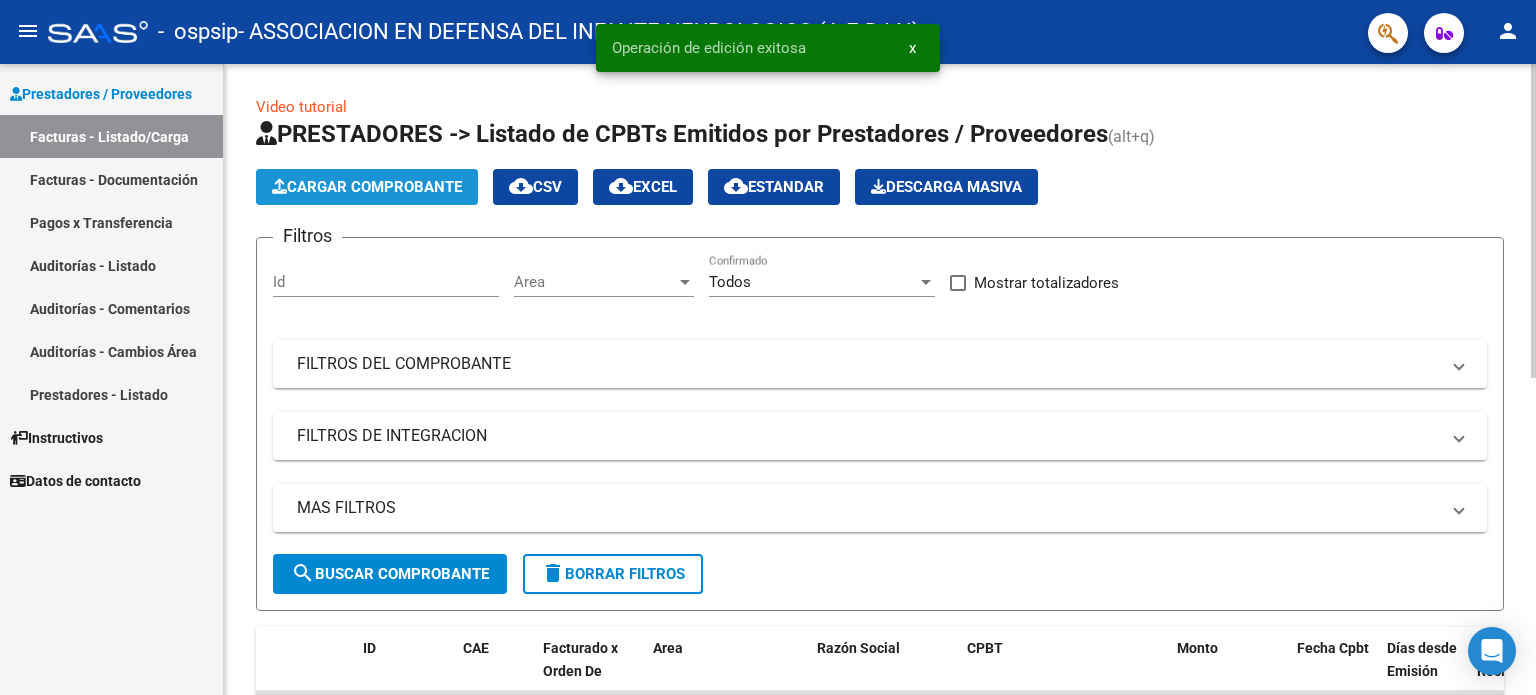 click on "Cargar Comprobante" 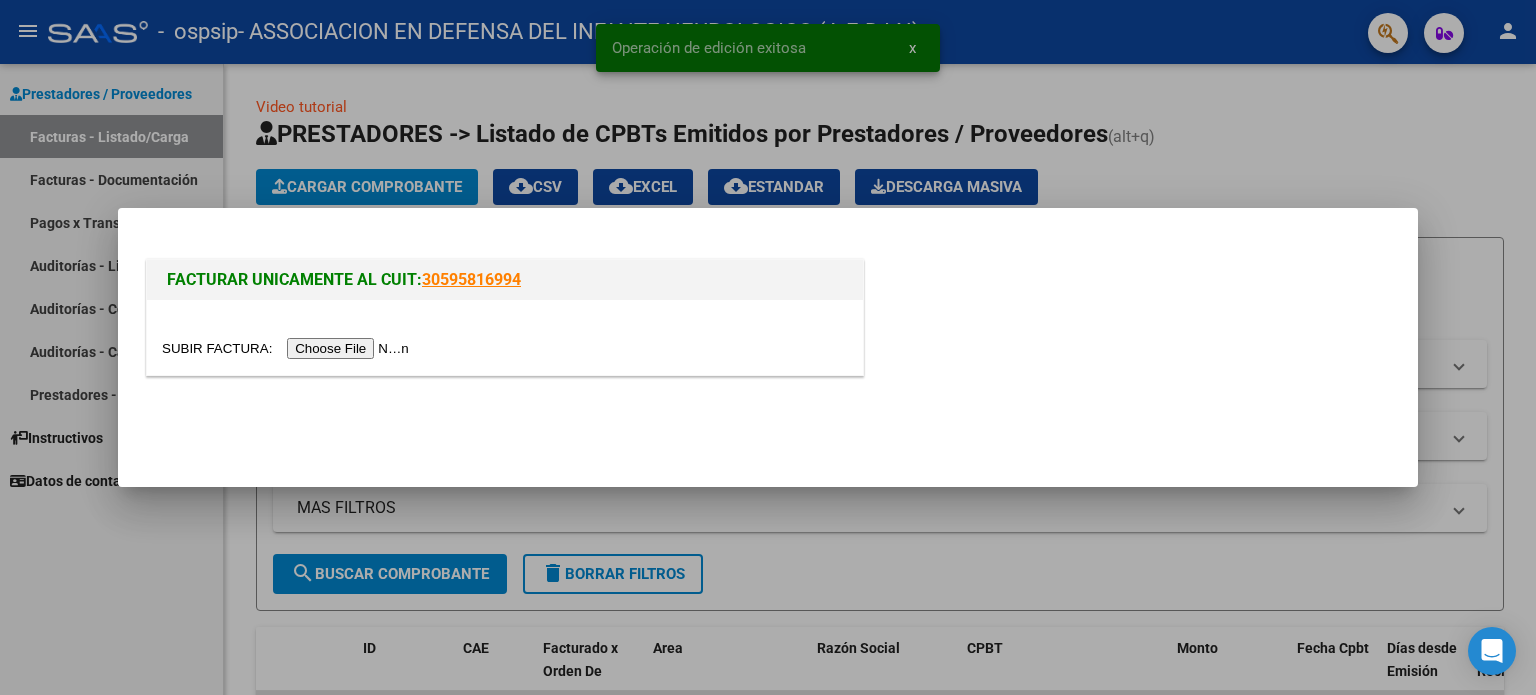 click at bounding box center (288, 348) 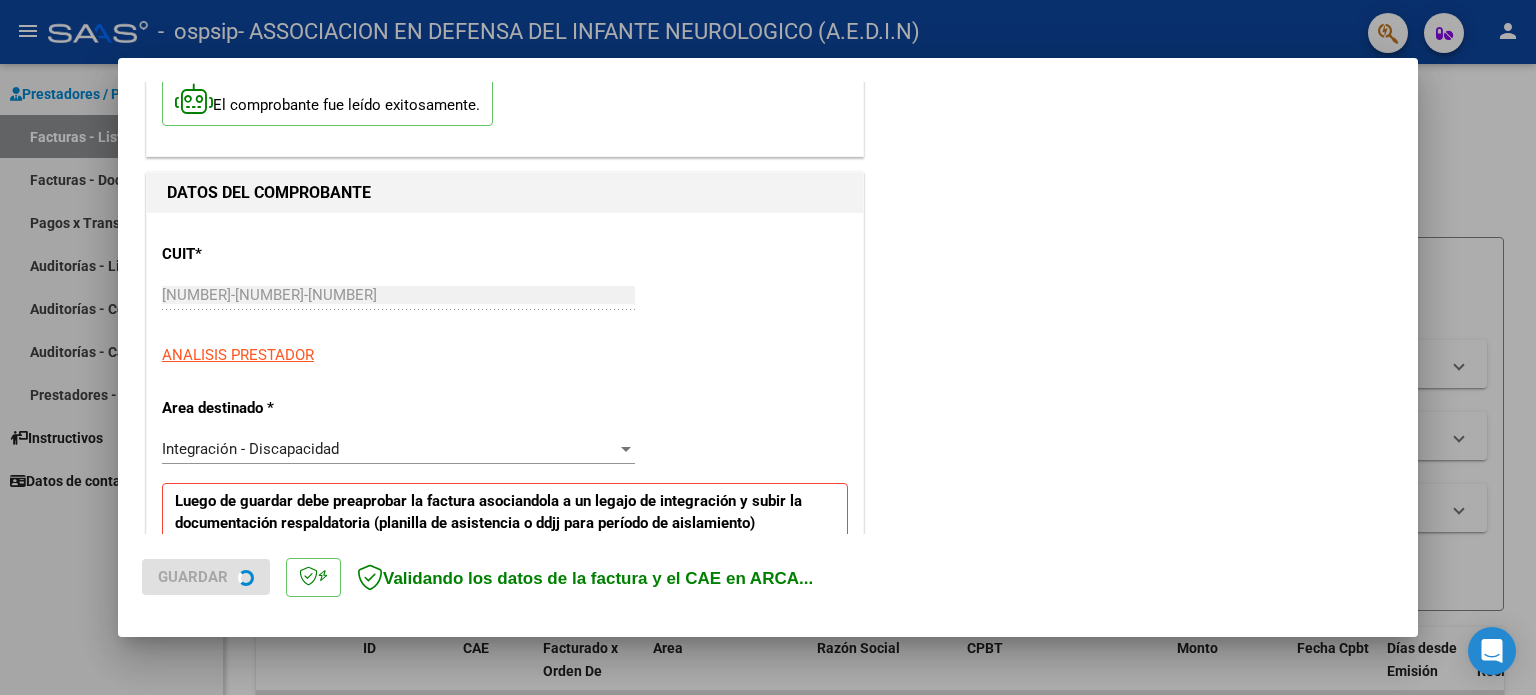 scroll, scrollTop: 300, scrollLeft: 0, axis: vertical 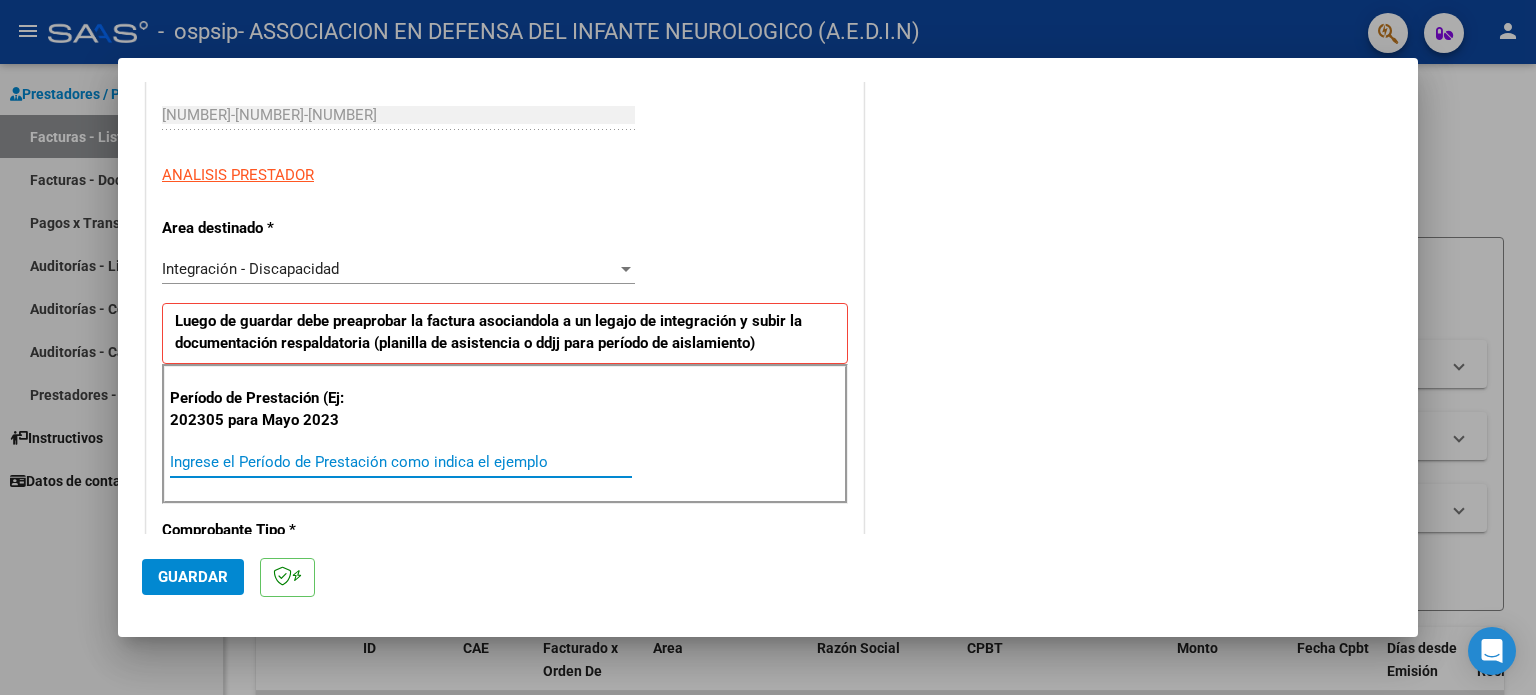 click on "Ingrese el Período de Prestación como indica el ejemplo" at bounding box center (401, 462) 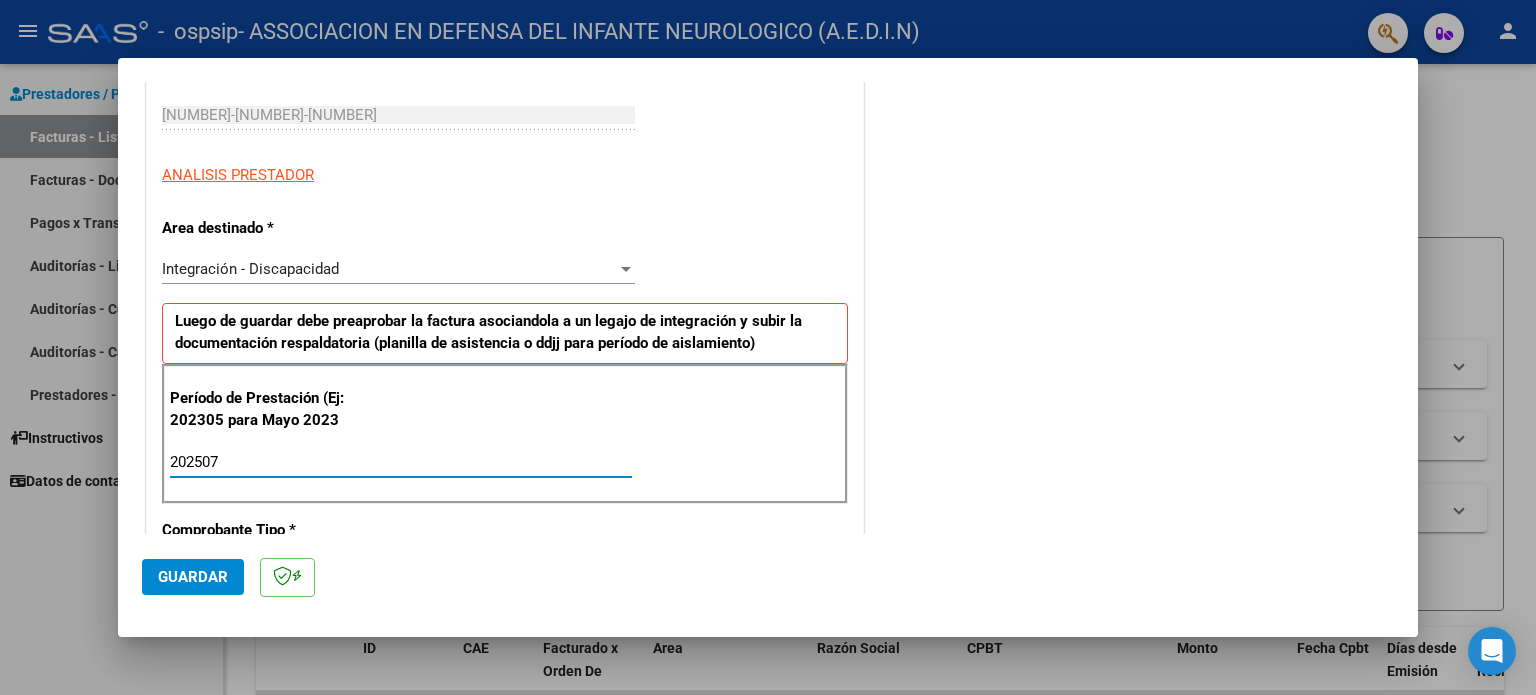 type on "202507" 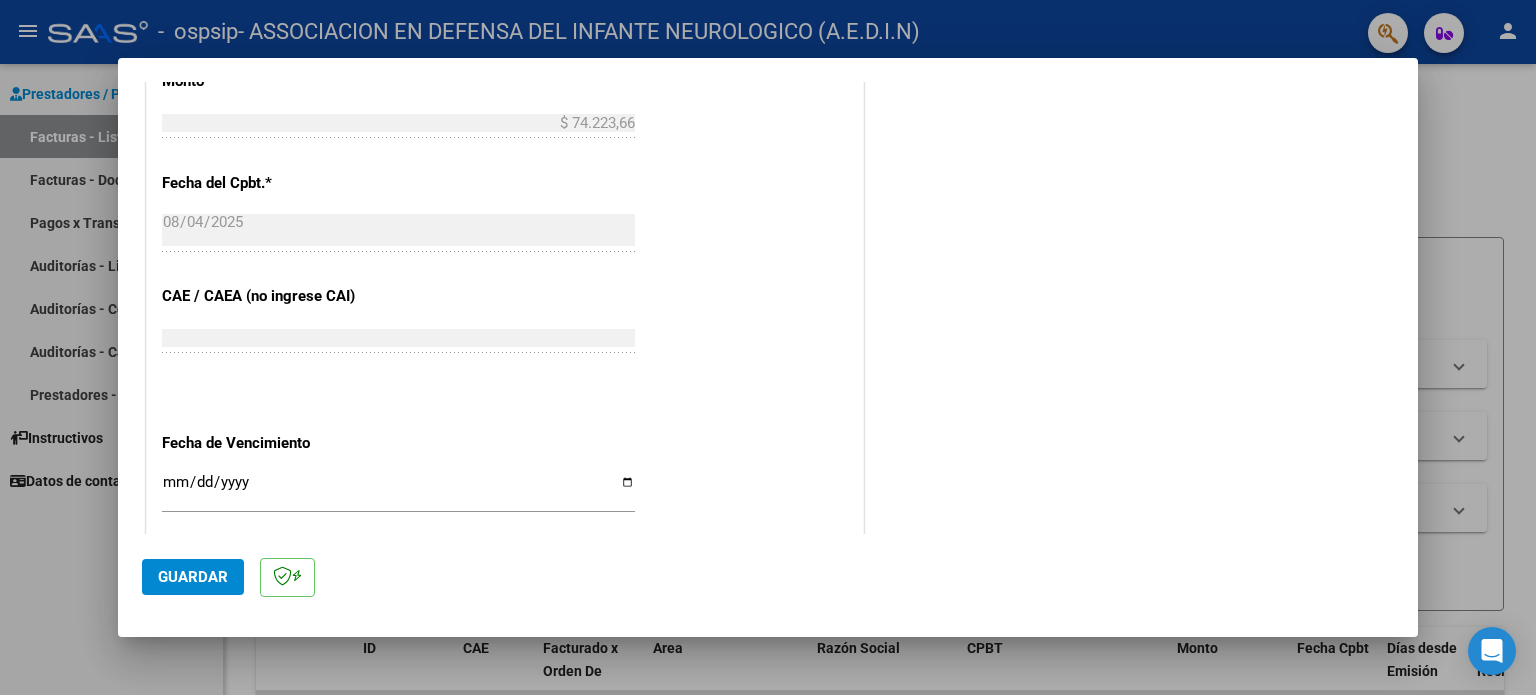 scroll, scrollTop: 1100, scrollLeft: 0, axis: vertical 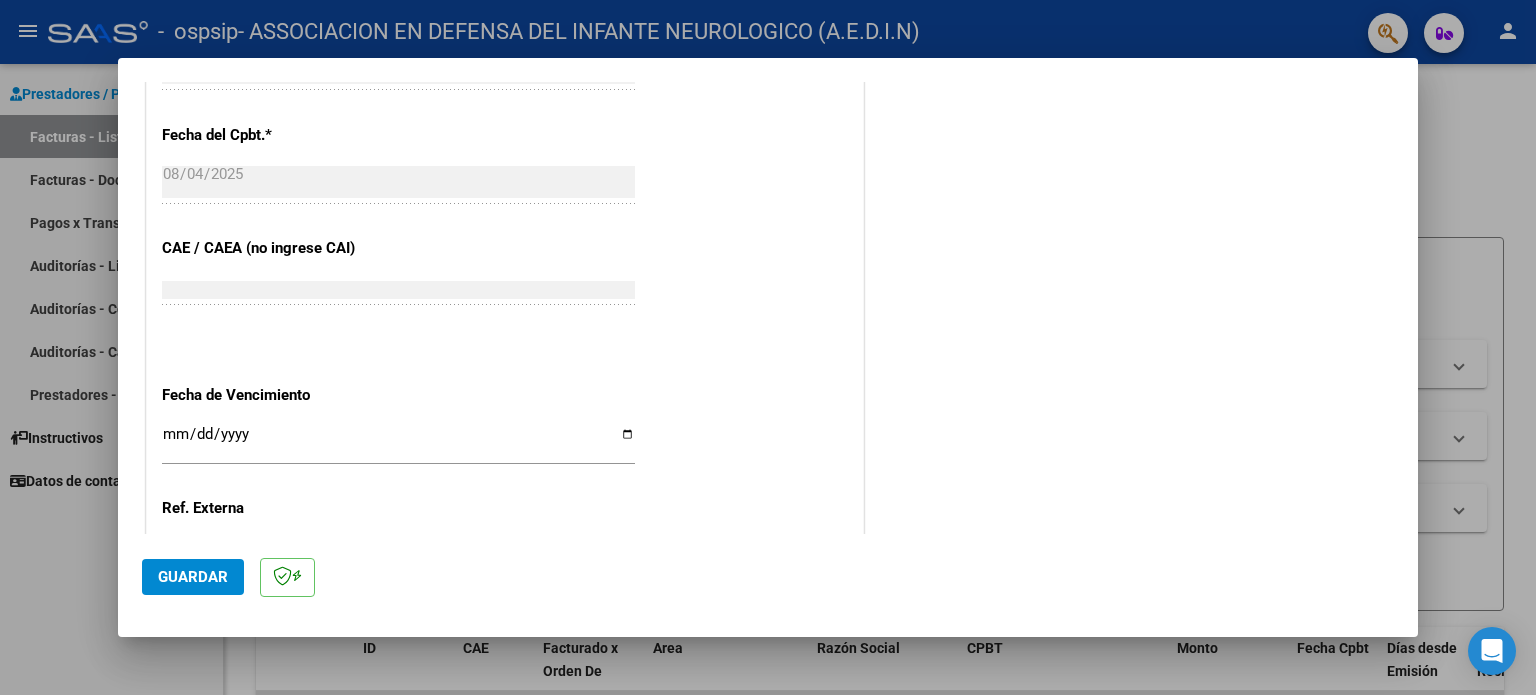 click on "Ingresar la fecha" at bounding box center [398, 442] 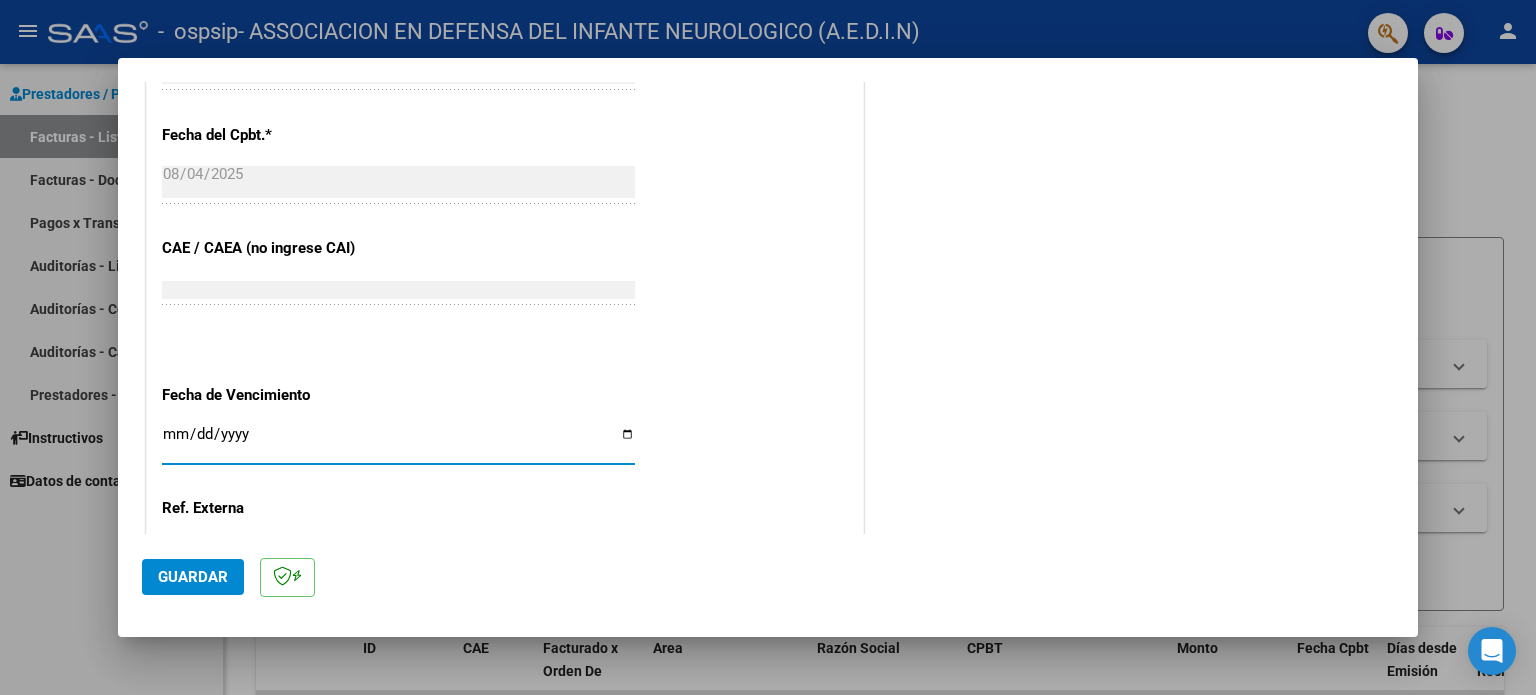 type on "2025-08-14" 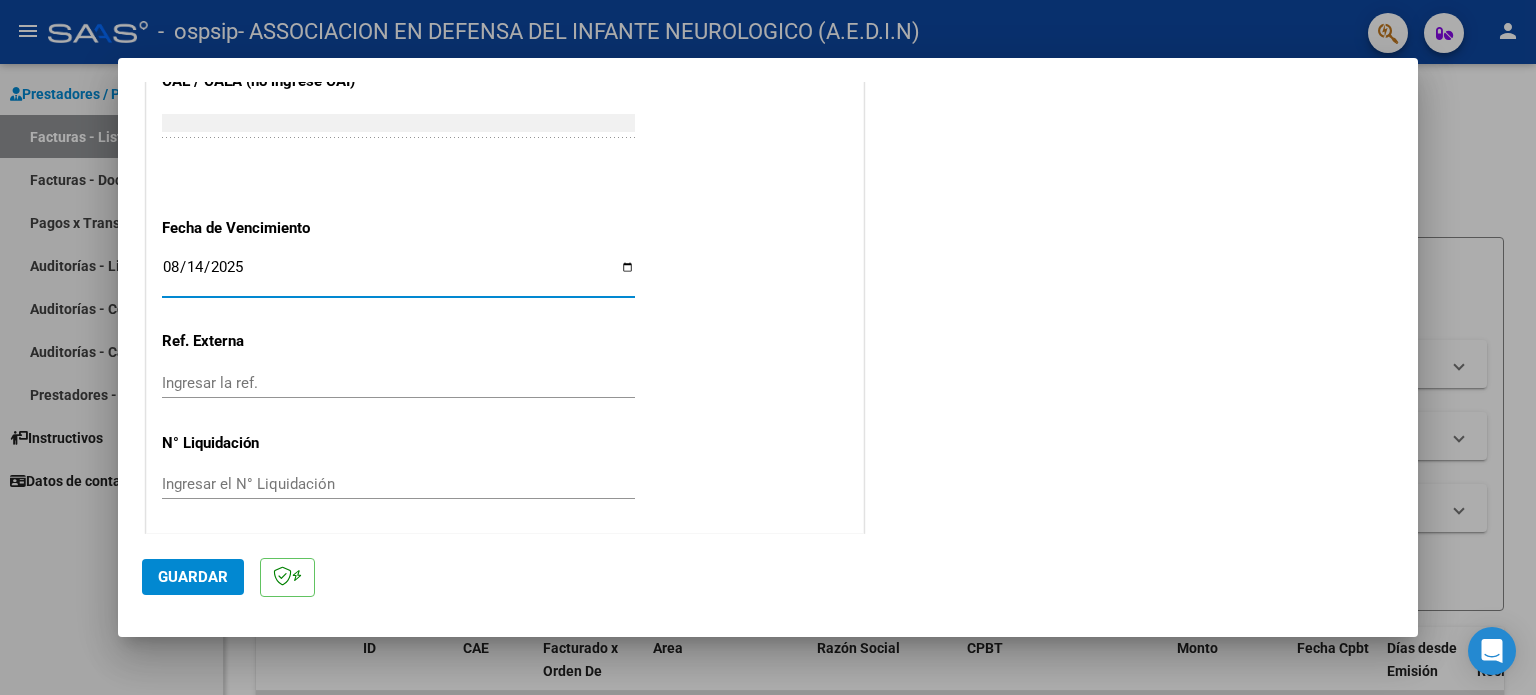 scroll, scrollTop: 1268, scrollLeft: 0, axis: vertical 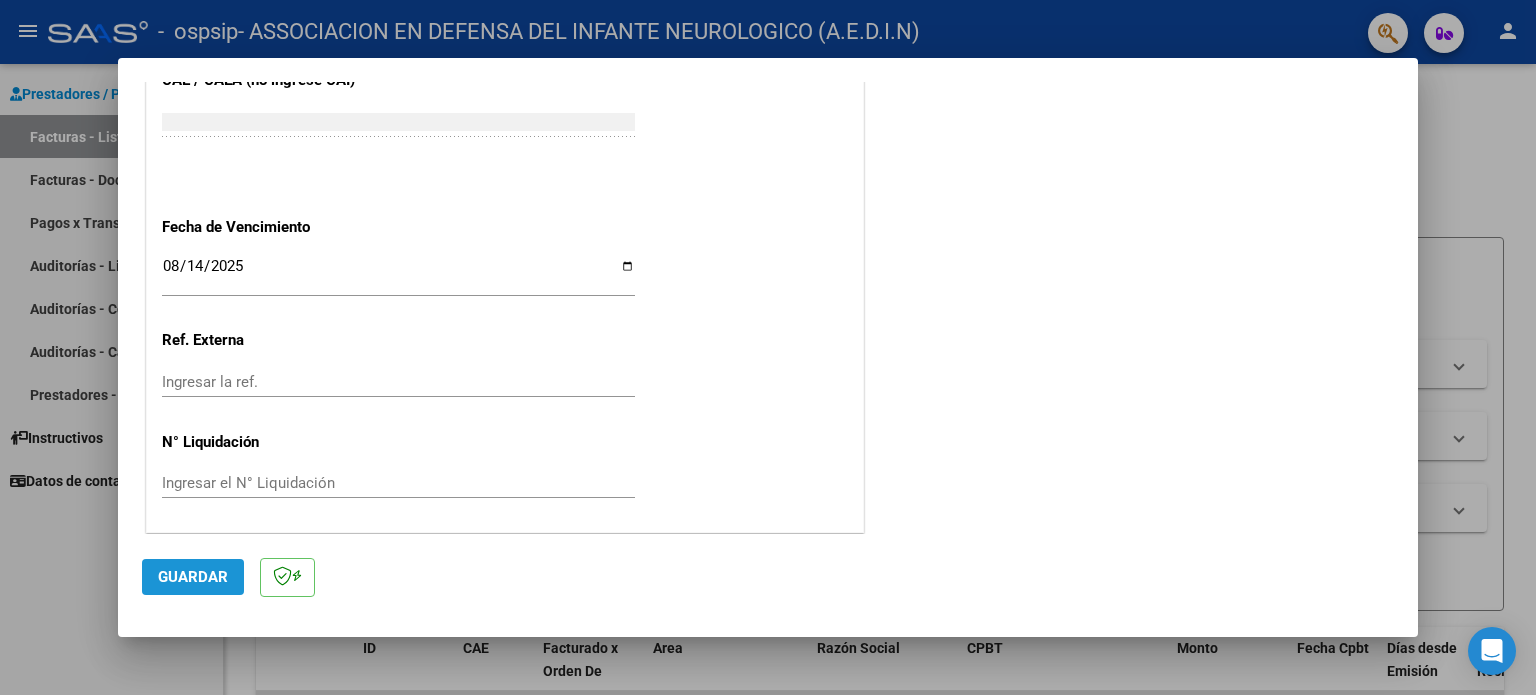 click on "Guardar" 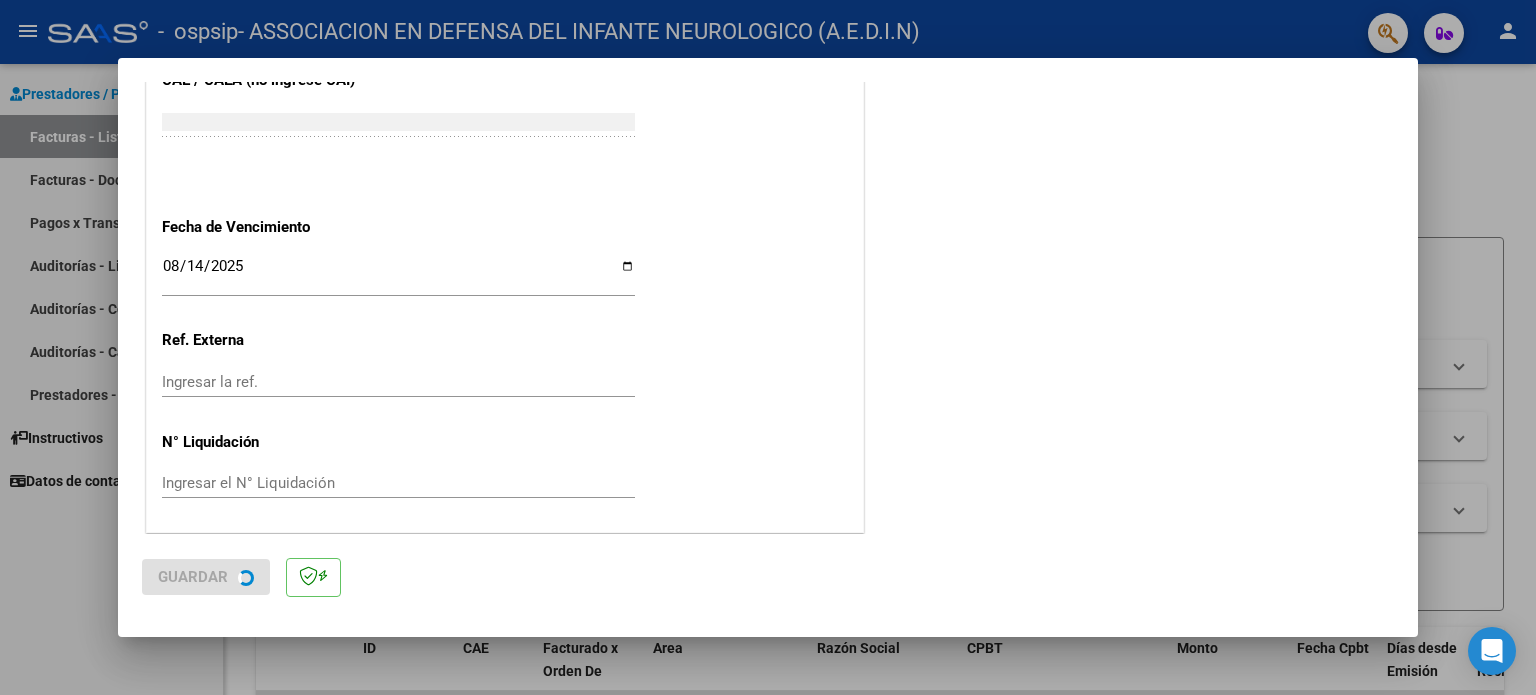 scroll, scrollTop: 0, scrollLeft: 0, axis: both 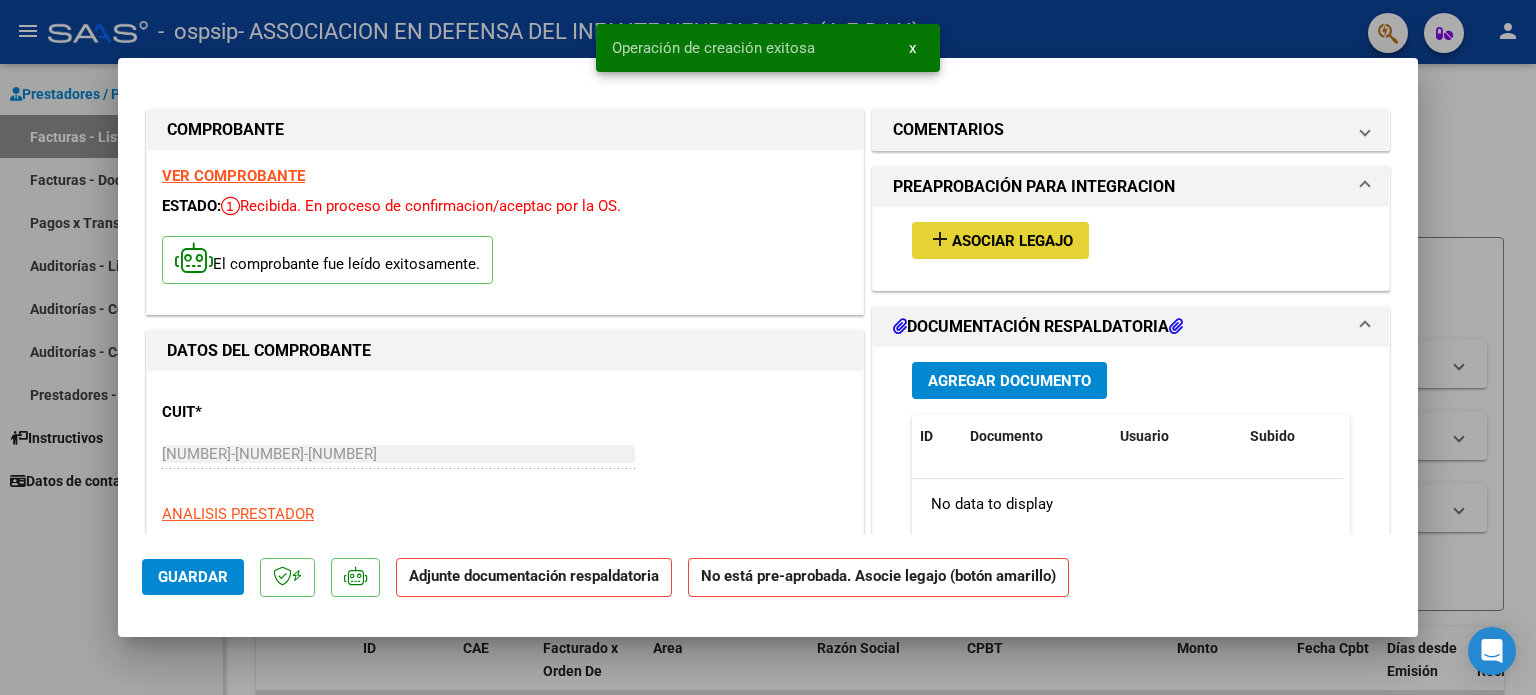 click on "Asociar Legajo" at bounding box center (1012, 241) 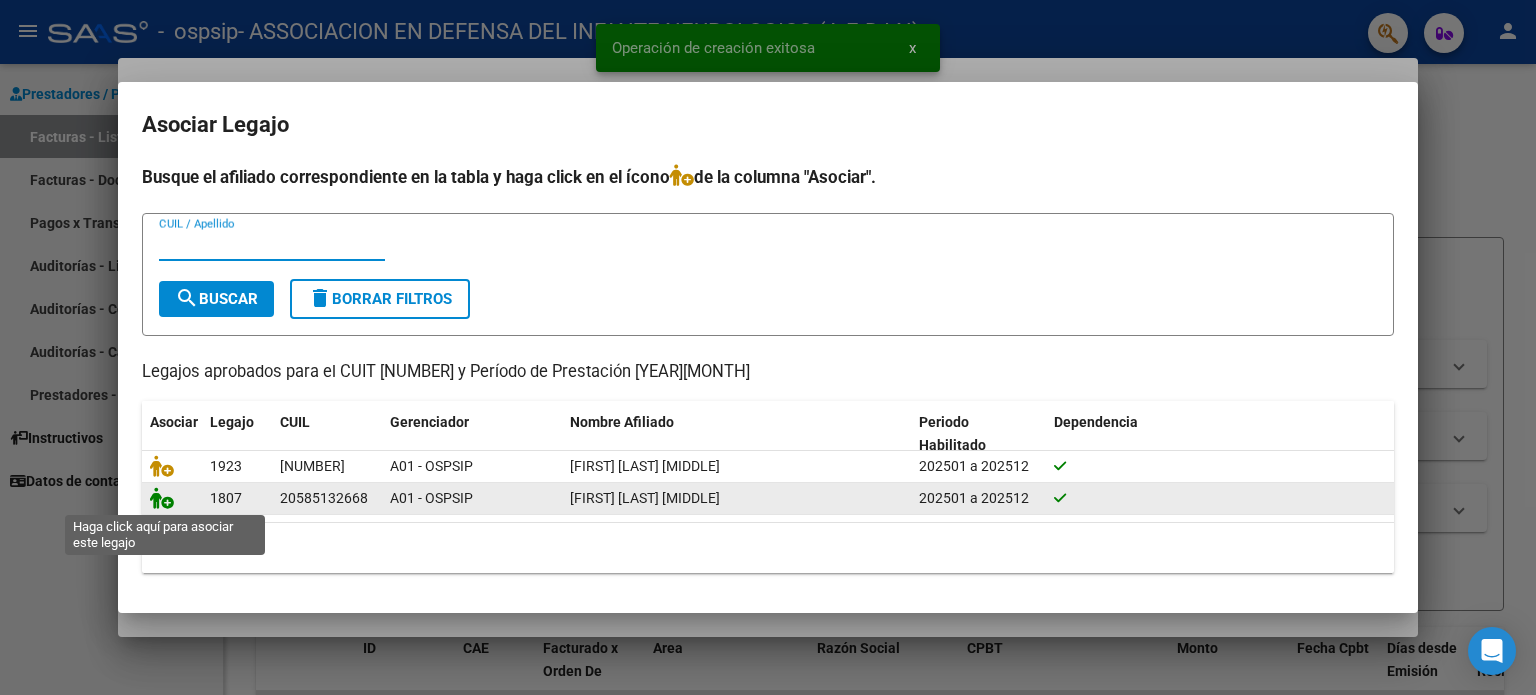 click 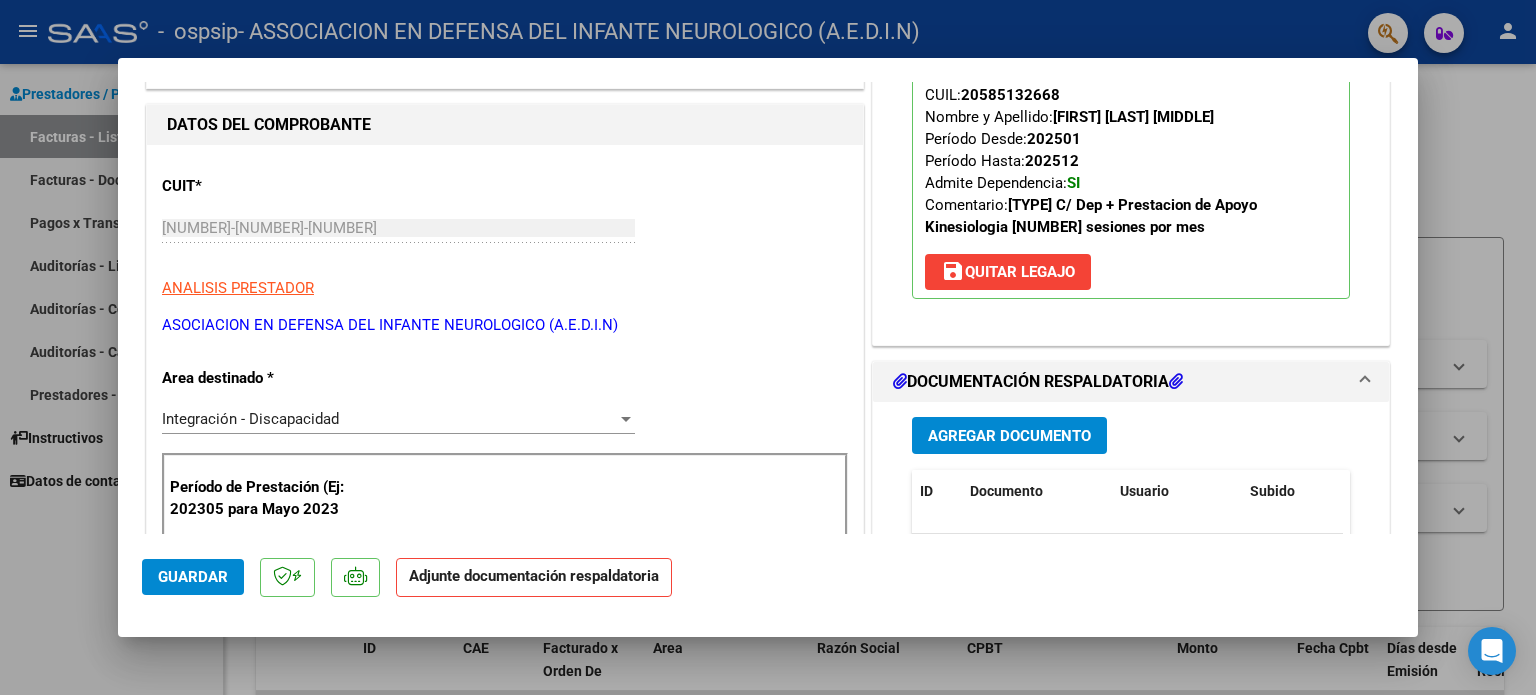 scroll, scrollTop: 300, scrollLeft: 0, axis: vertical 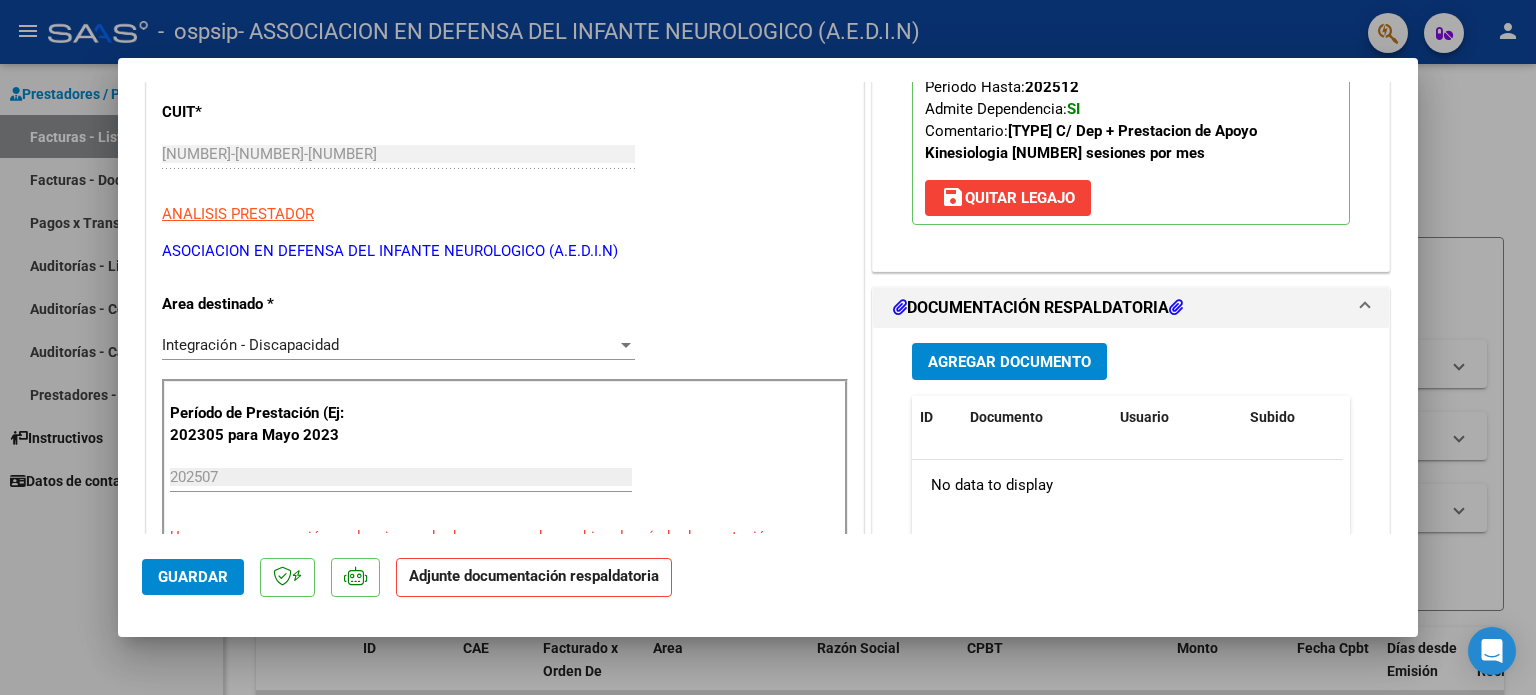 click on "Agregar Documento" at bounding box center [1009, 362] 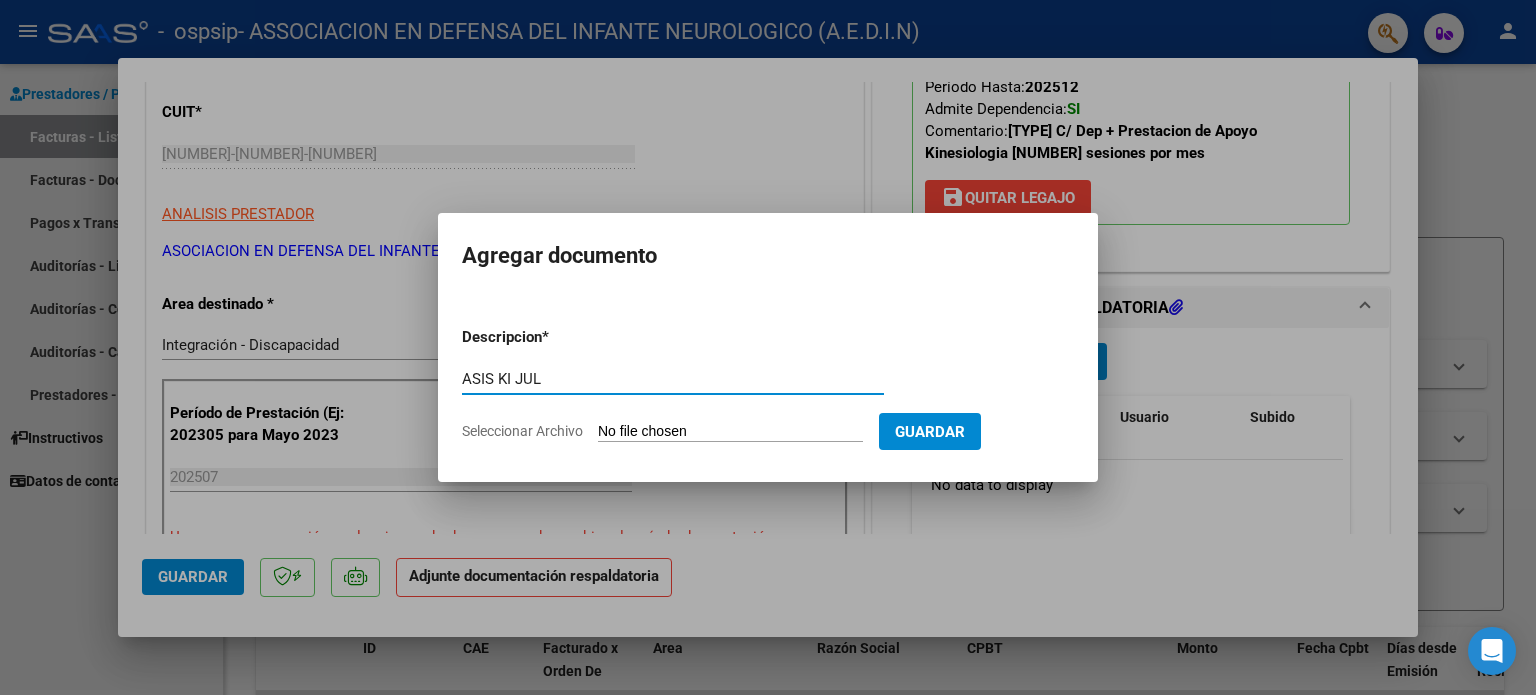 type on "ASIS KI JUL" 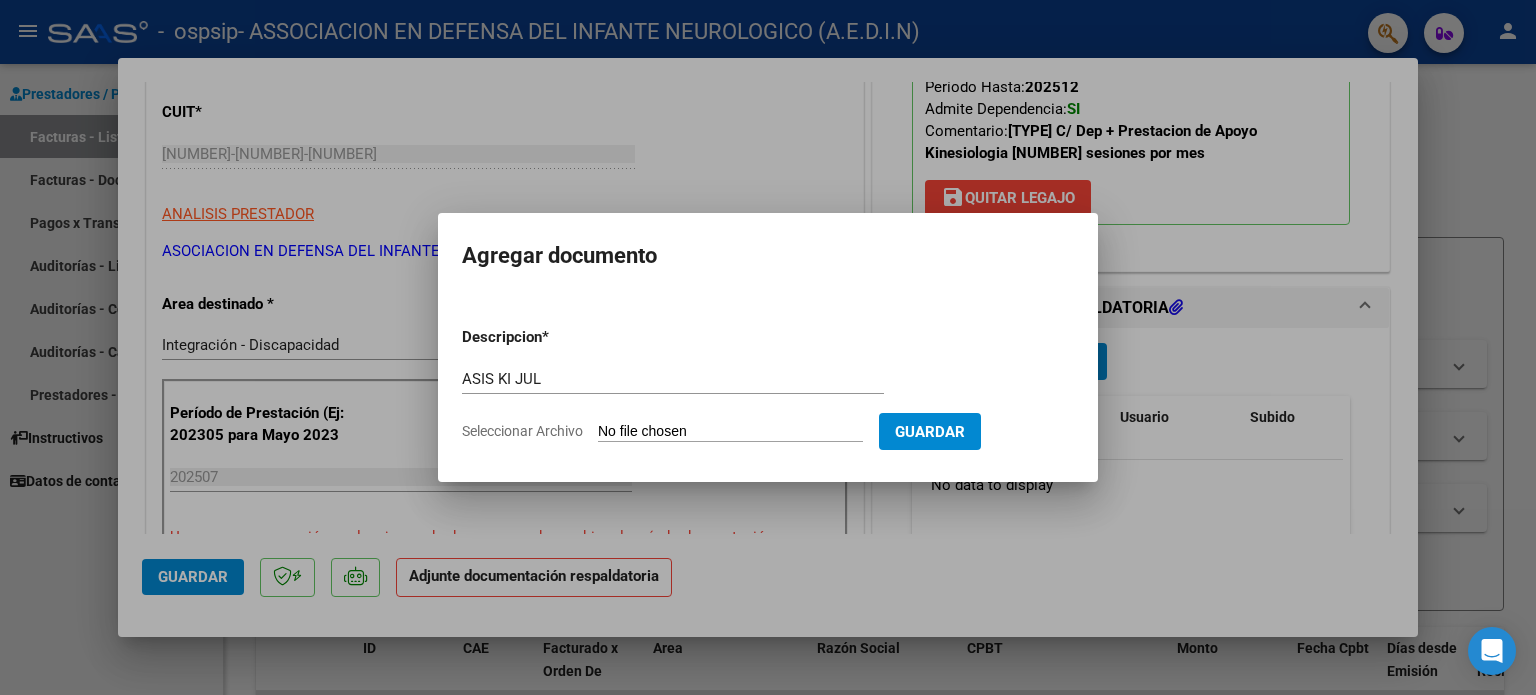 click on "Seleccionar Archivo" at bounding box center [730, 432] 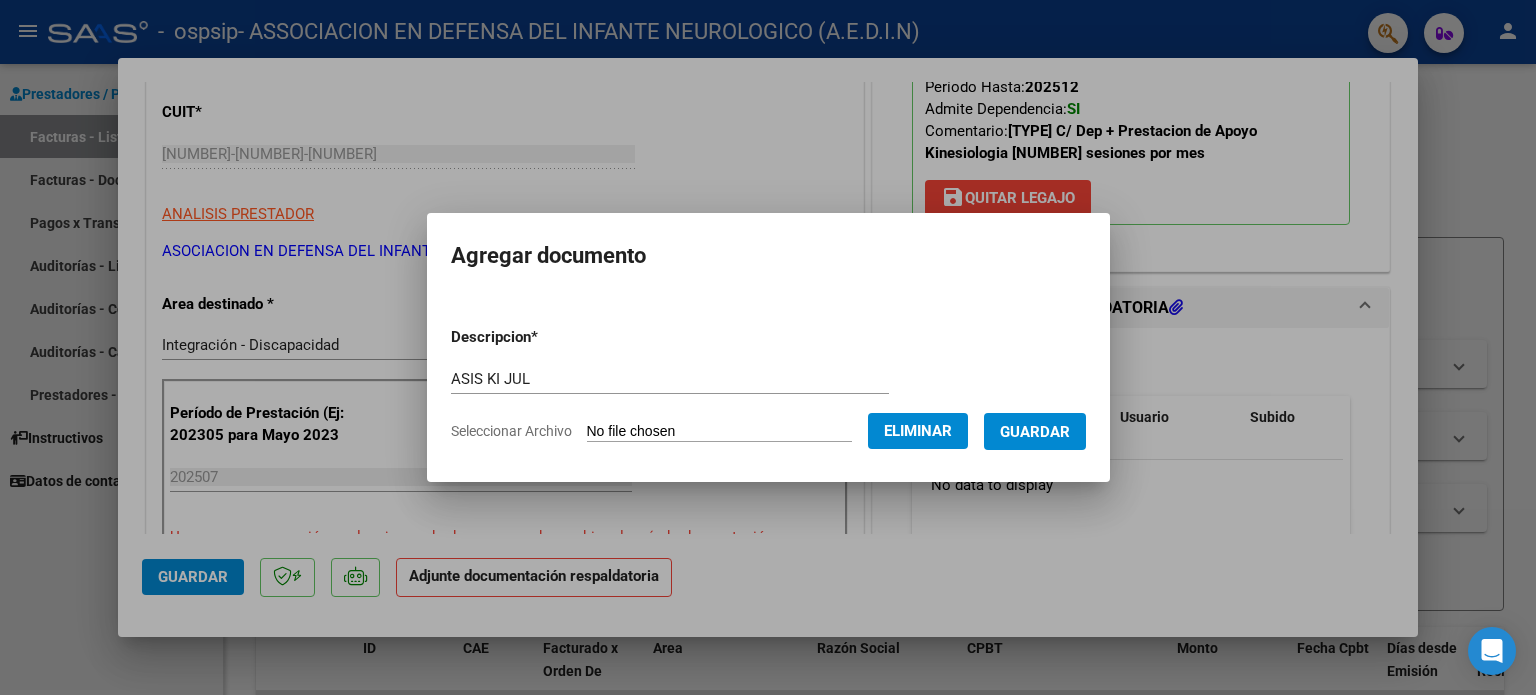 click on "Guardar" at bounding box center [1035, 432] 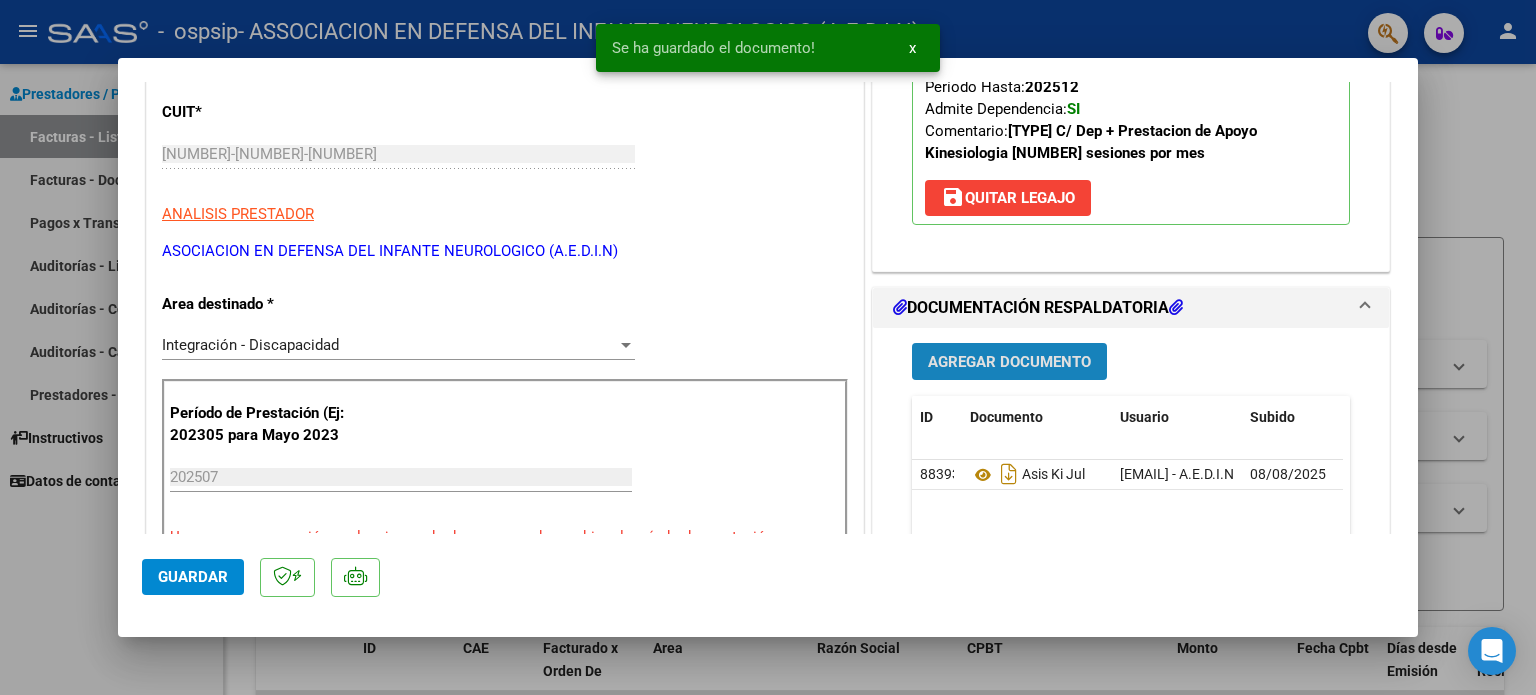 click on "Agregar Documento" at bounding box center (1009, 362) 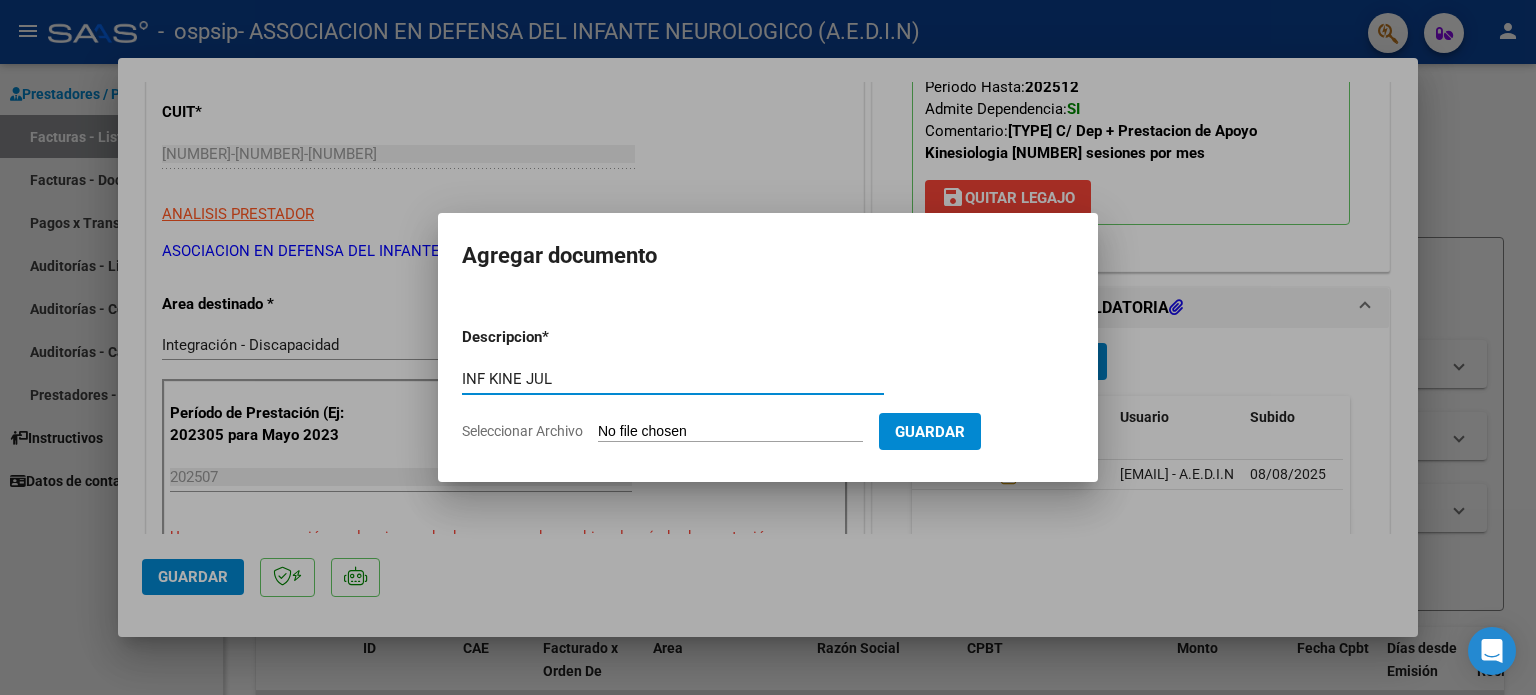 type on "INF KINE JUL" 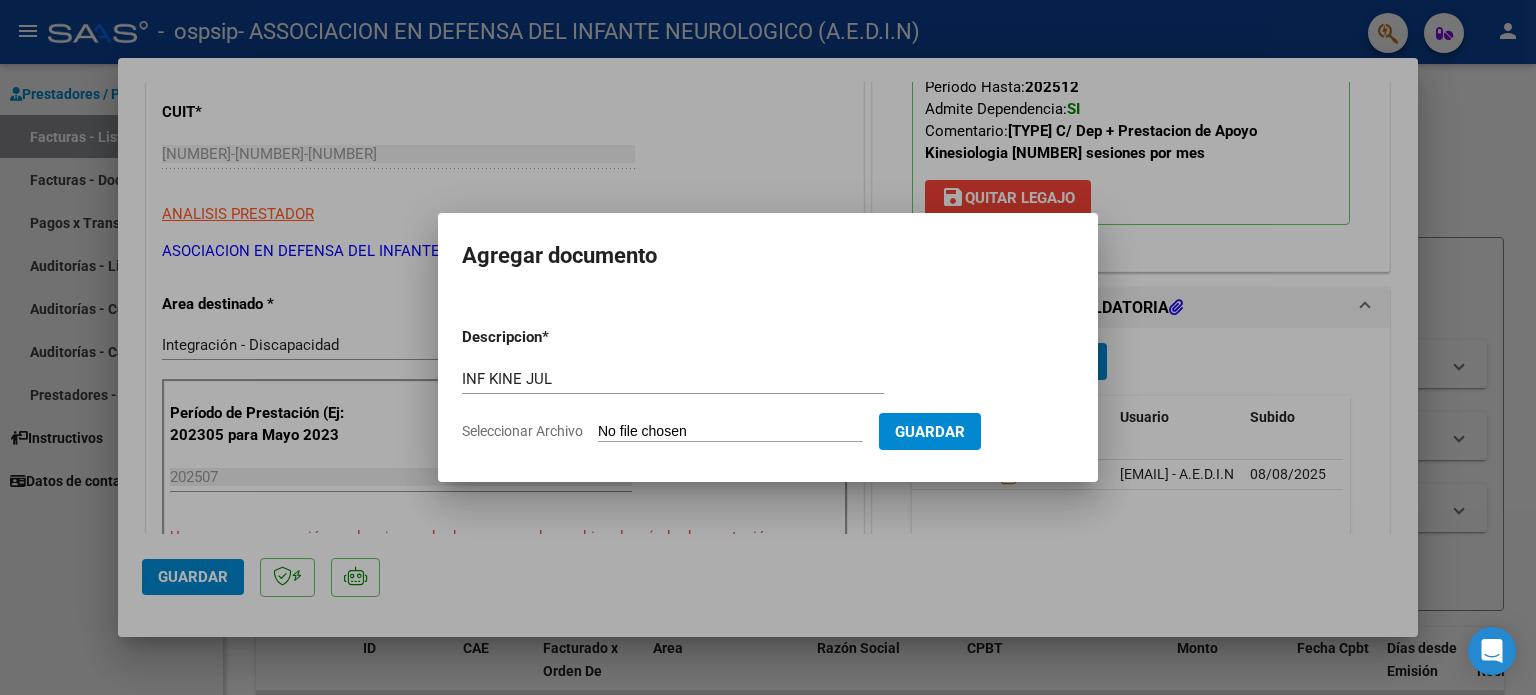 click on "Seleccionar Archivo" at bounding box center [730, 432] 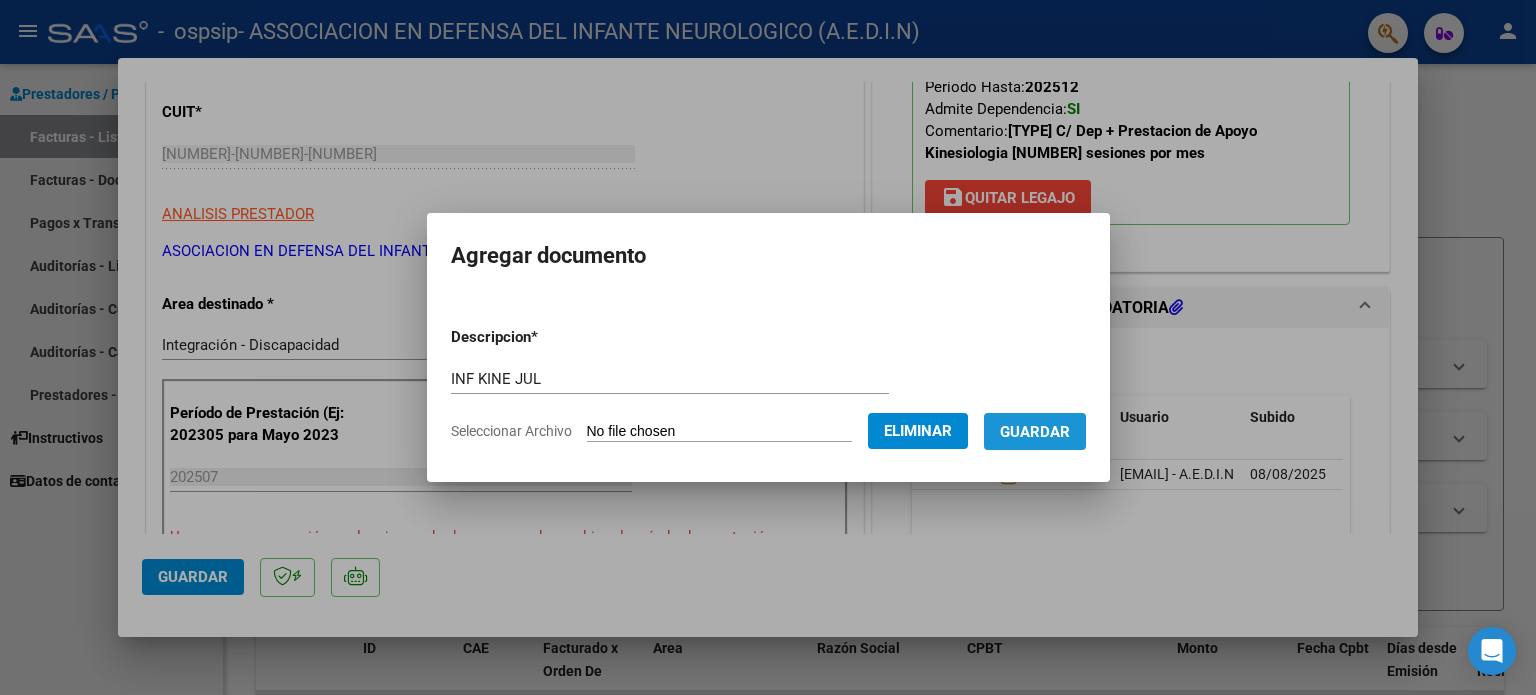 click on "Guardar" at bounding box center [1035, 432] 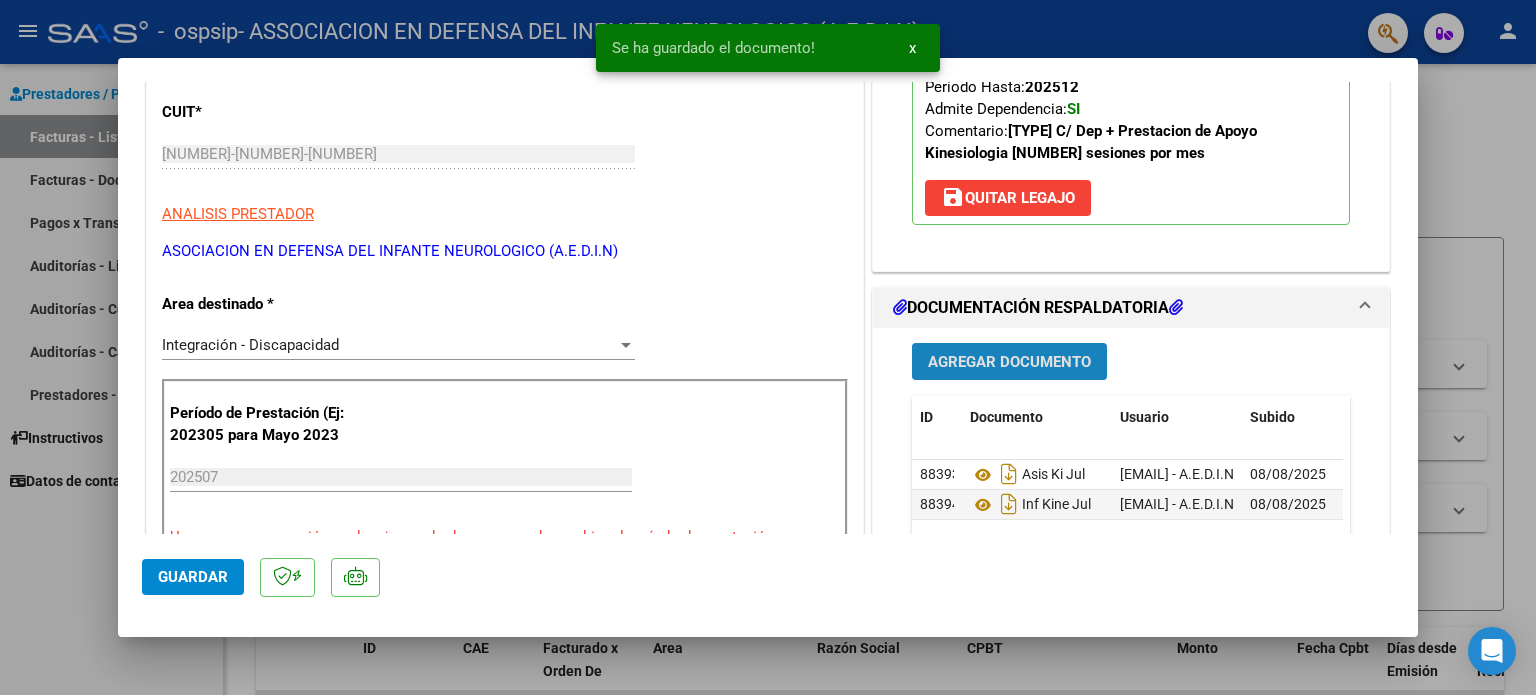 click on "Agregar Documento" at bounding box center [1009, 362] 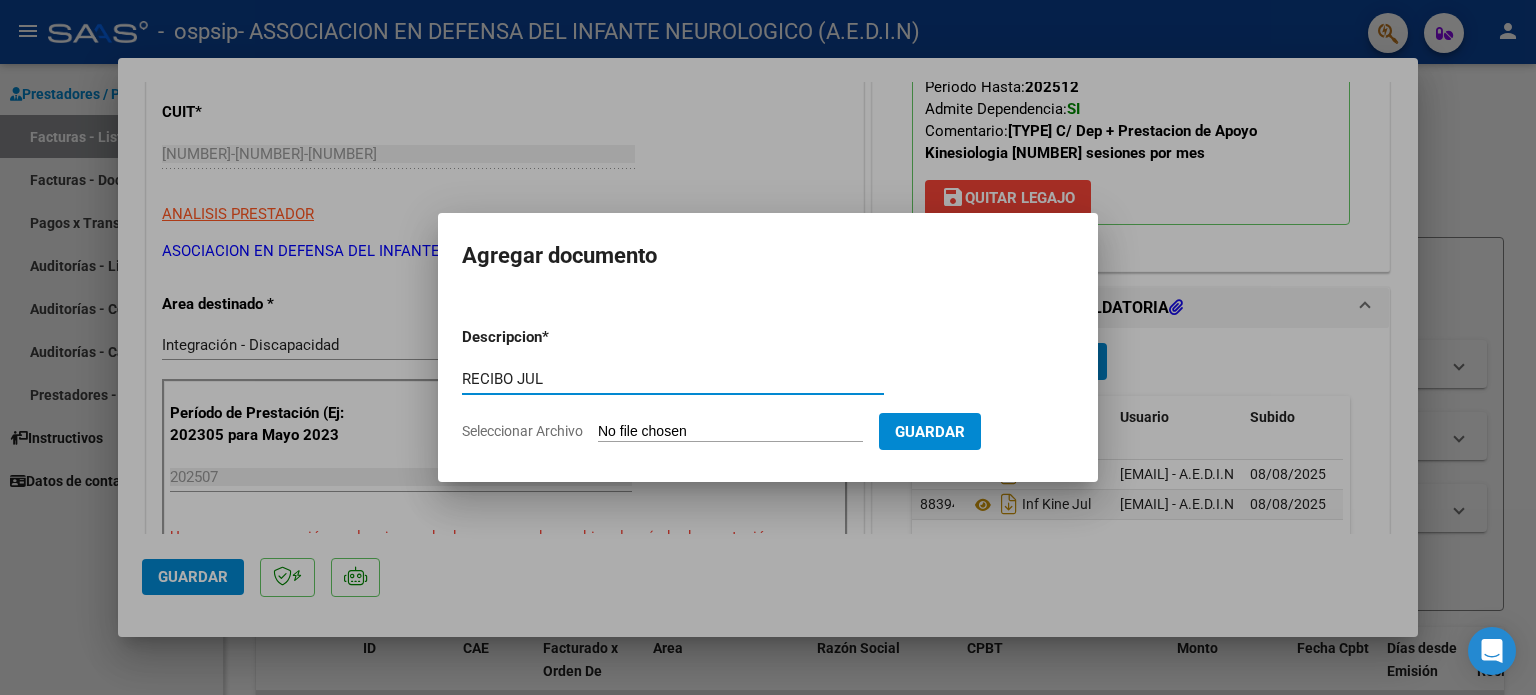 type on "RECIBO JUL" 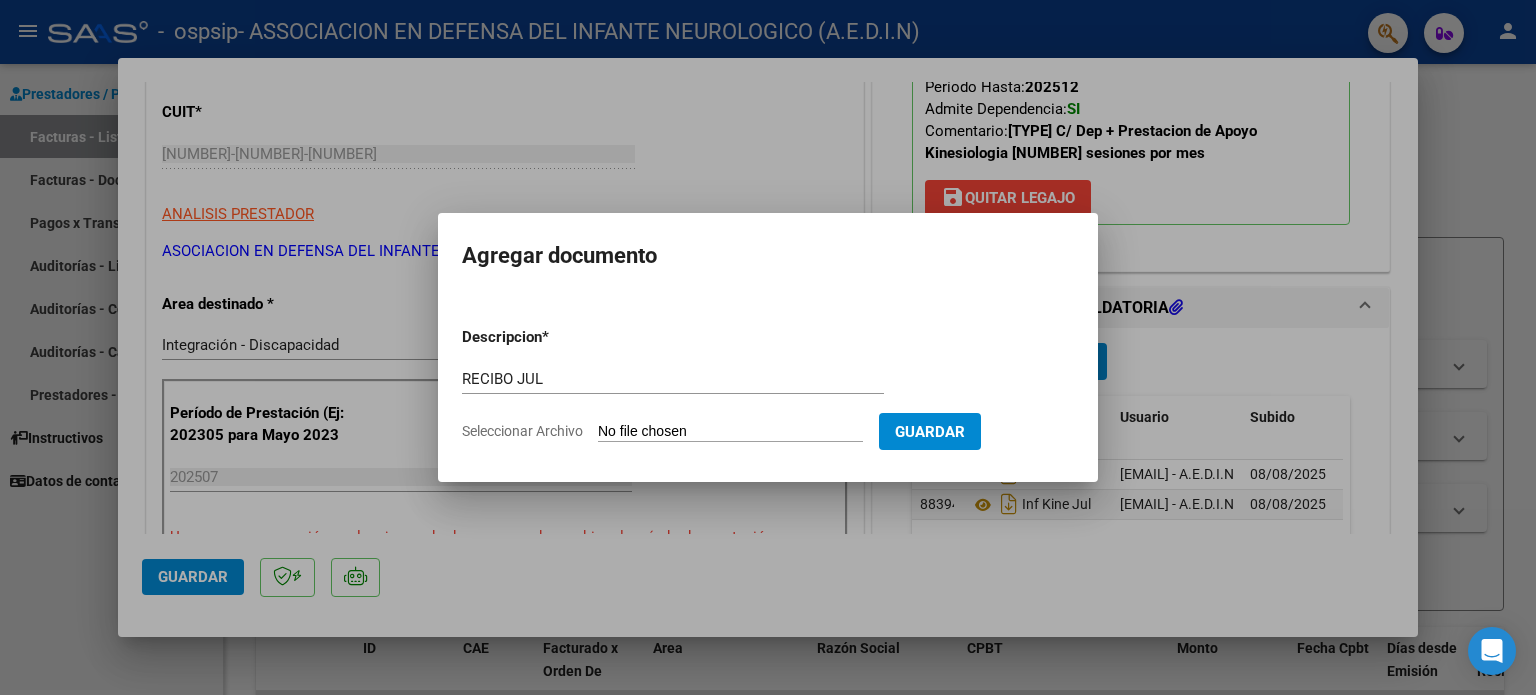 type on "C:\fakepath\[NAME] [TYPE].pdf" 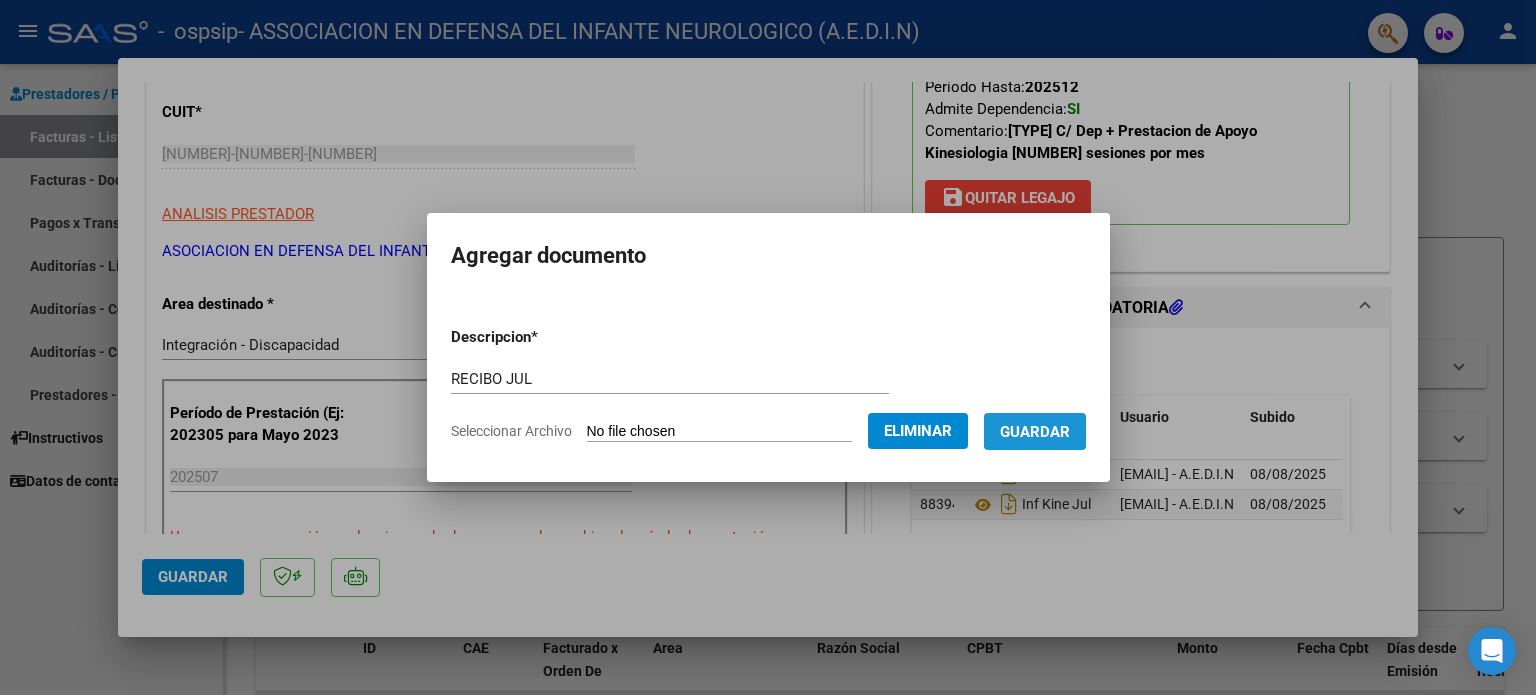 click on "Guardar" at bounding box center (1035, 432) 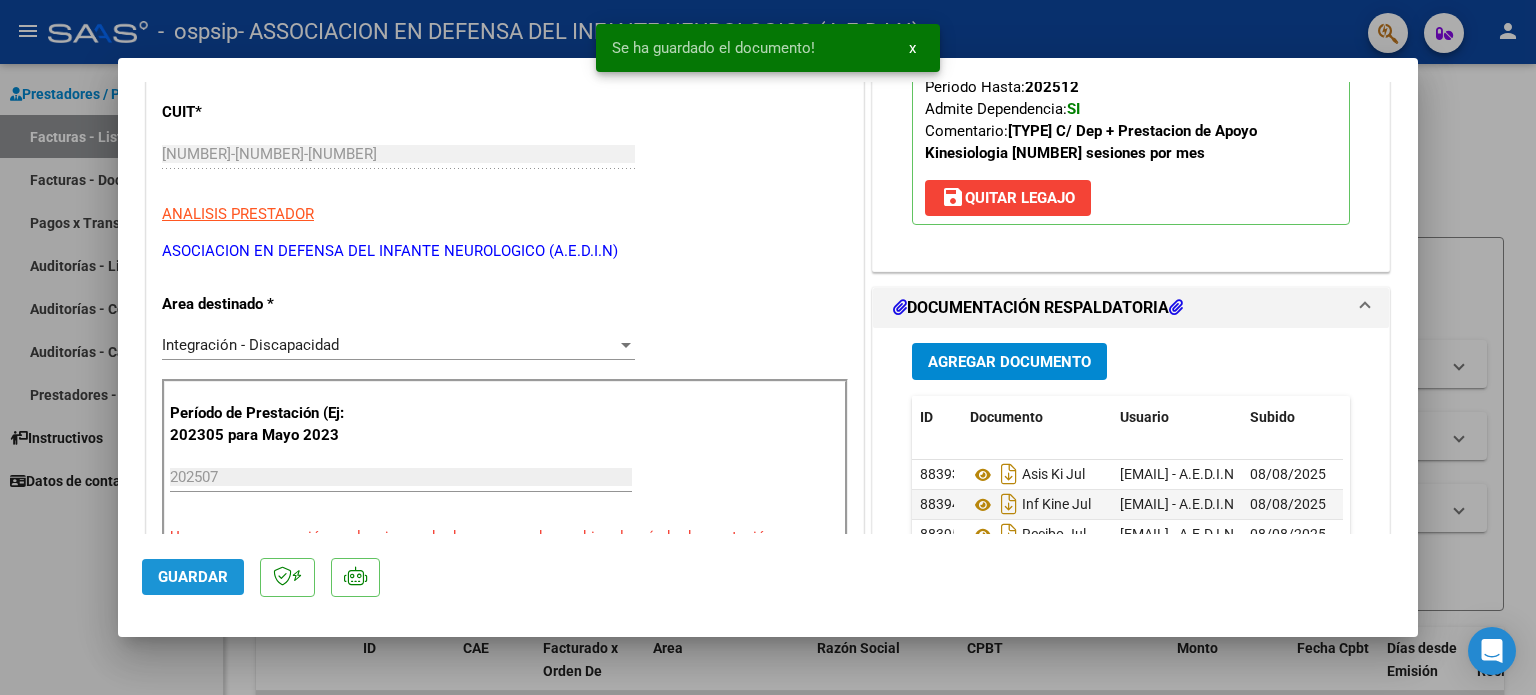 click on "Guardar" 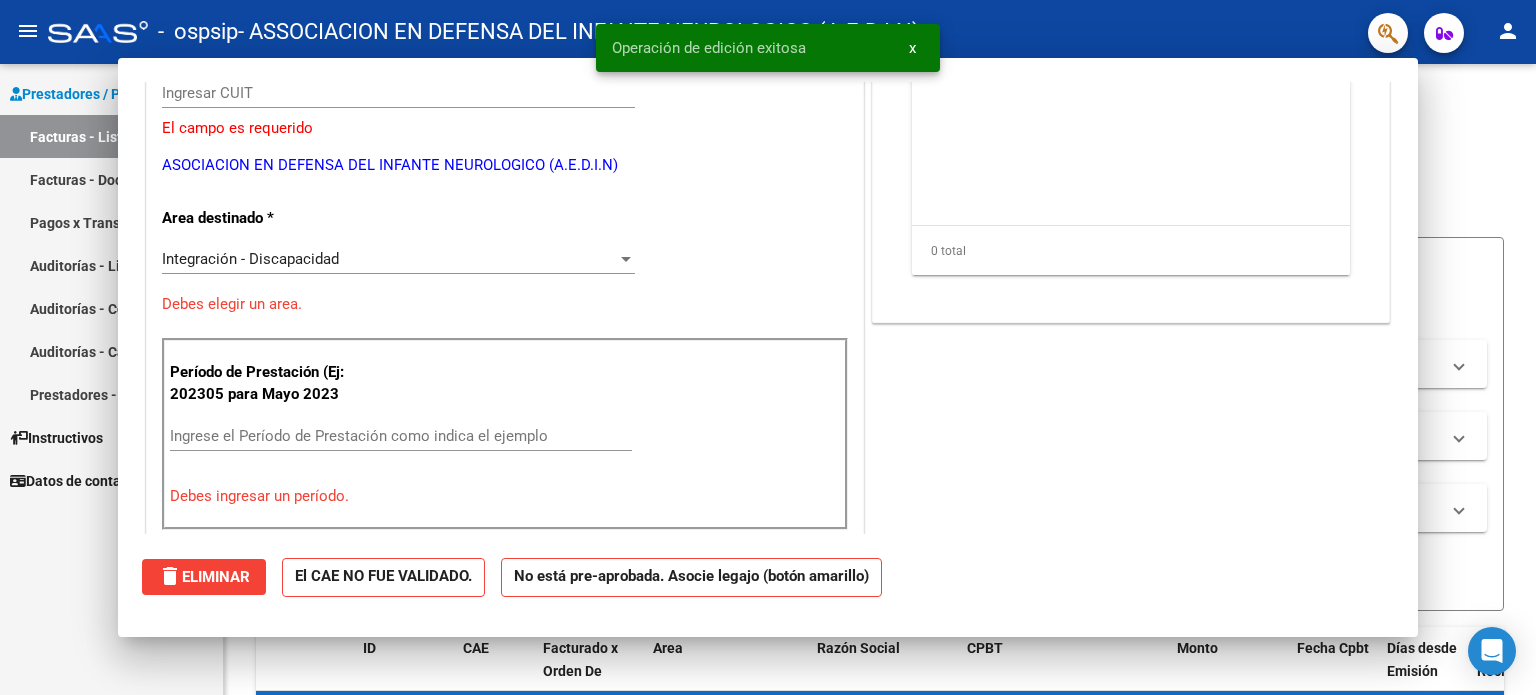 scroll, scrollTop: 0, scrollLeft: 0, axis: both 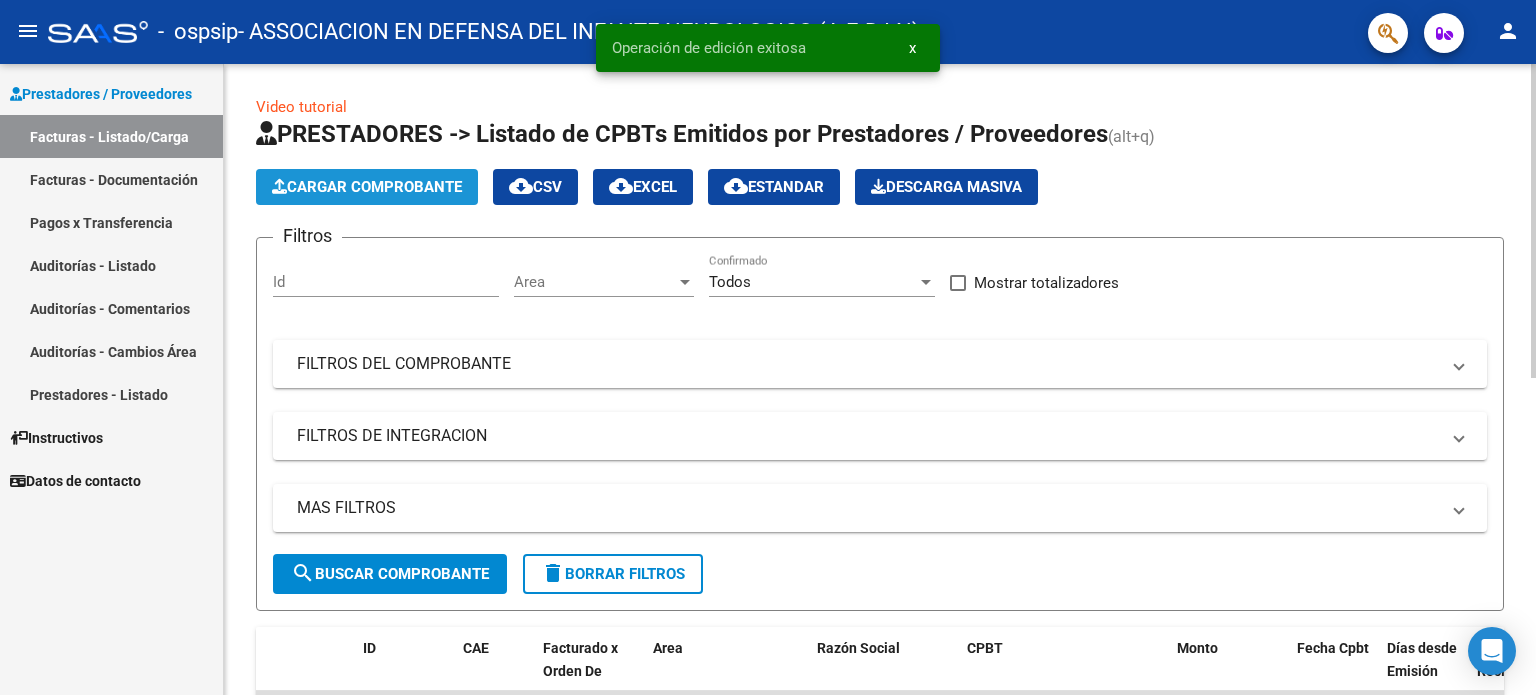 click on "Cargar Comprobante" 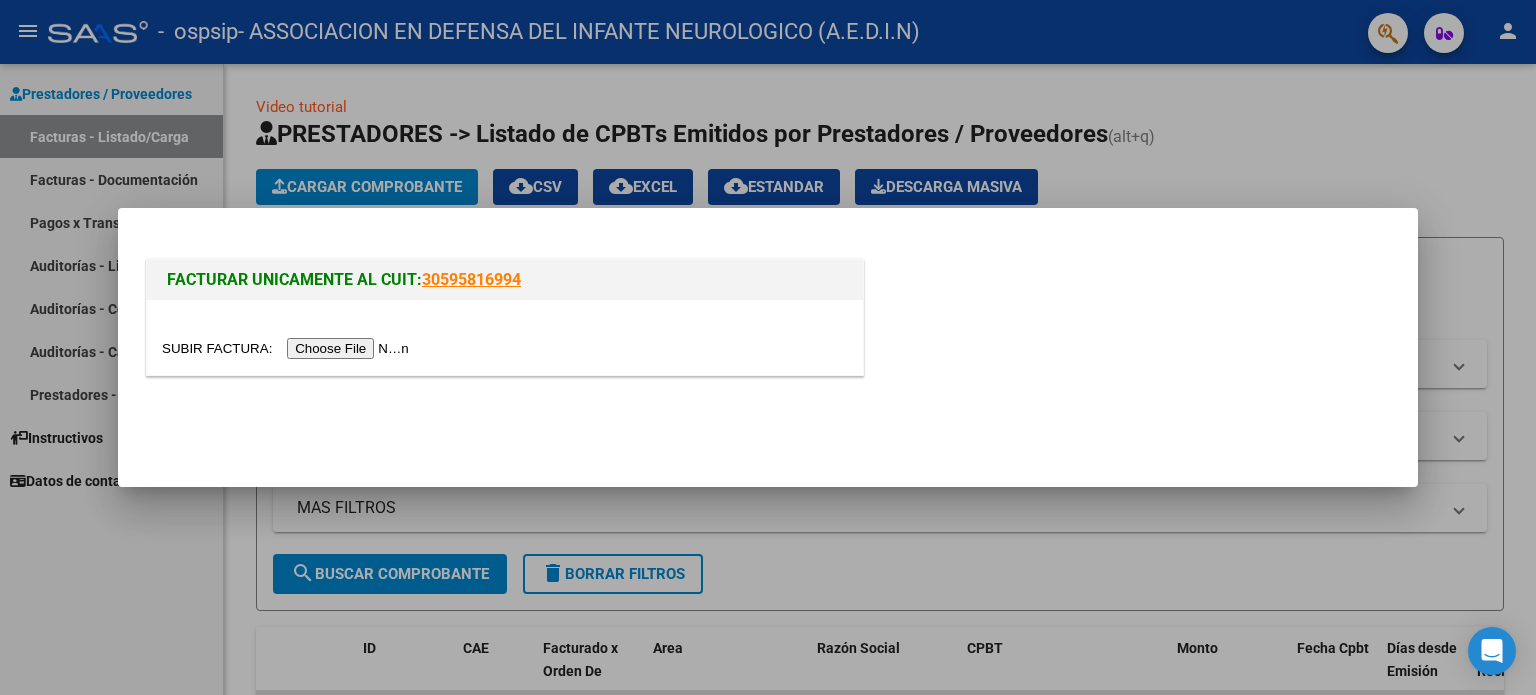 click at bounding box center [288, 348] 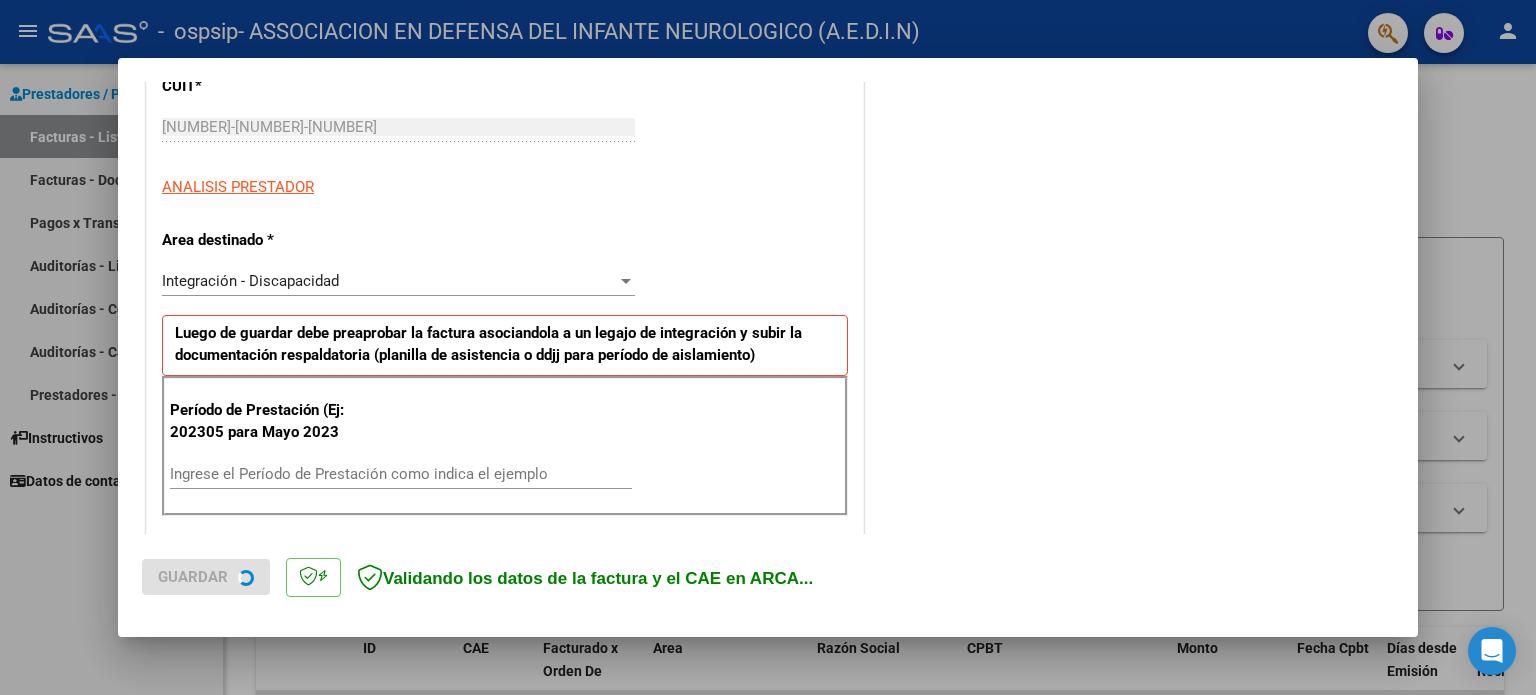 scroll, scrollTop: 300, scrollLeft: 0, axis: vertical 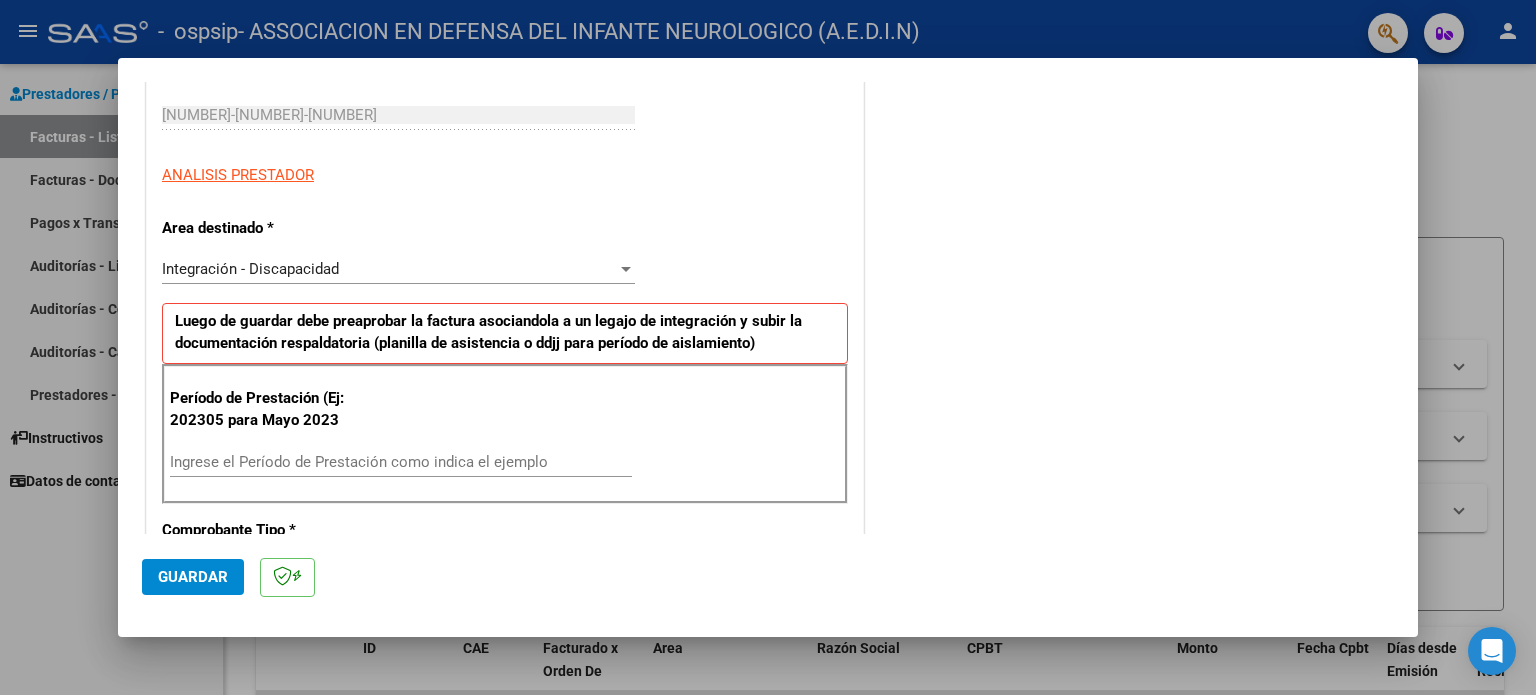click on "Ingrese el Período de Prestación como indica el ejemplo" at bounding box center (401, 462) 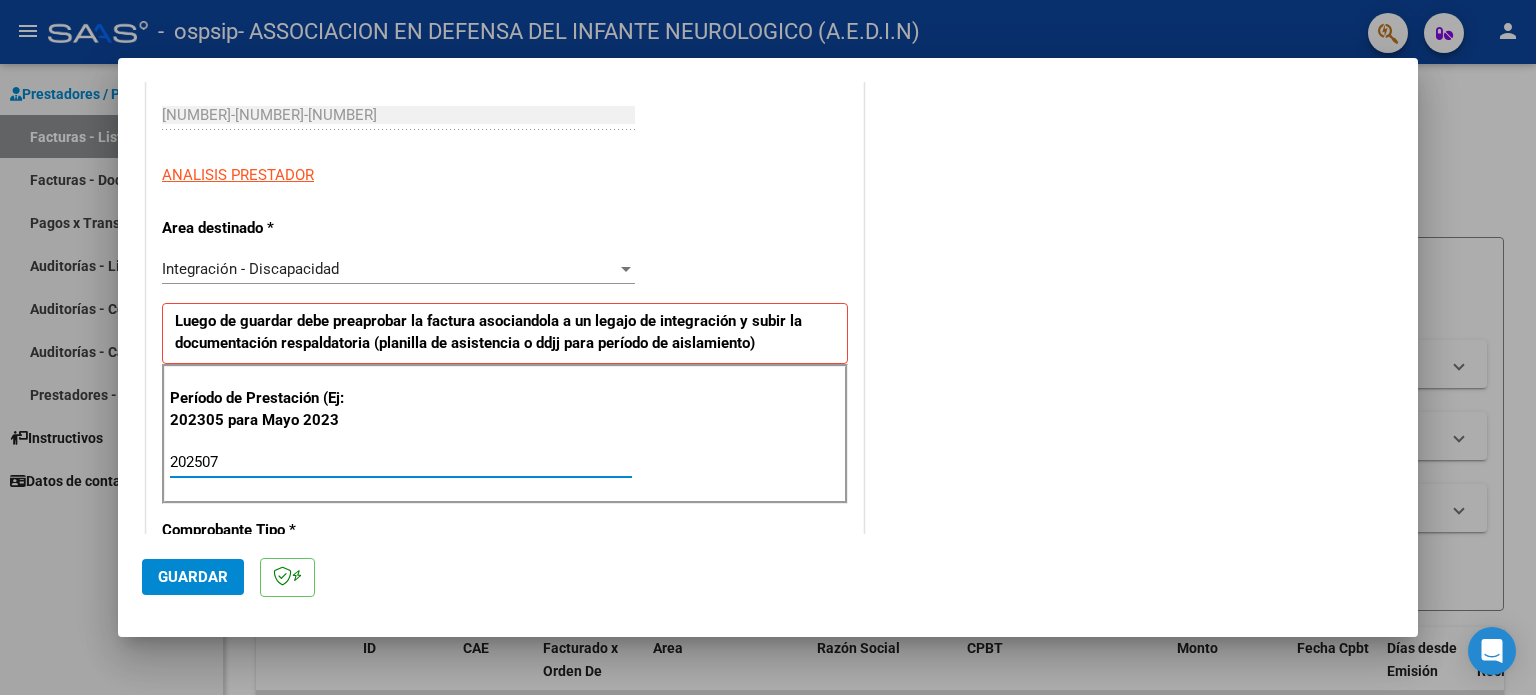 type on "202507" 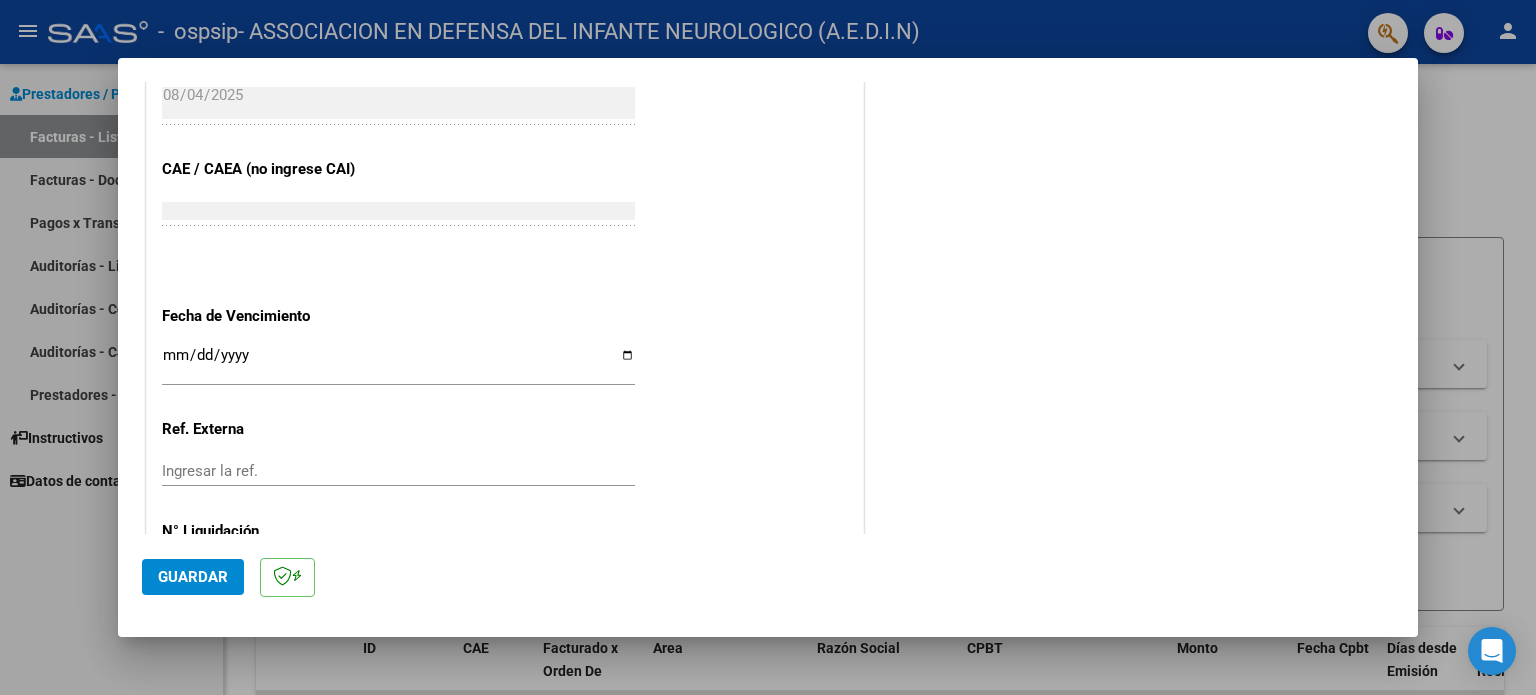 scroll, scrollTop: 1200, scrollLeft: 0, axis: vertical 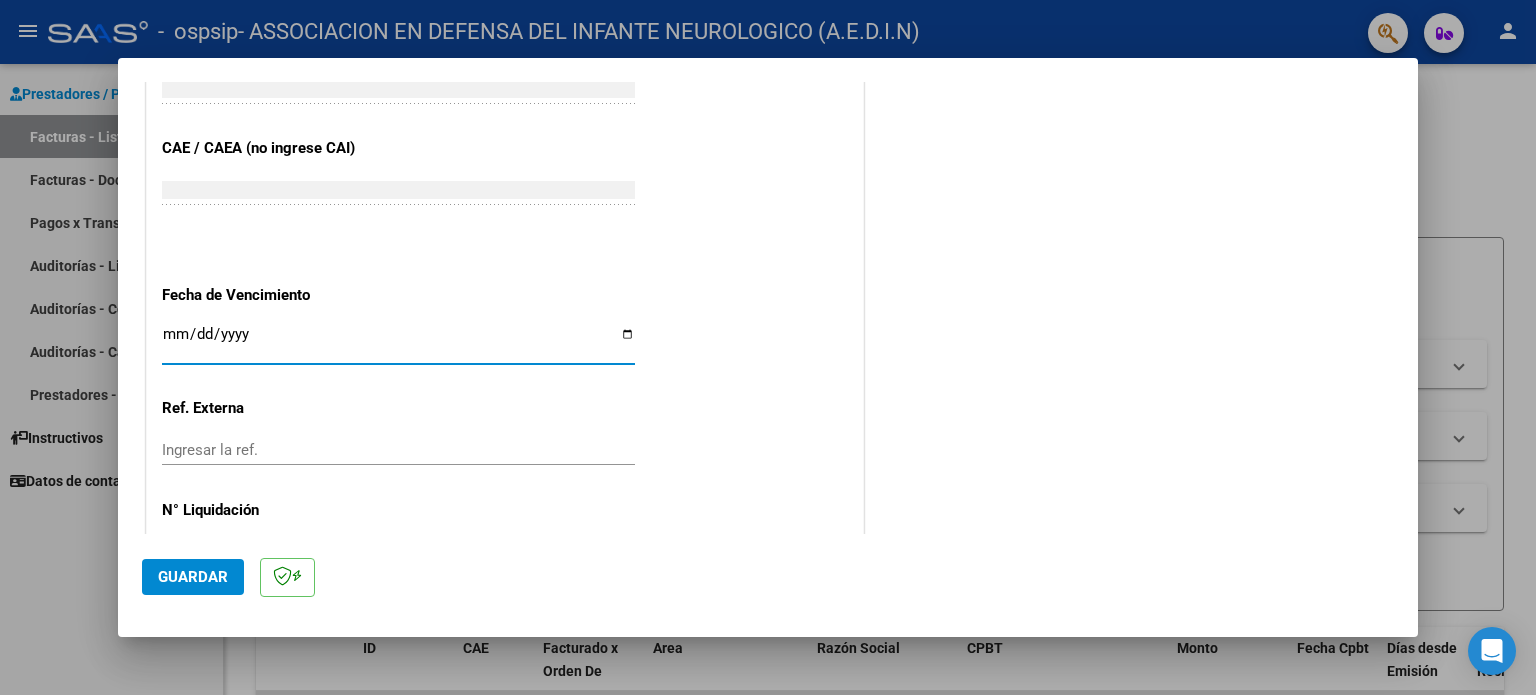 click on "Ingresar la fecha" at bounding box center (398, 342) 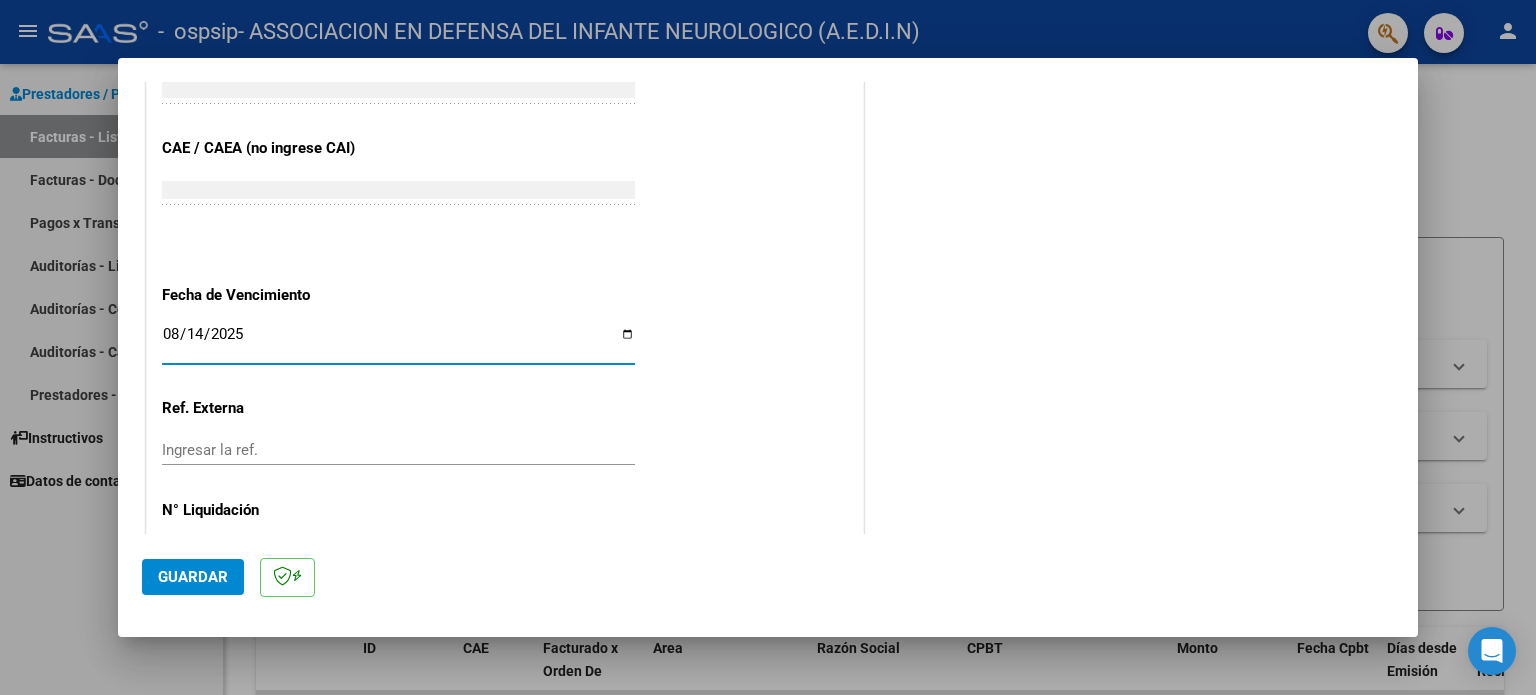 type on "2025-08-14" 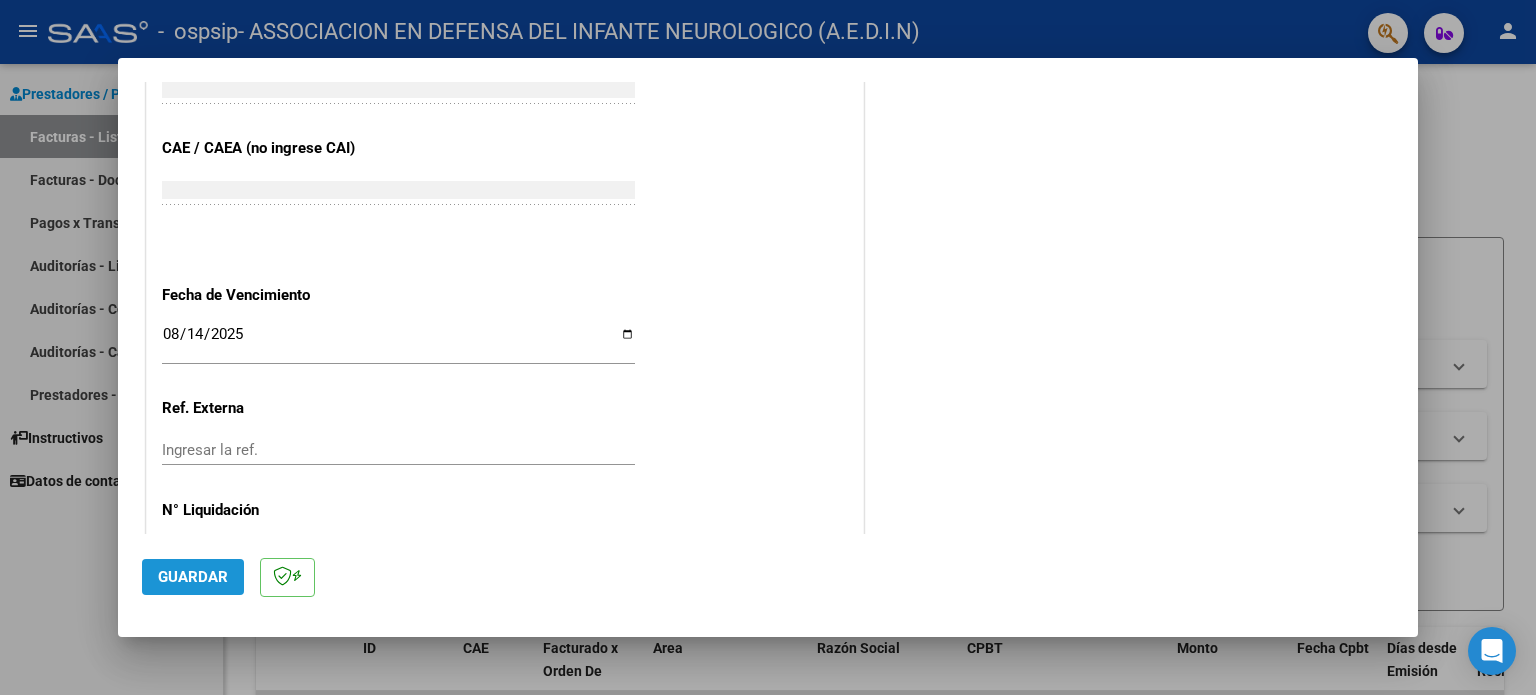click on "Guardar" 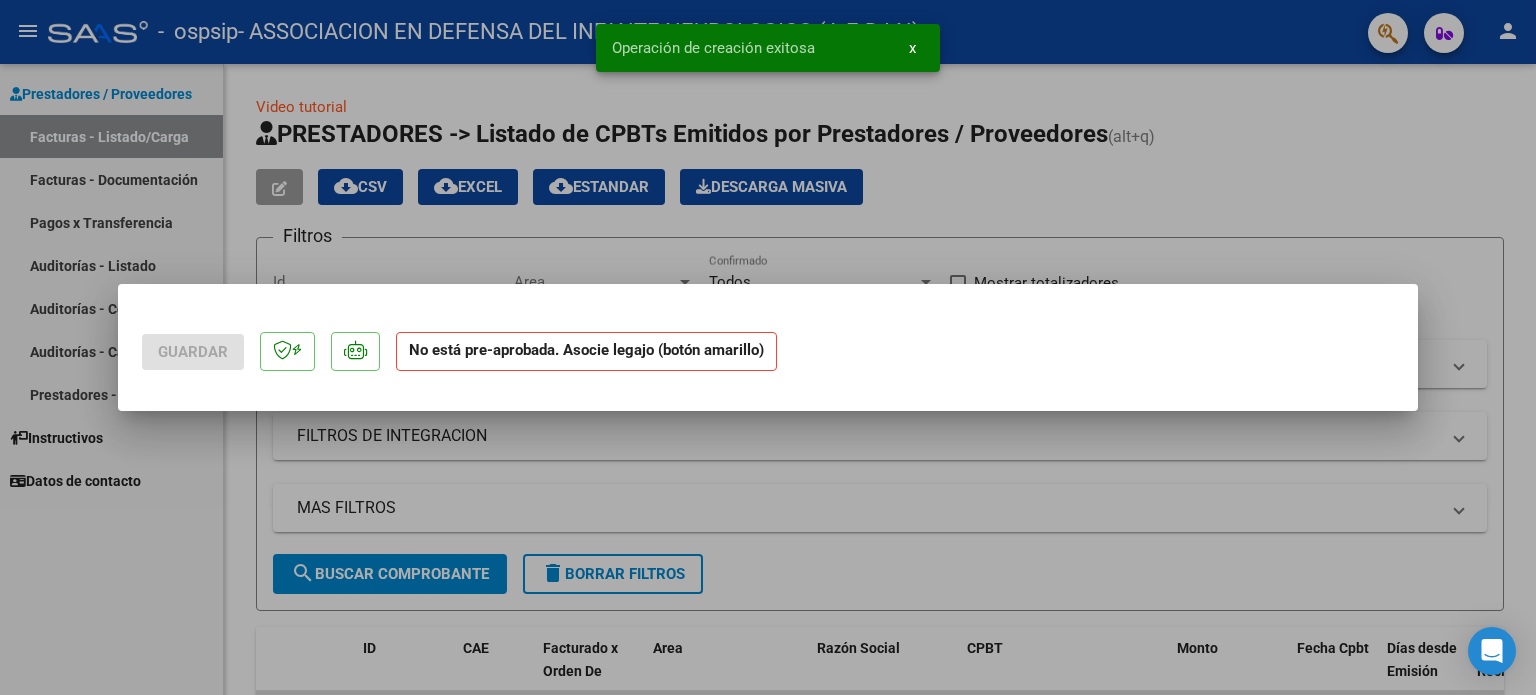 scroll, scrollTop: 0, scrollLeft: 0, axis: both 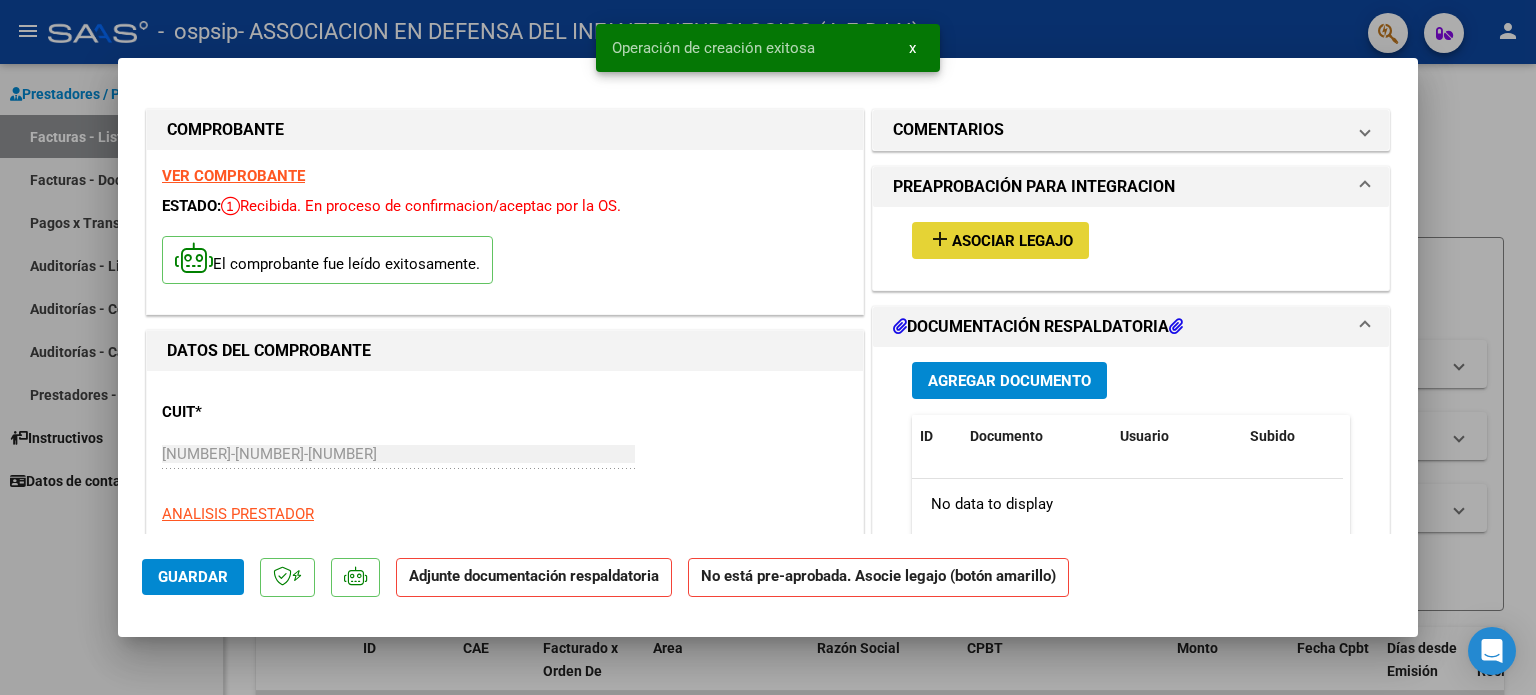 click on "add" at bounding box center [940, 239] 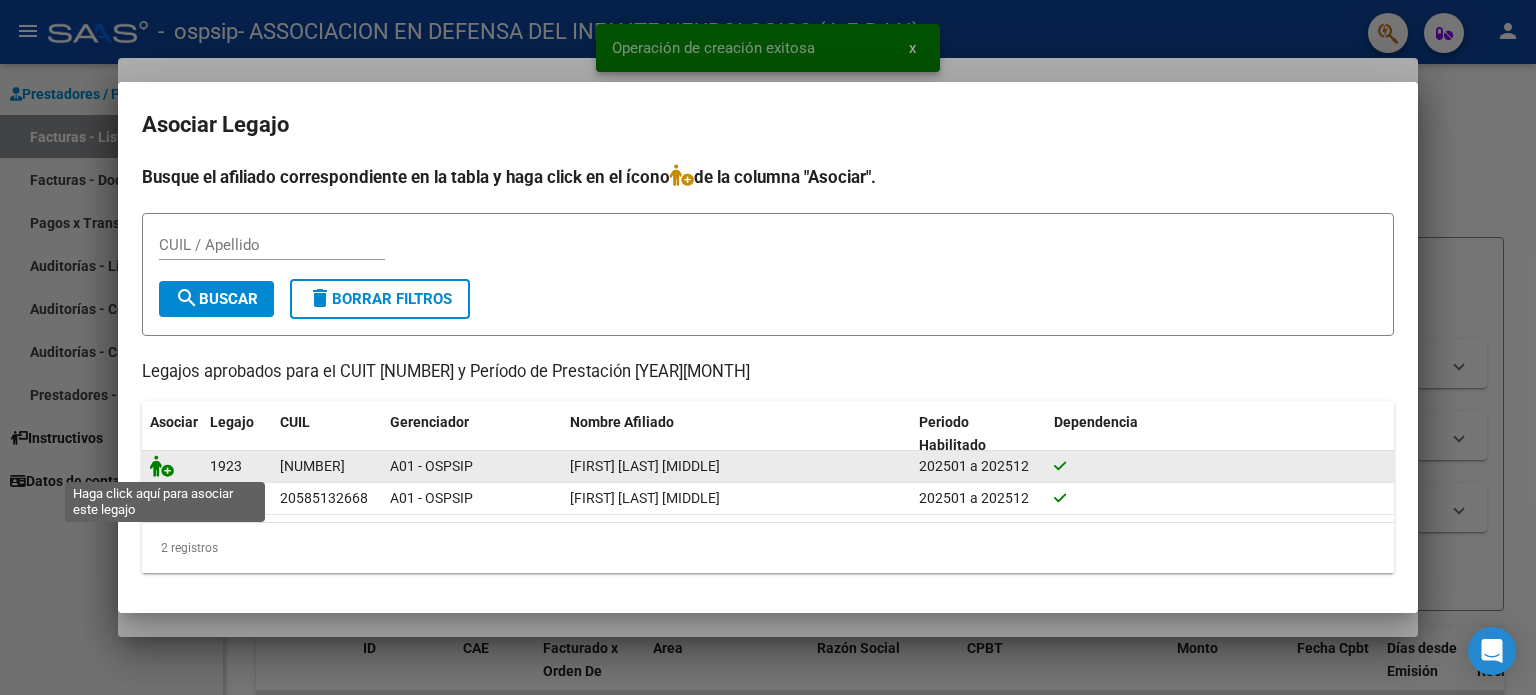 click 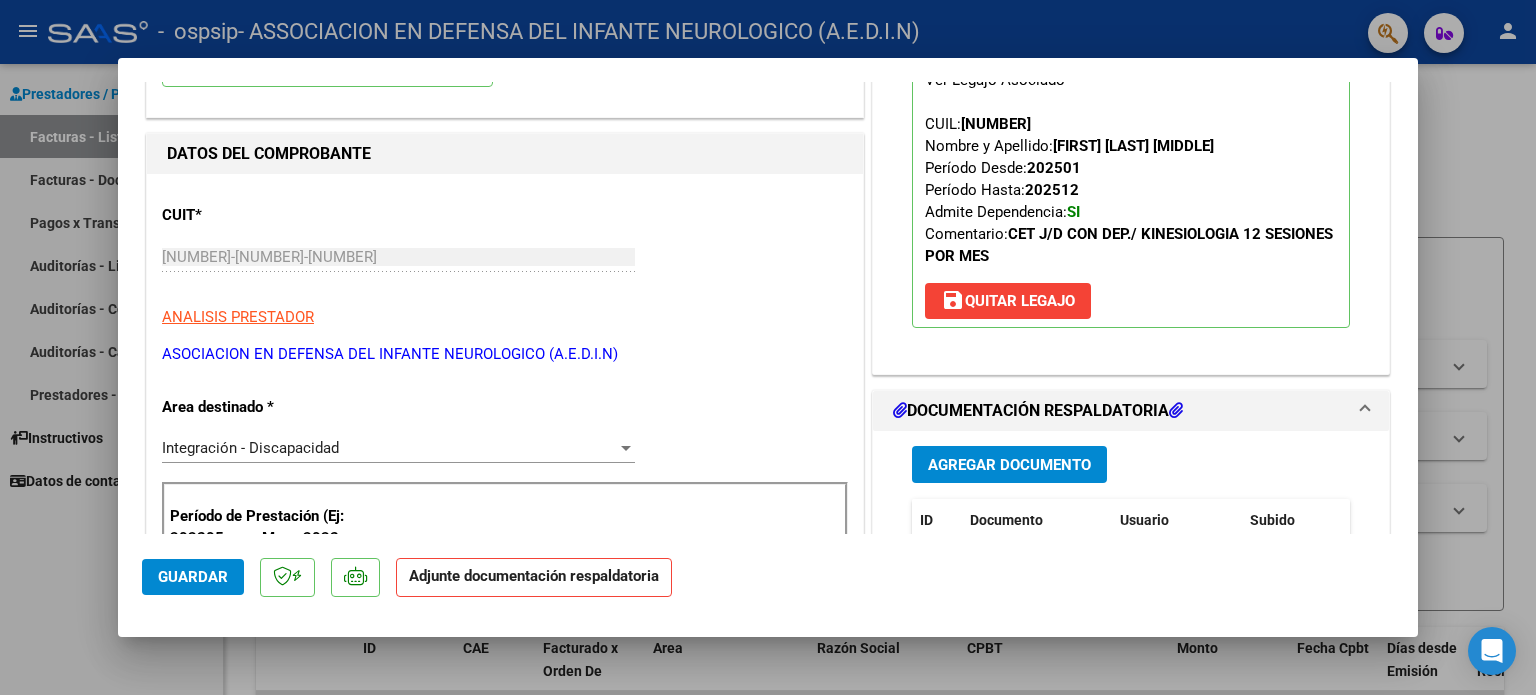 scroll, scrollTop: 200, scrollLeft: 0, axis: vertical 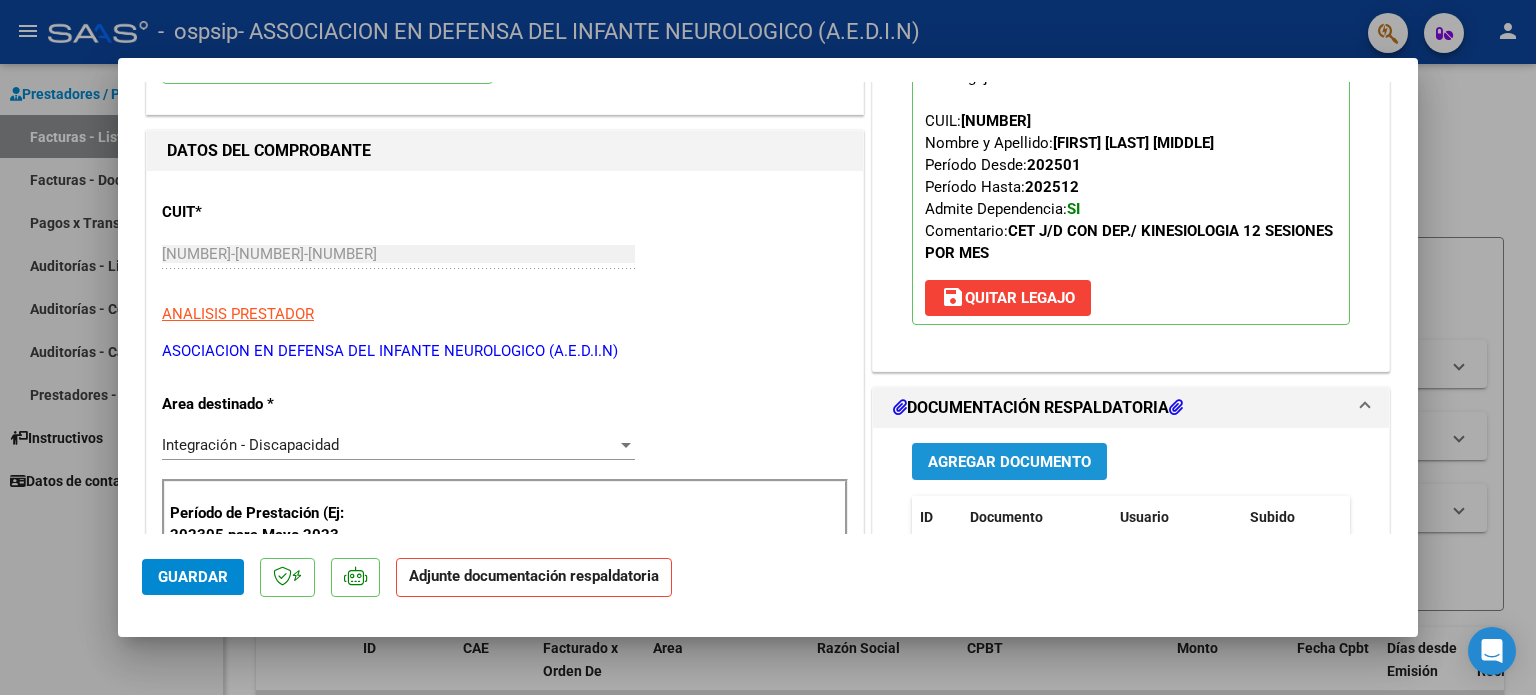 click on "Agregar Documento" at bounding box center [1009, 462] 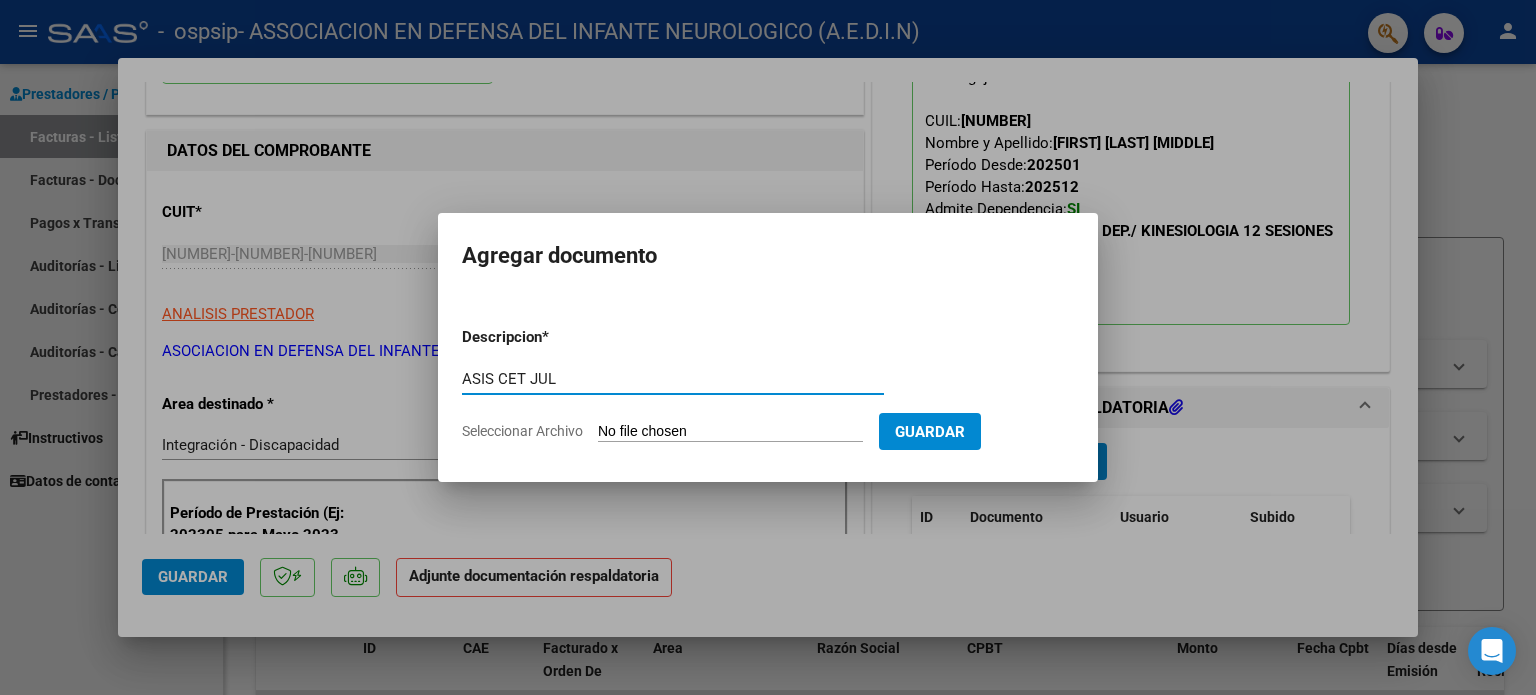 type on "ASIS CET JUL" 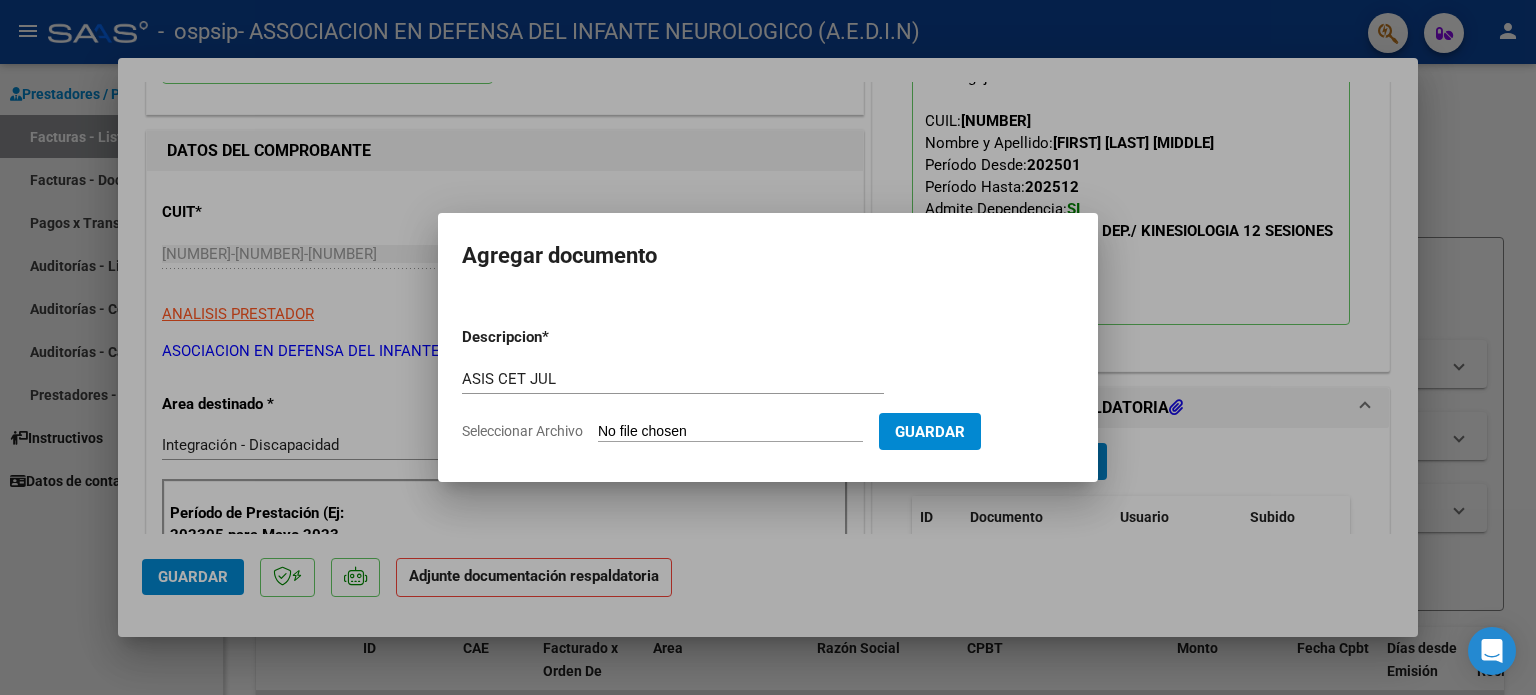 type on "C:\fakepath\[NAME] [INITIAL] [TYPE] [MONTH].pdf" 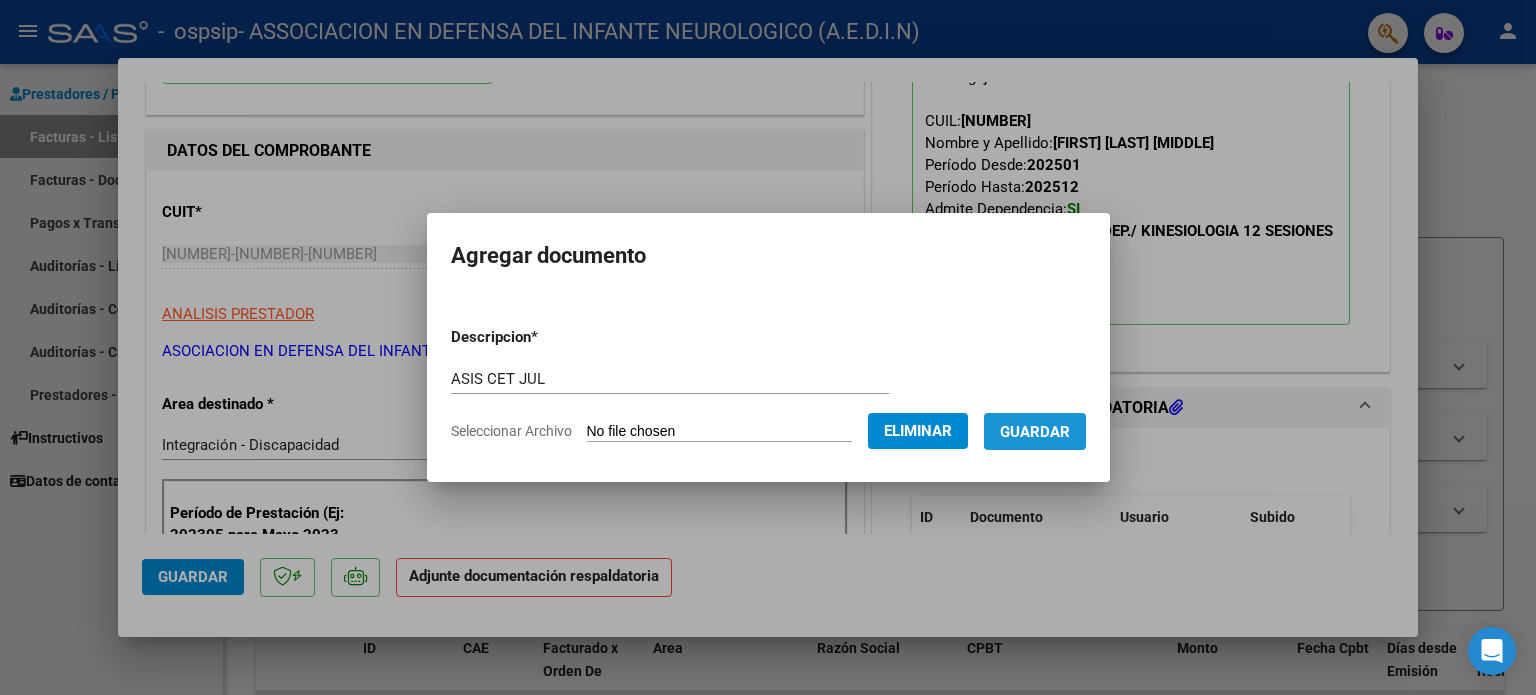 click on "Guardar" at bounding box center (1035, 432) 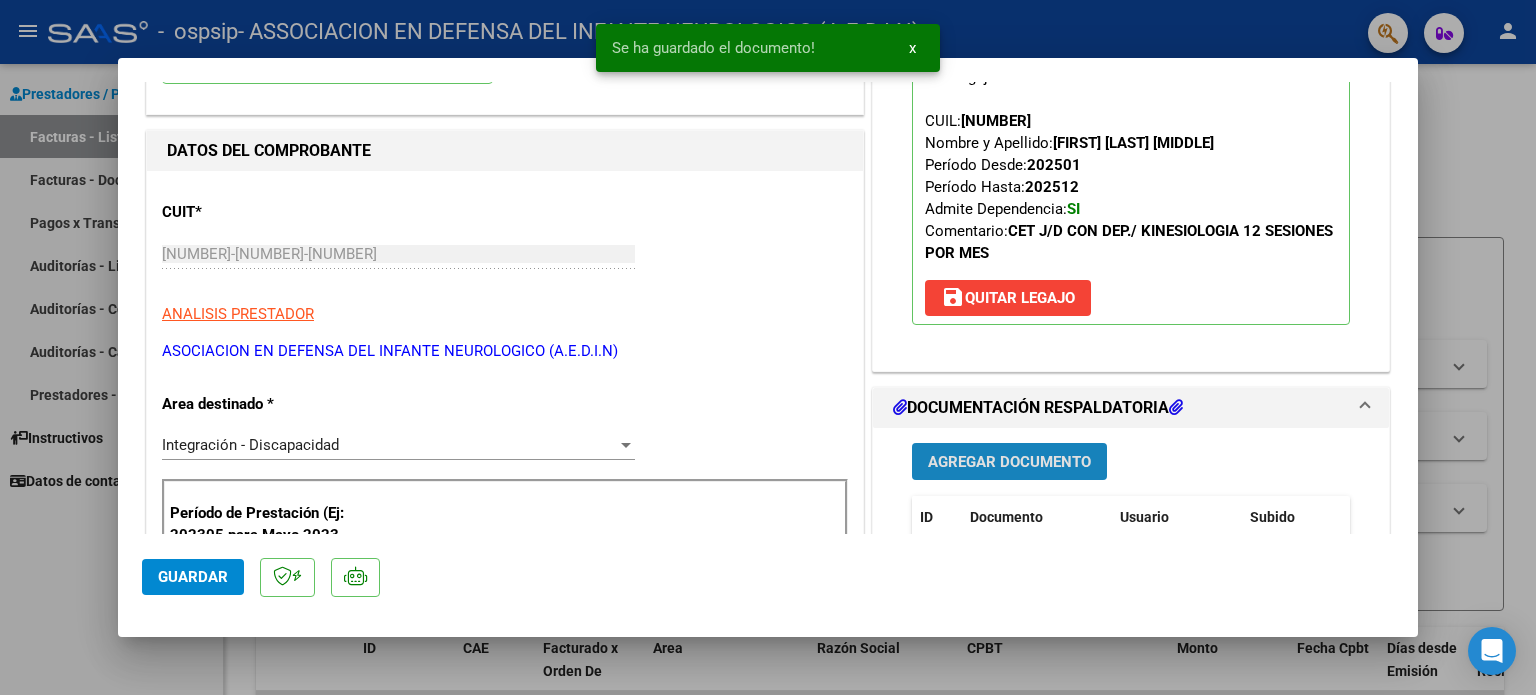 click on "Agregar Documento" at bounding box center [1009, 462] 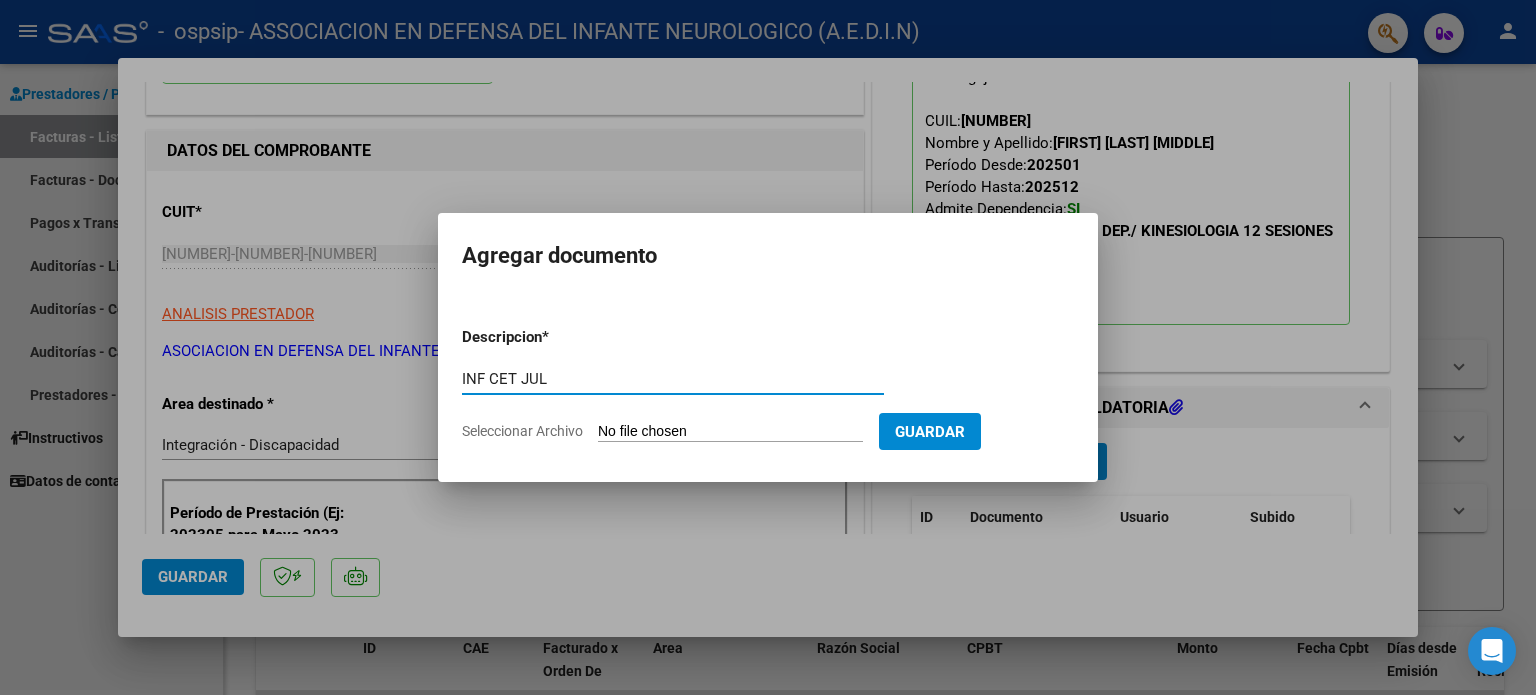 type on "INF CET JUL" 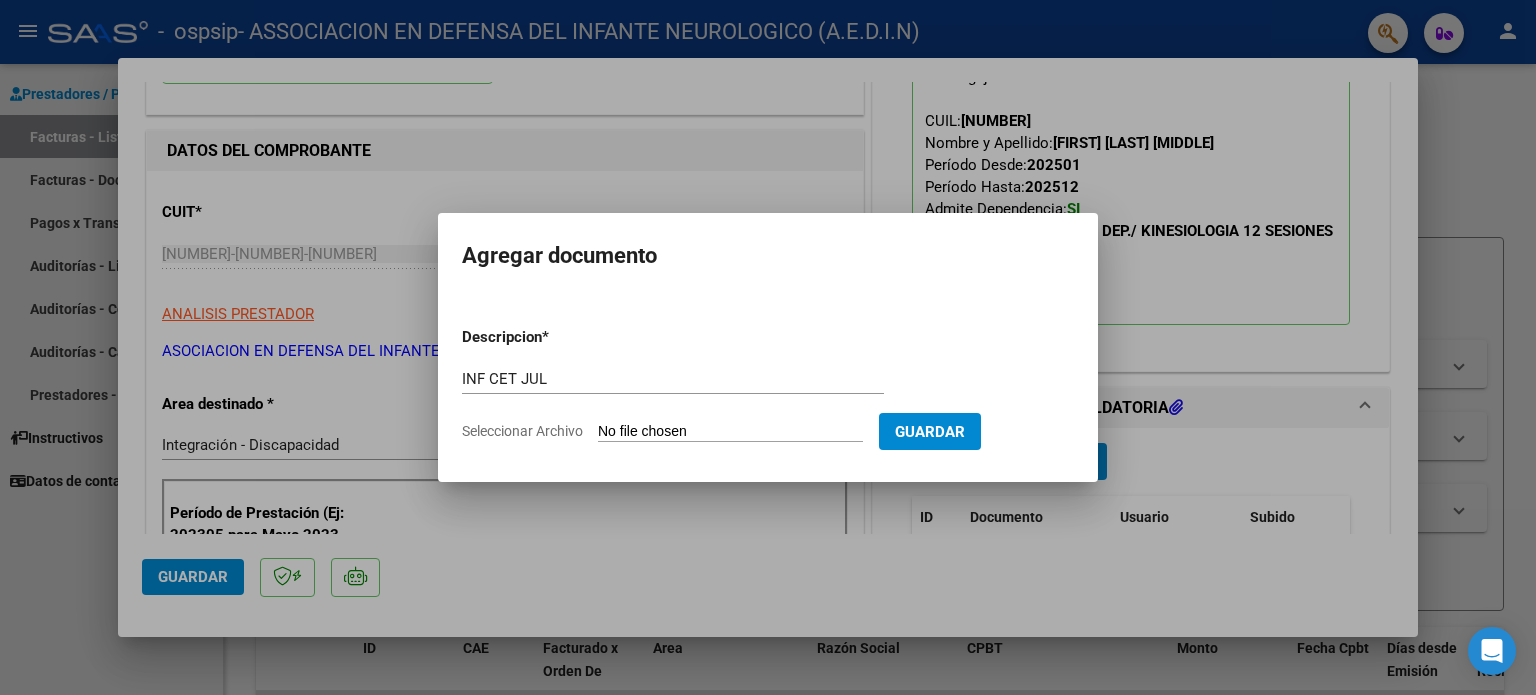 type on "C:\fakepath\[NAME] [INITIAL] [TYPE] [MONTH].pdf" 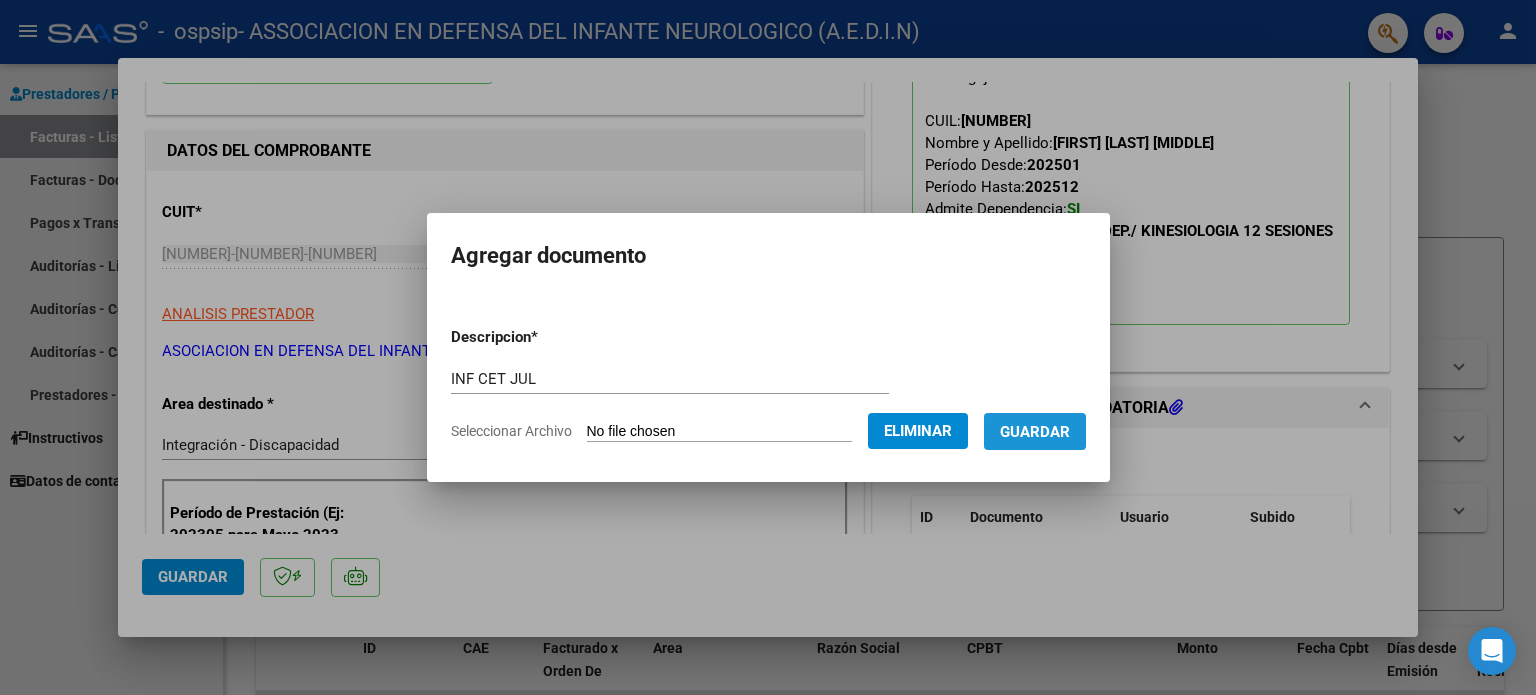 click on "Guardar" at bounding box center [1035, 432] 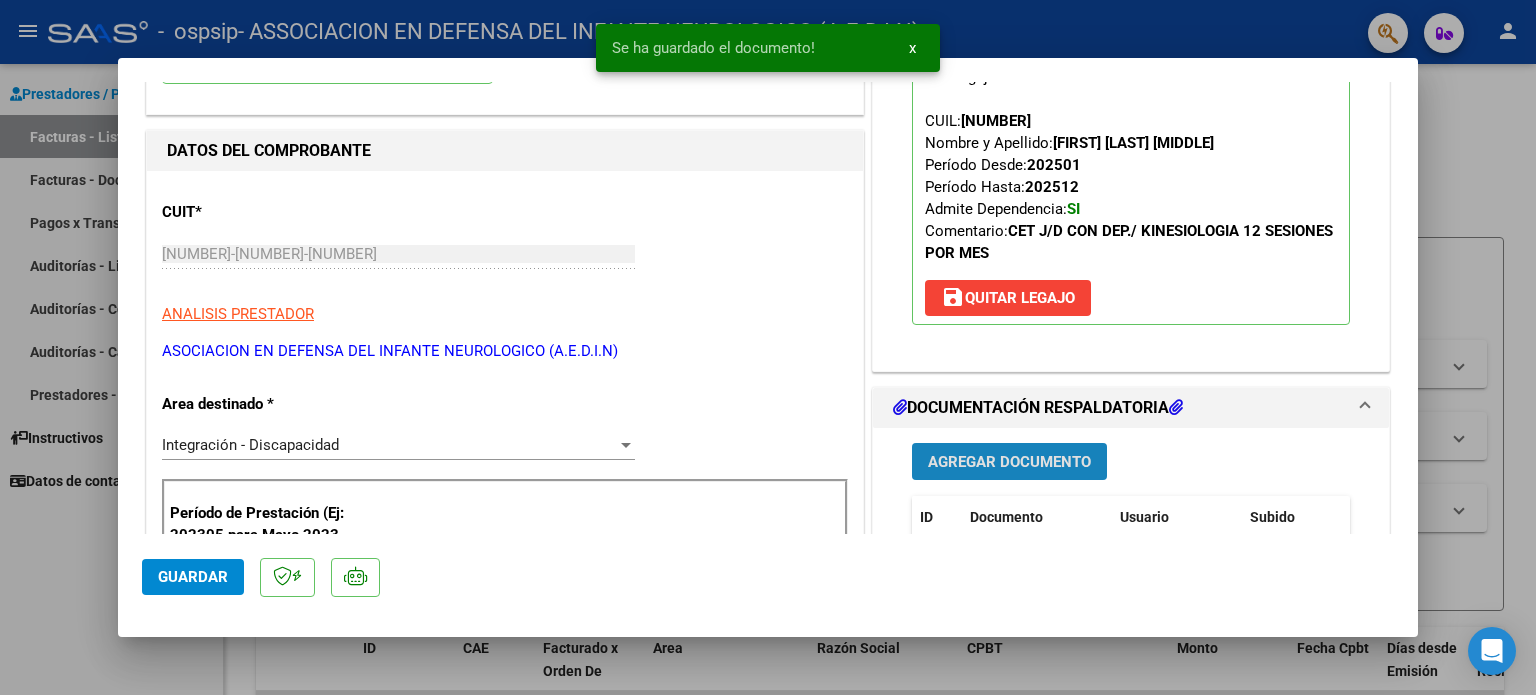 click on "Agregar Documento" at bounding box center [1009, 461] 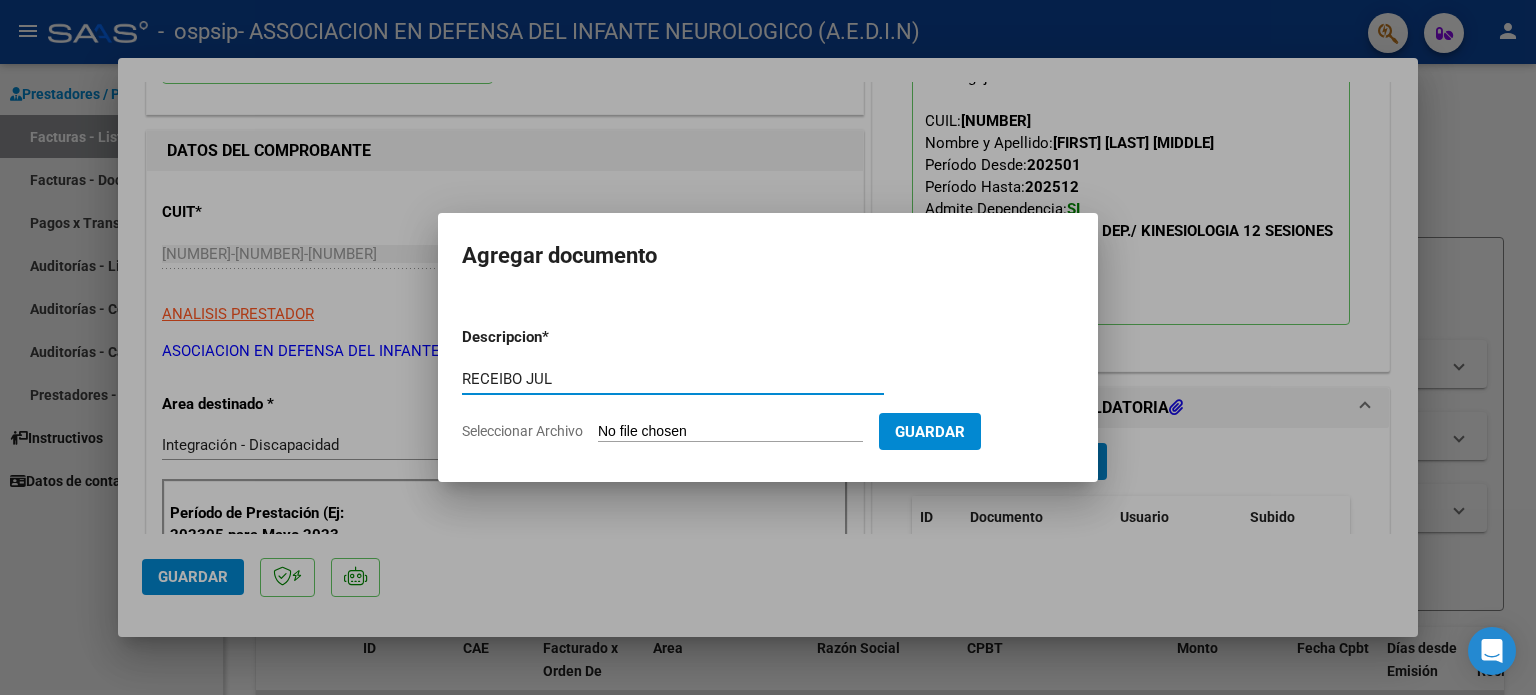 type on "RECEIBO JUL" 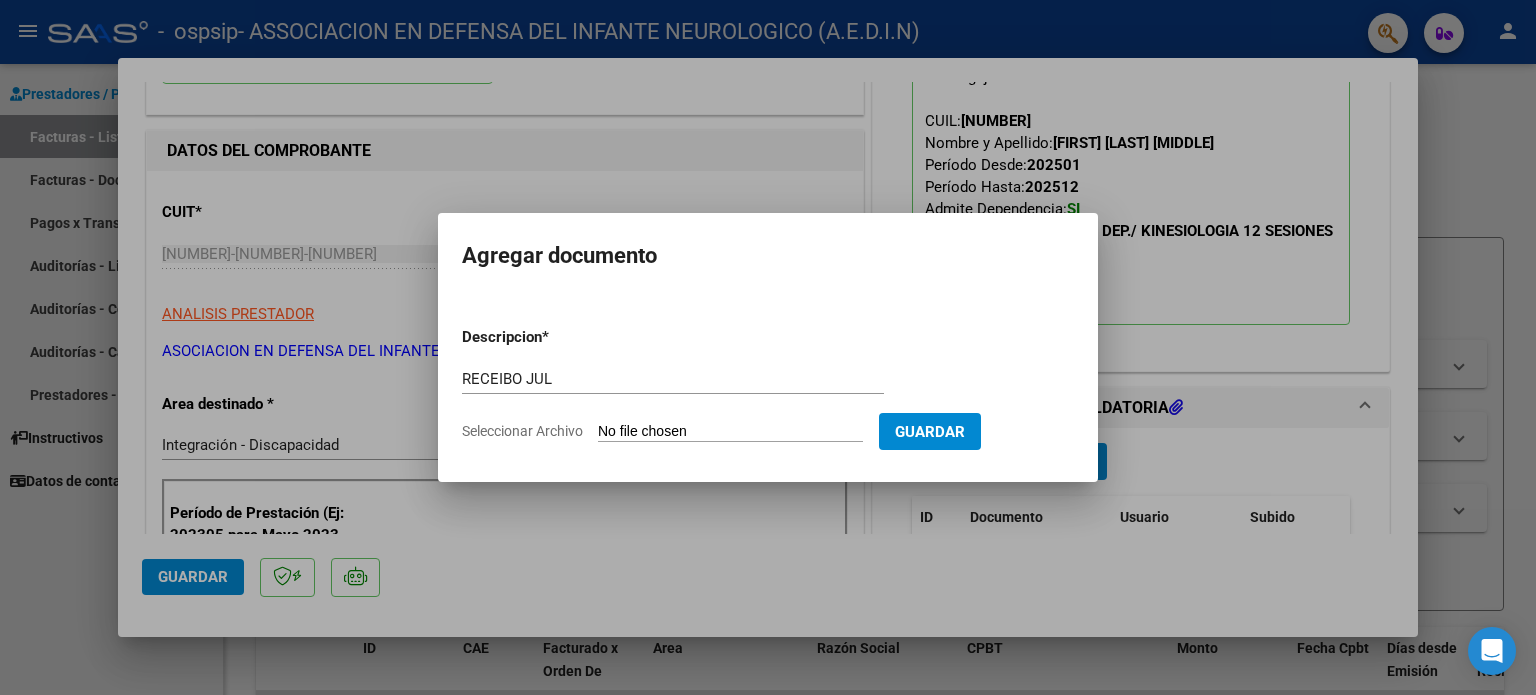 type on "C:\fakepath\[NAME] [TYPE].pdf" 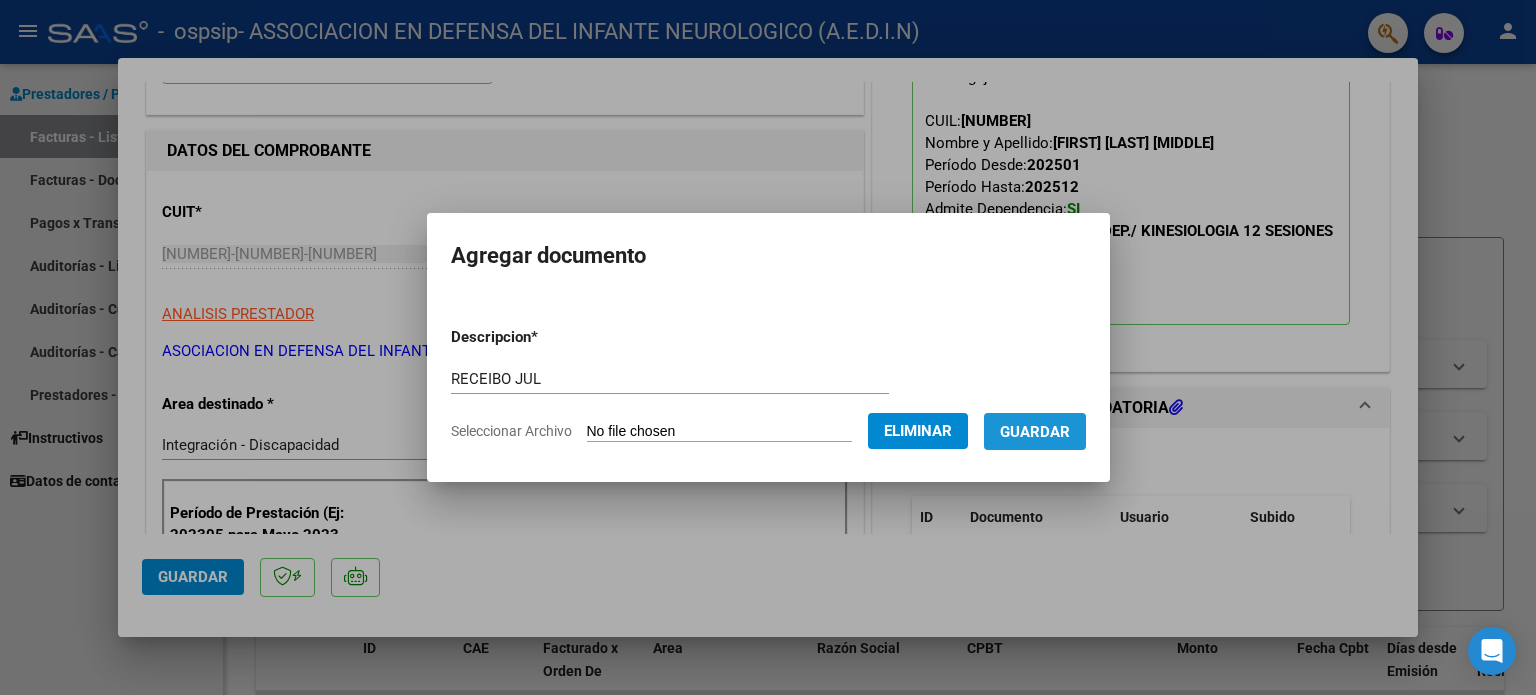 click on "Guardar" at bounding box center [1035, 432] 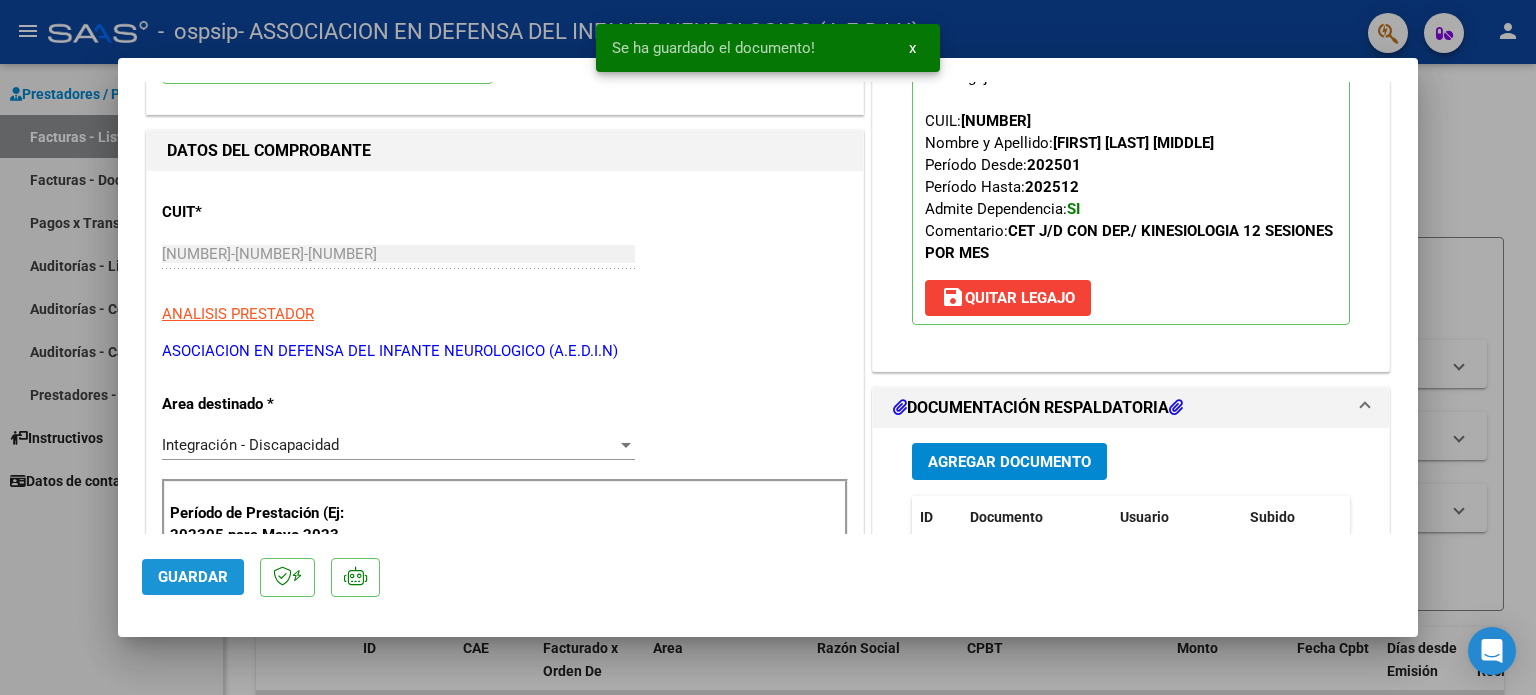 click on "Guardar" 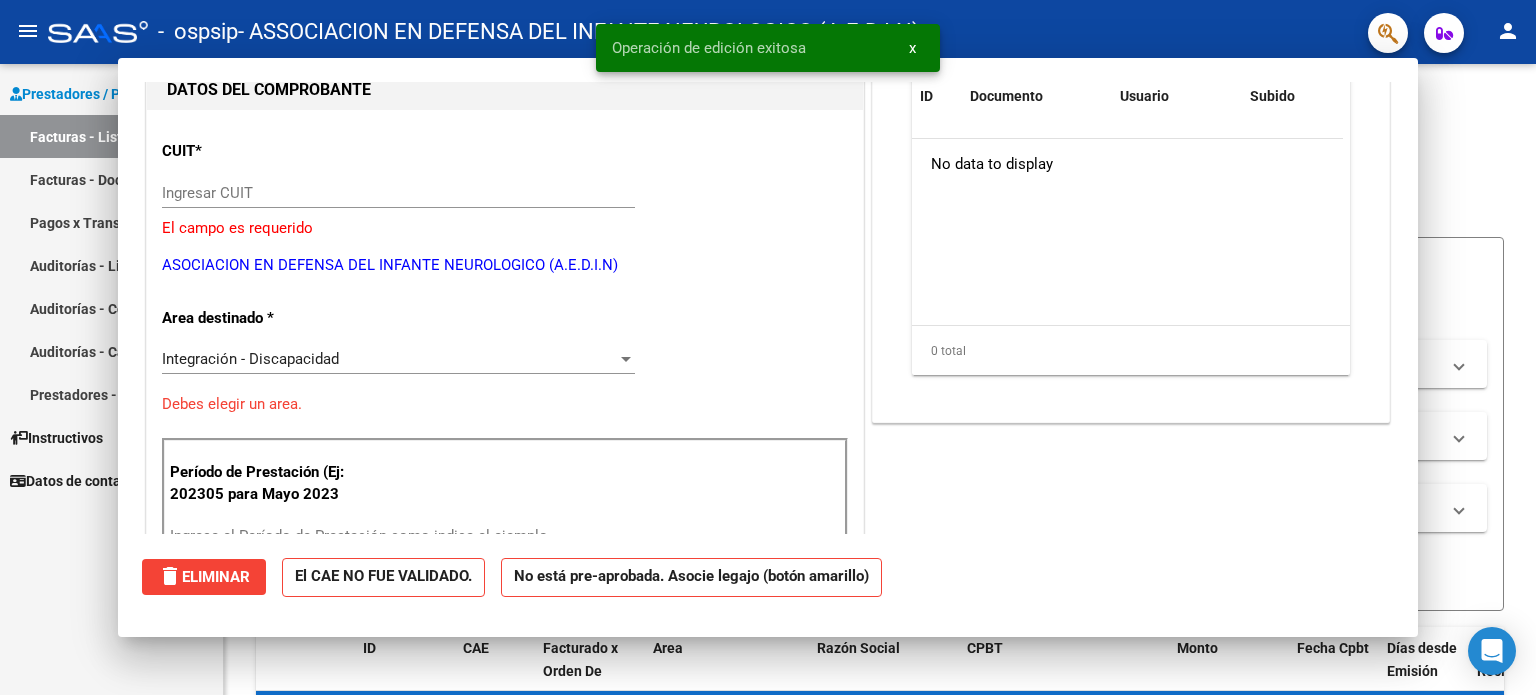 scroll, scrollTop: 0, scrollLeft: 0, axis: both 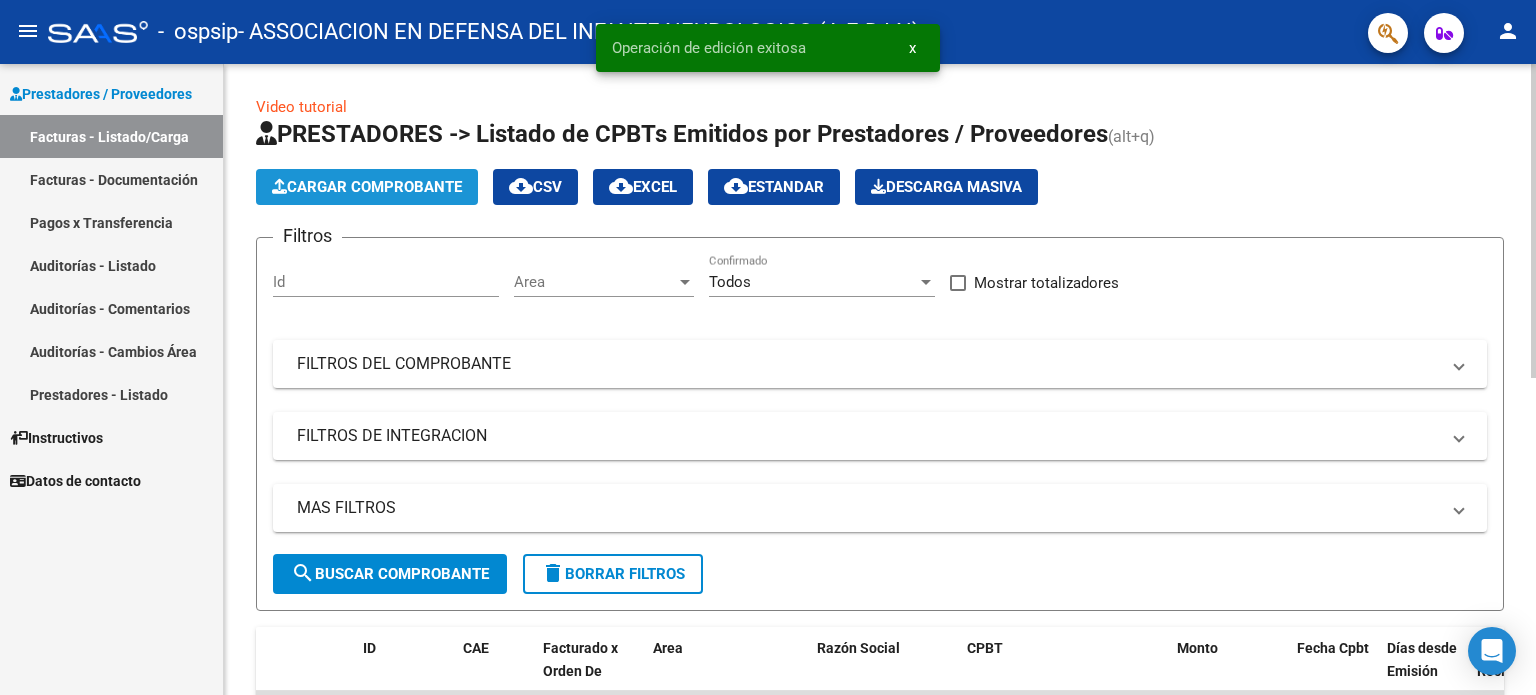 click on "Cargar Comprobante" 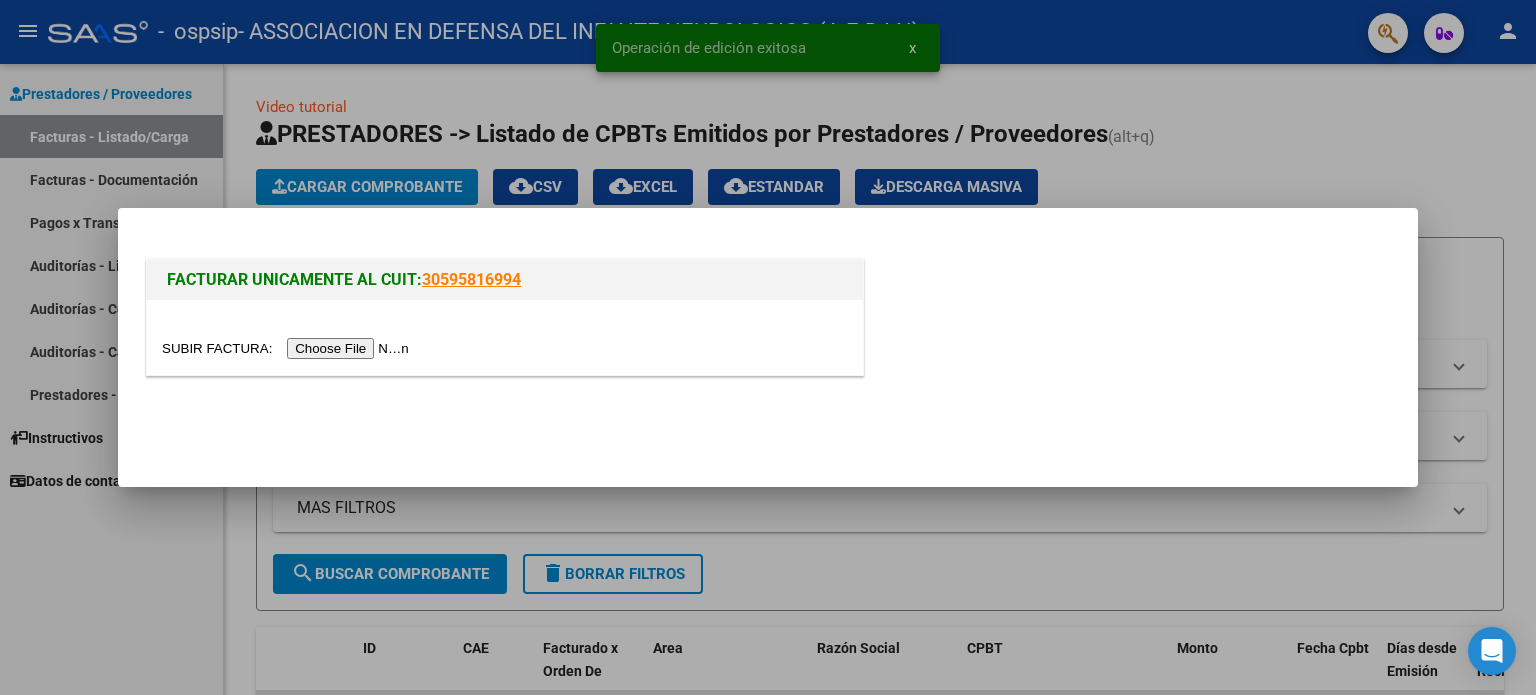 click at bounding box center (288, 348) 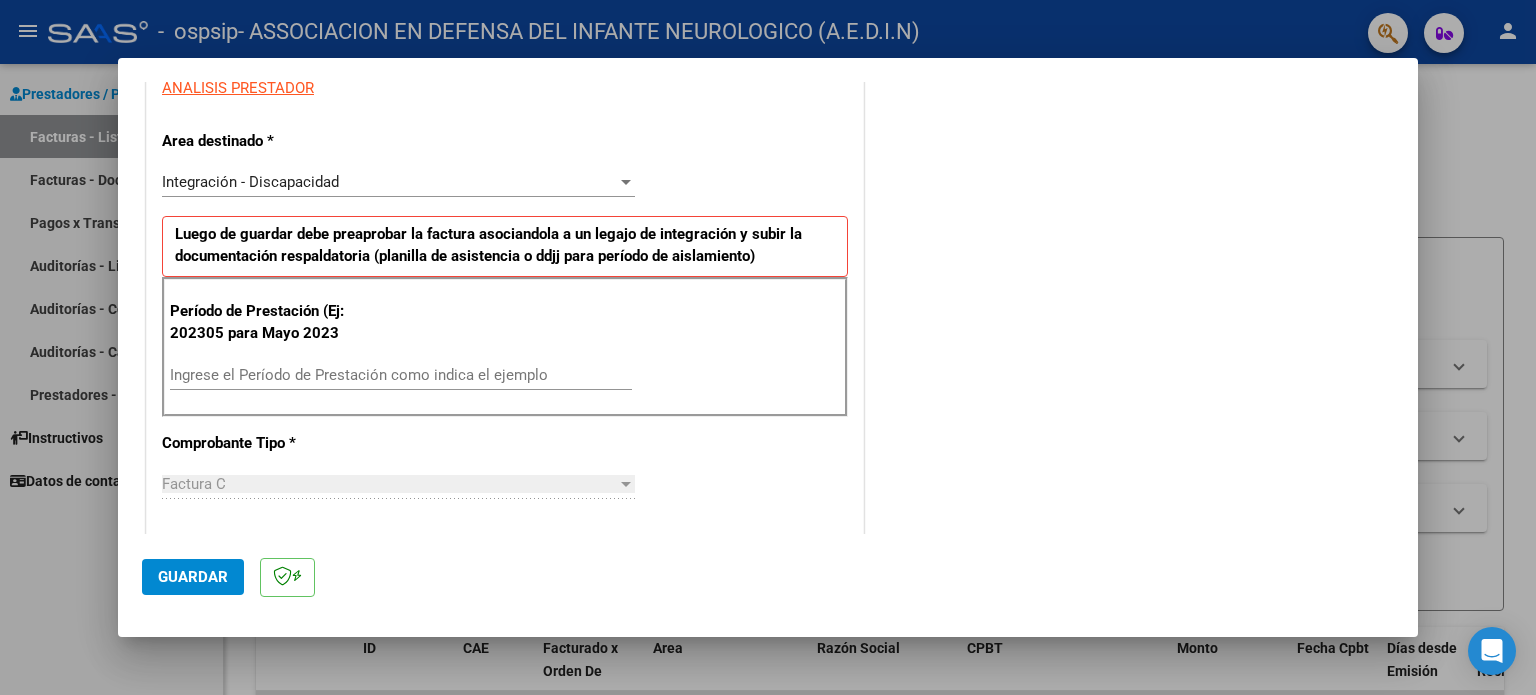 scroll, scrollTop: 400, scrollLeft: 0, axis: vertical 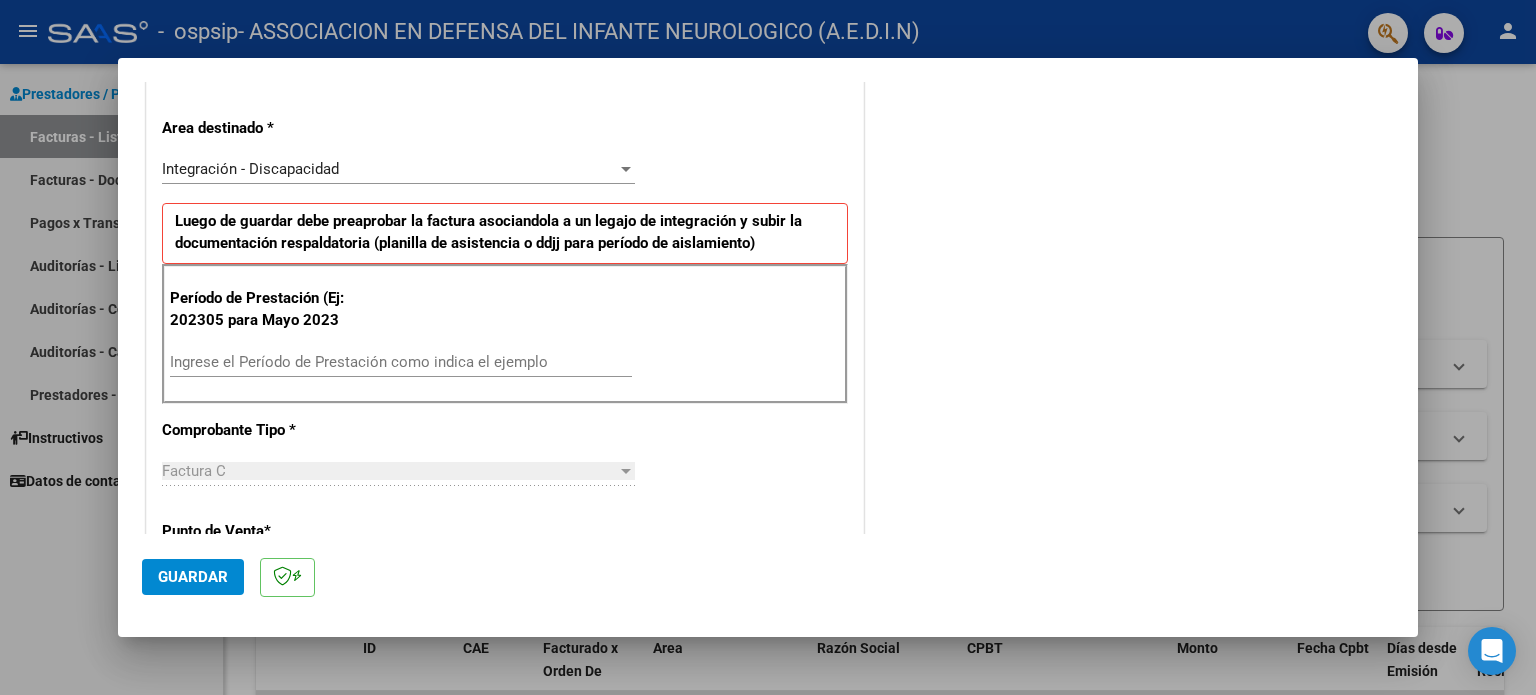 click on "Ingrese el Período de Prestación como indica el ejemplo" at bounding box center (401, 362) 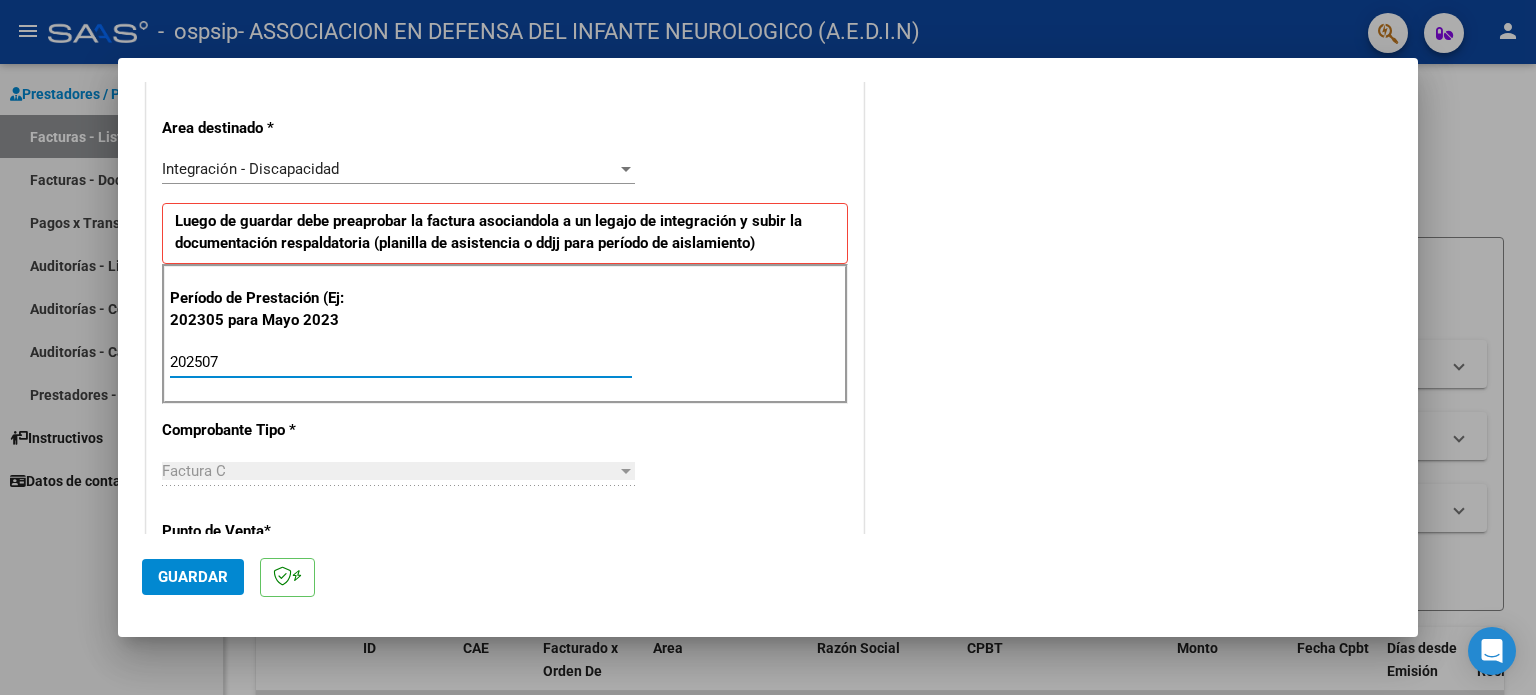type on "202507" 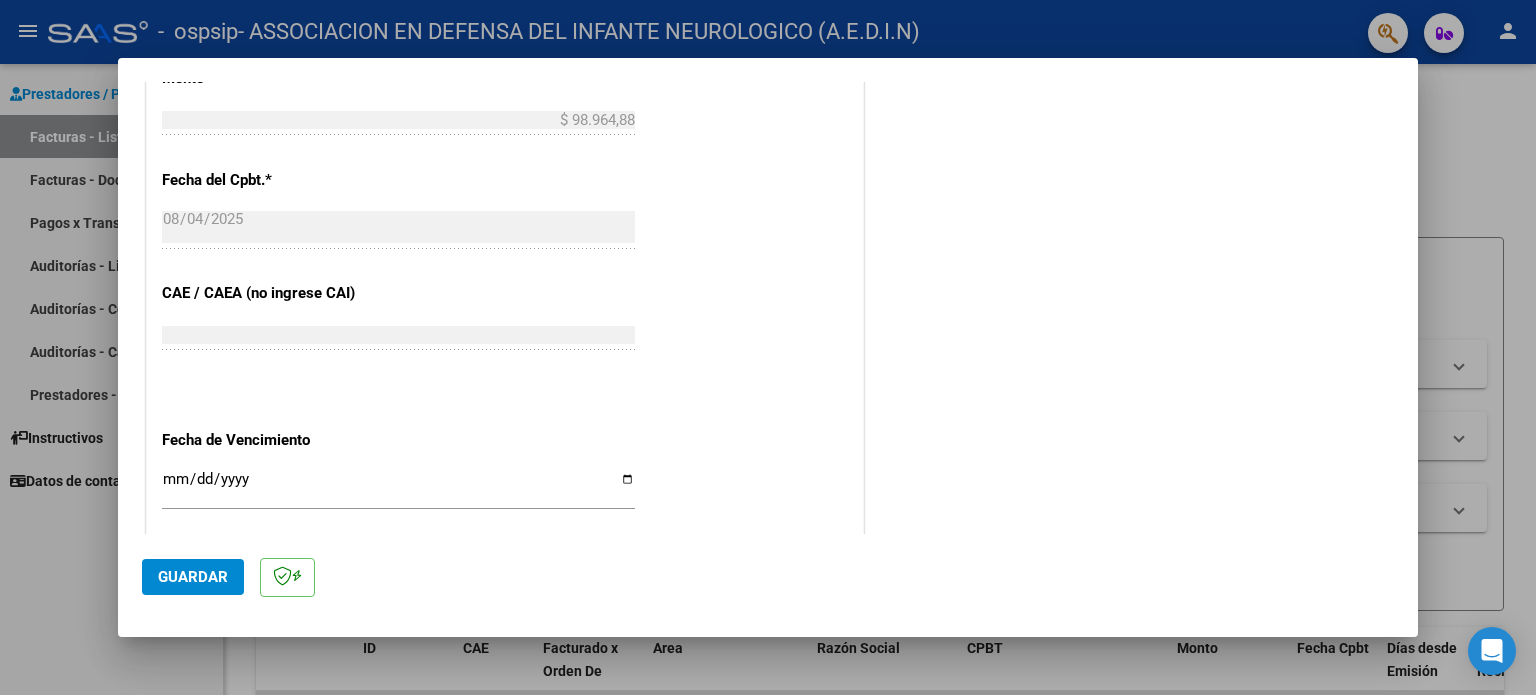 scroll, scrollTop: 1100, scrollLeft: 0, axis: vertical 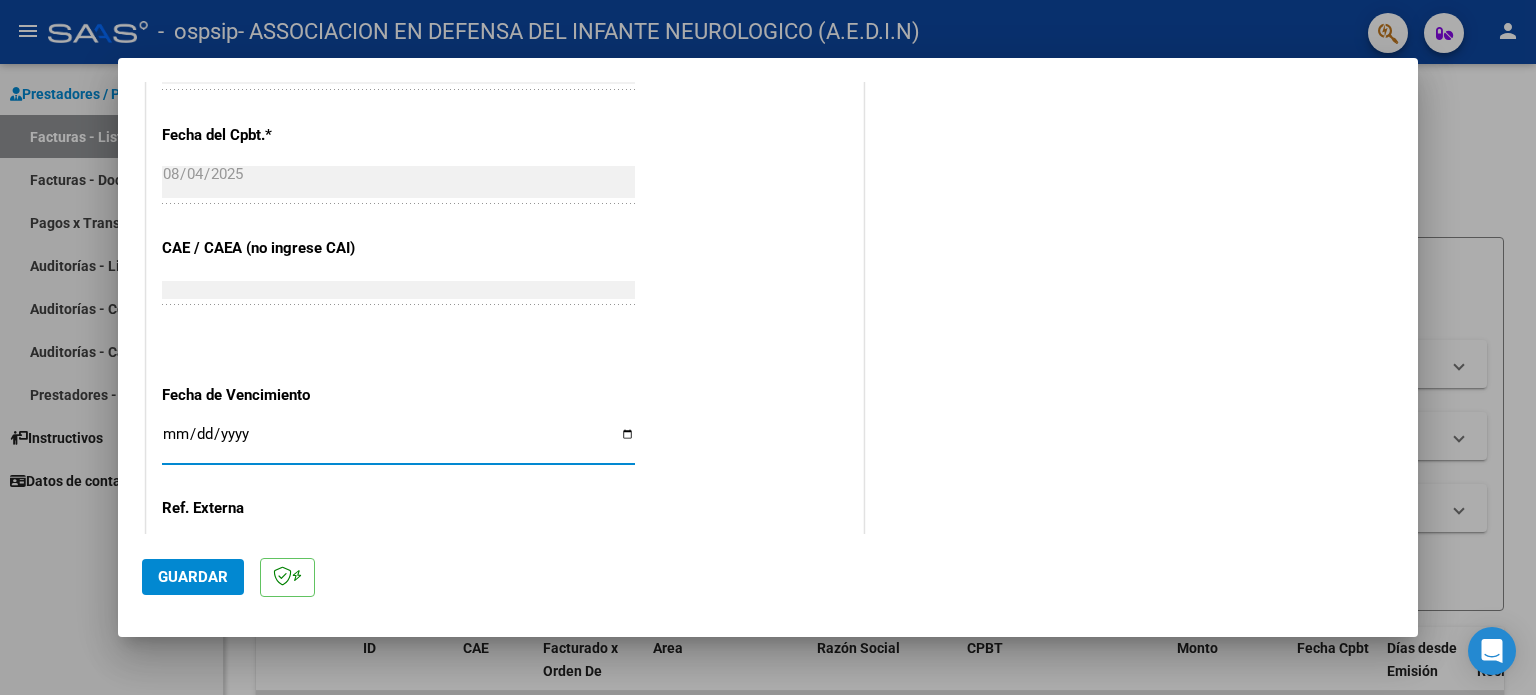 click on "Ingresar la fecha" at bounding box center (398, 442) 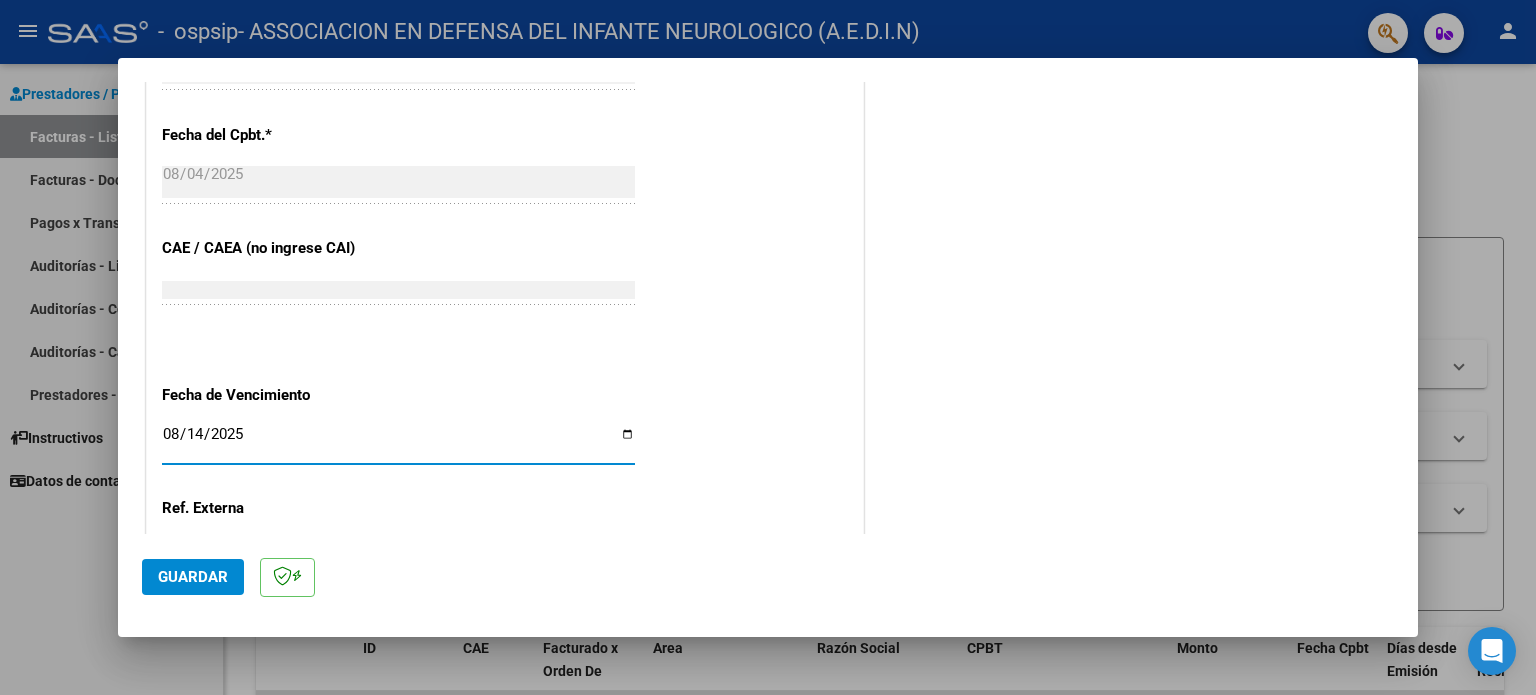 type on "2025-08-14" 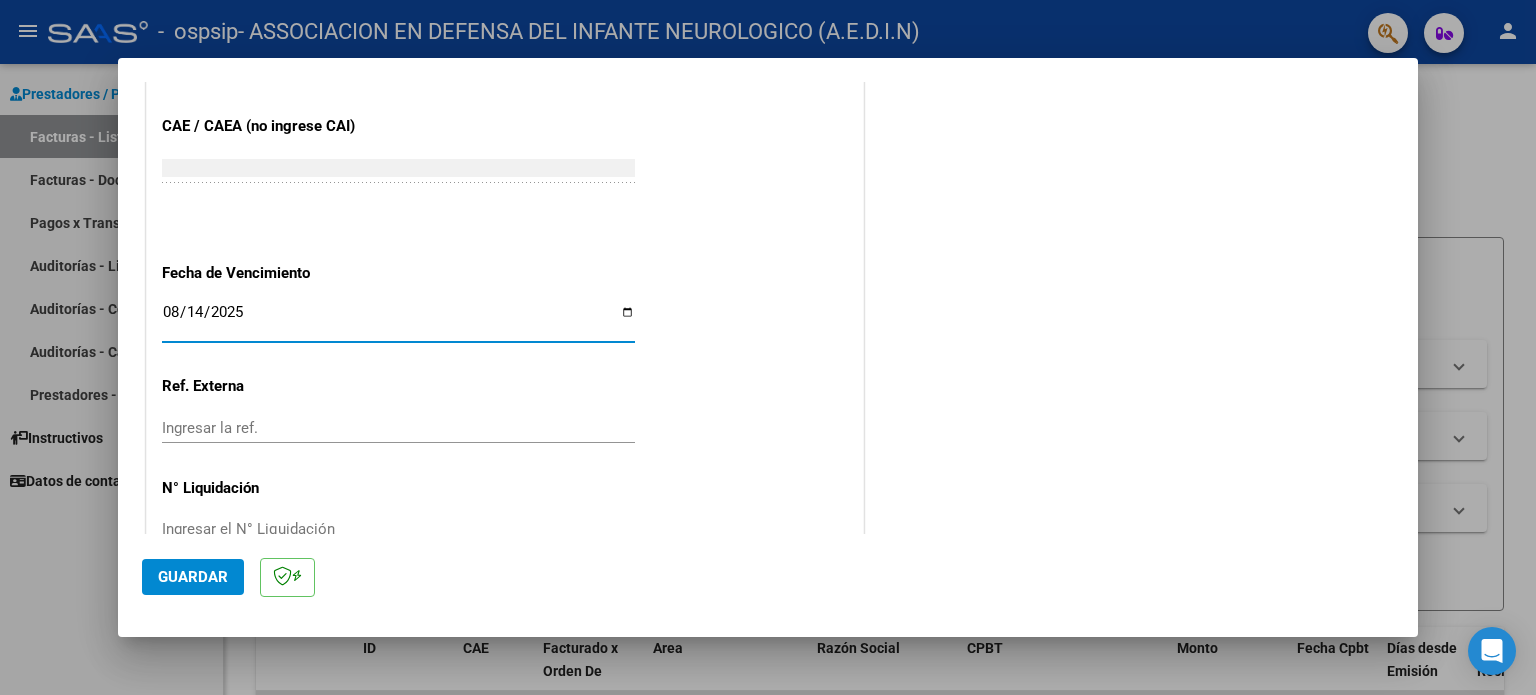 scroll, scrollTop: 1268, scrollLeft: 0, axis: vertical 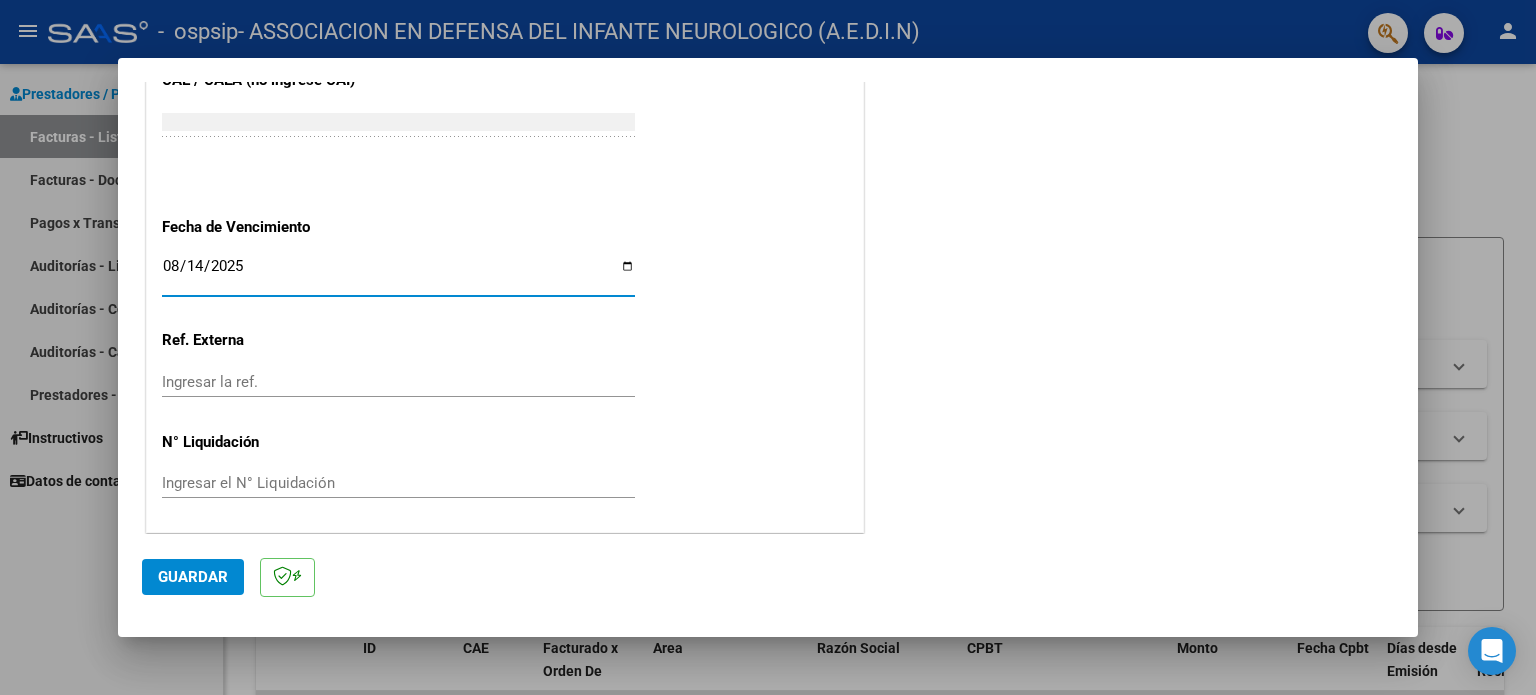 click on "Guardar" 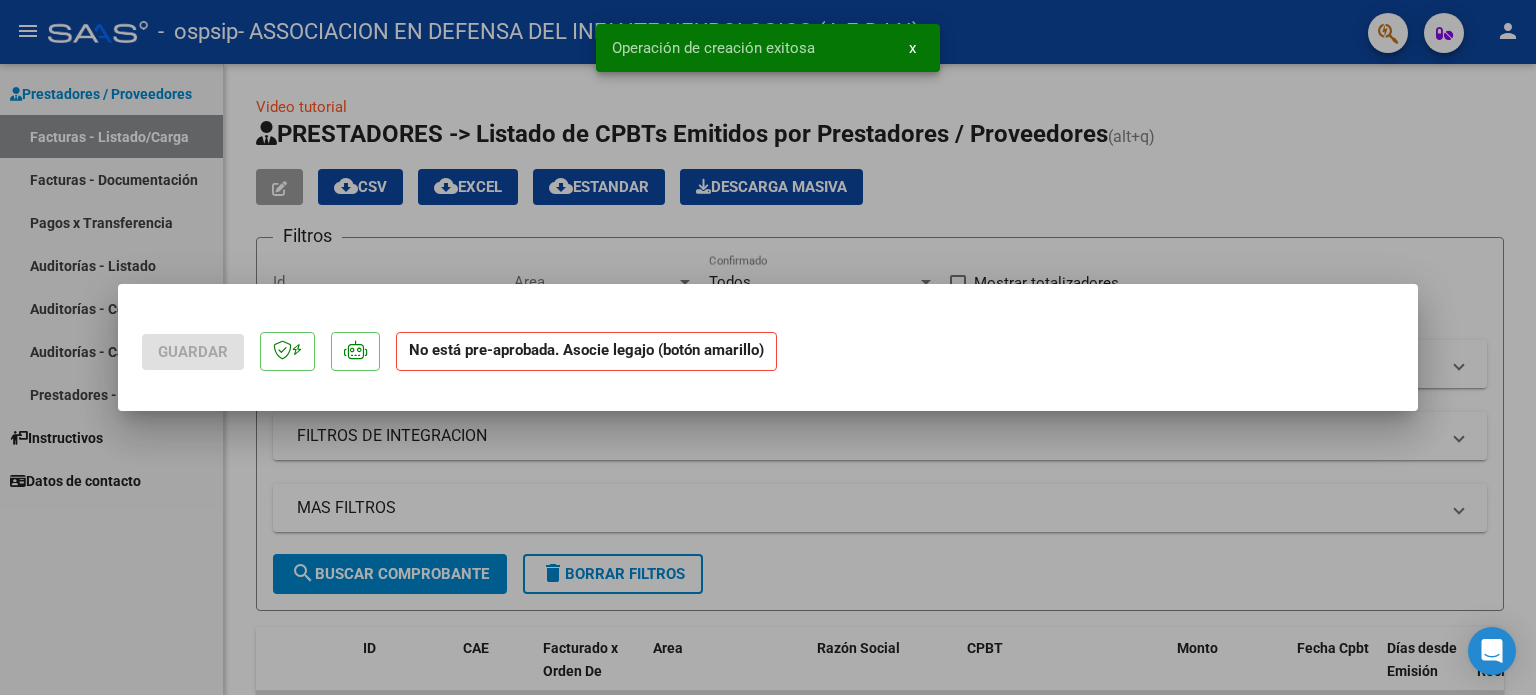 scroll, scrollTop: 0, scrollLeft: 0, axis: both 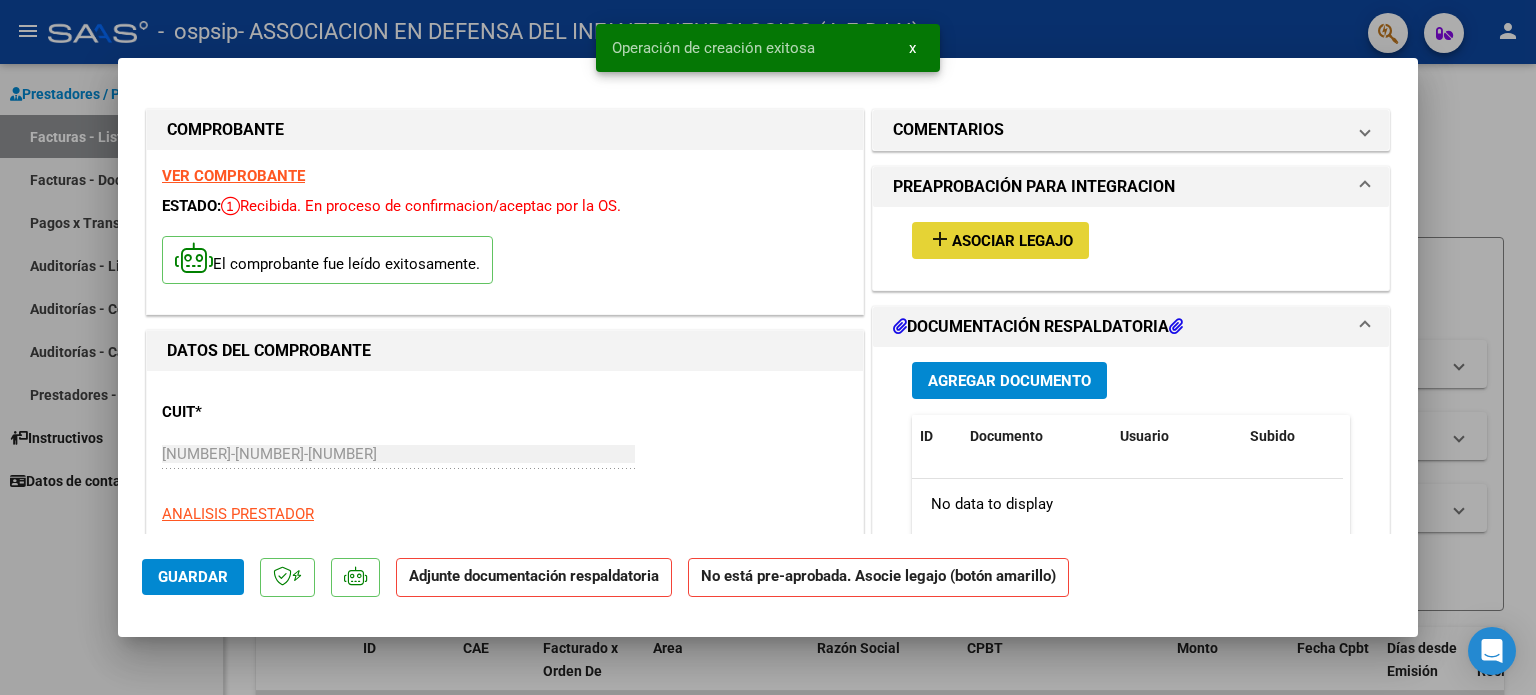 click on "add" at bounding box center (940, 239) 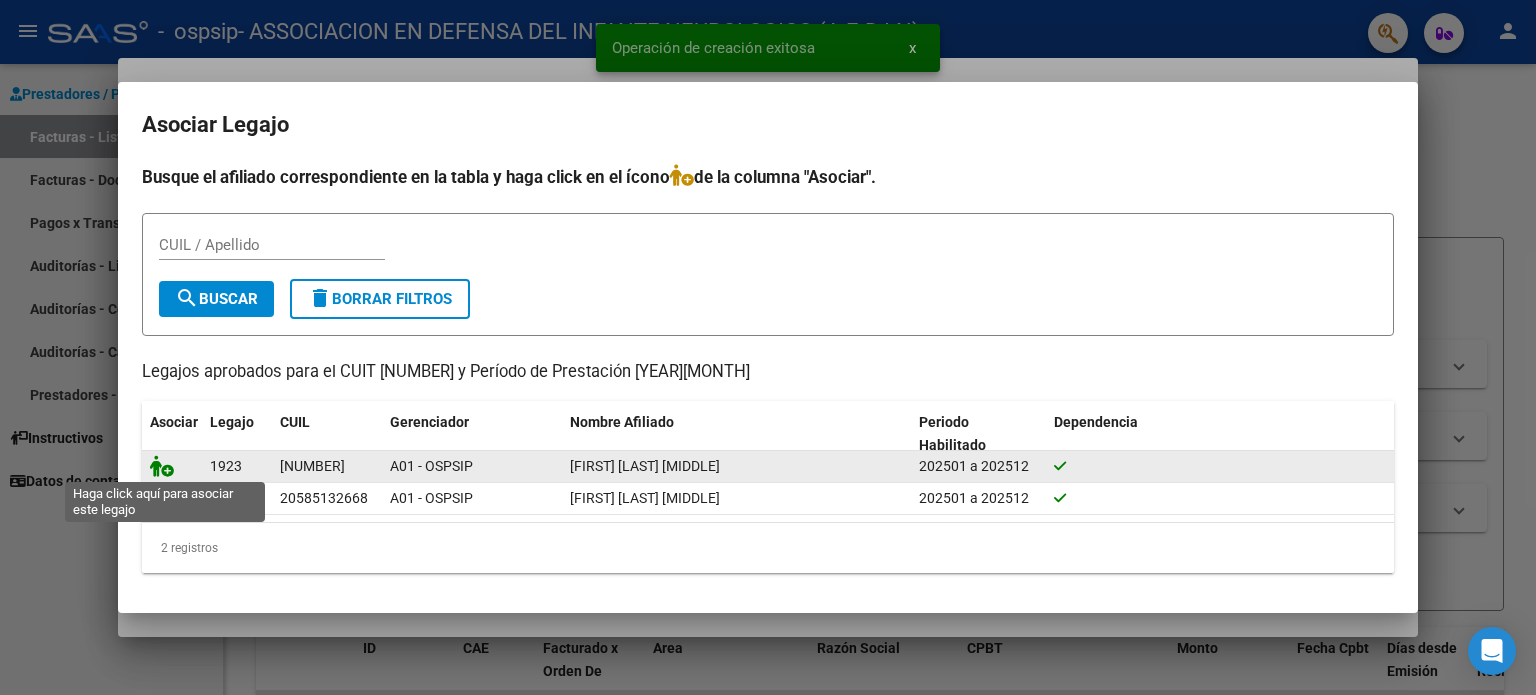 click 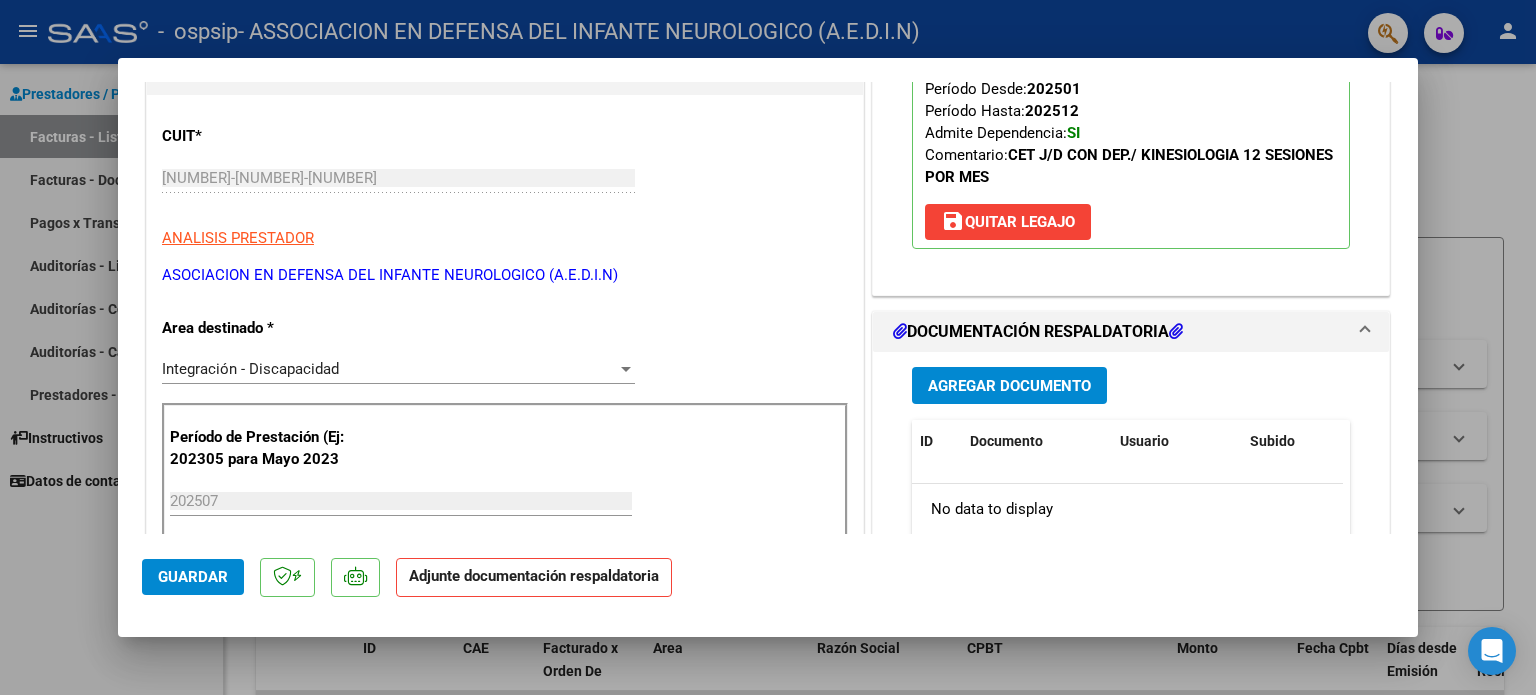 scroll, scrollTop: 300, scrollLeft: 0, axis: vertical 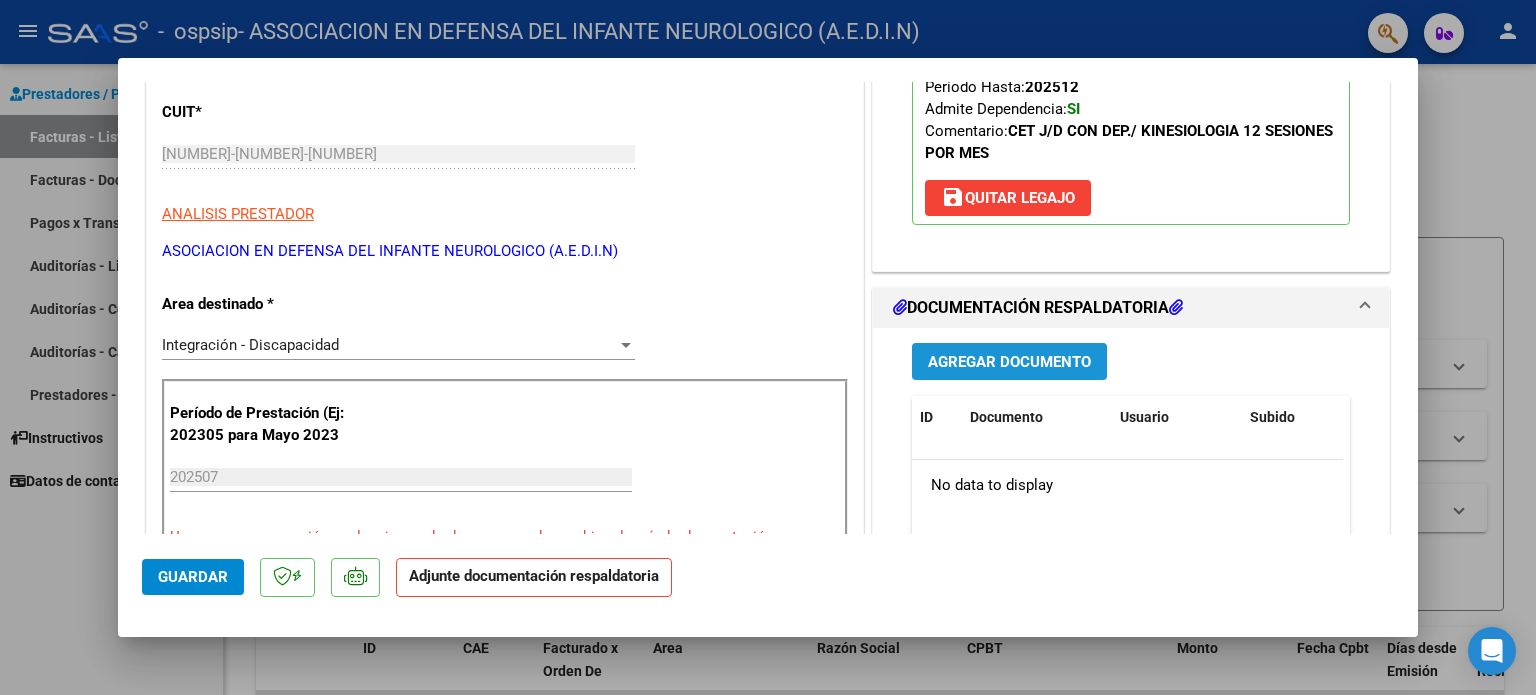 click on "Agregar Documento" at bounding box center [1009, 362] 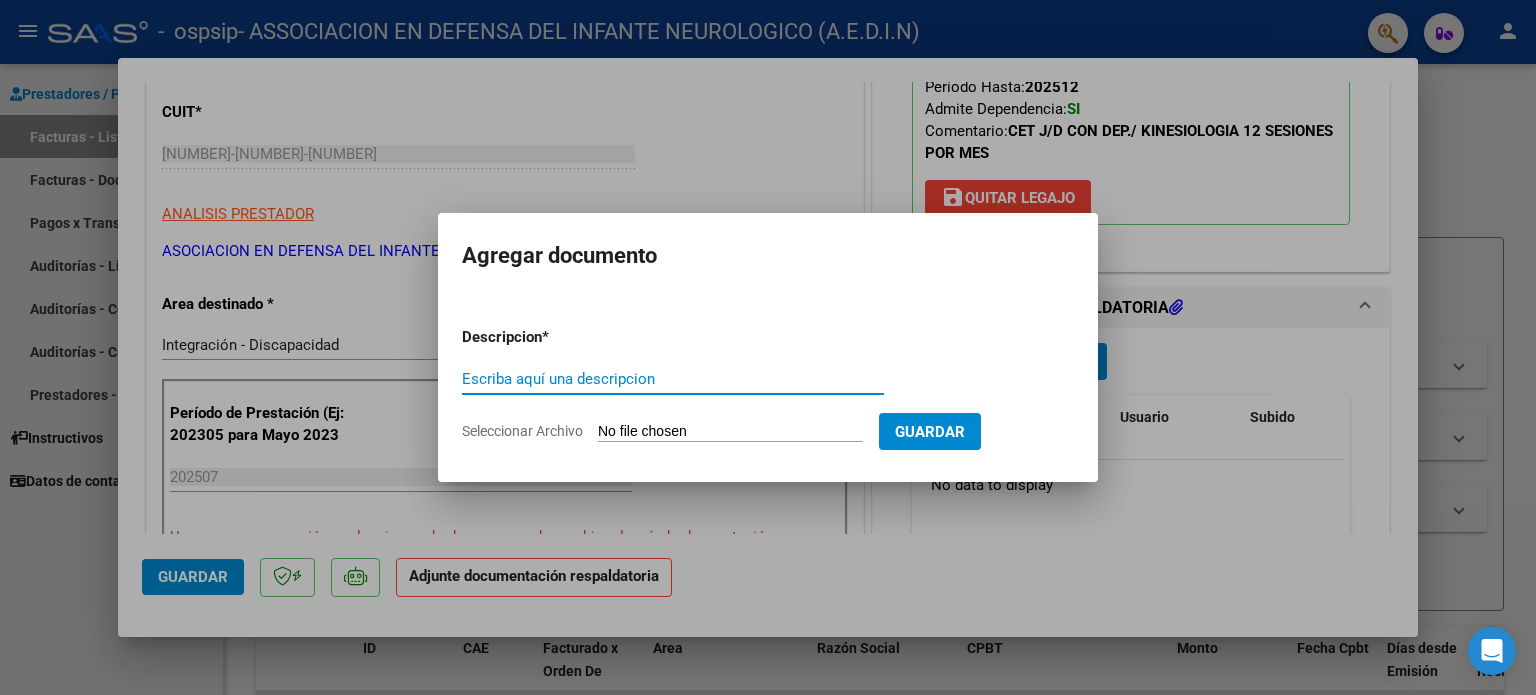 click on "Escriba aquí una descripcion" at bounding box center (673, 379) 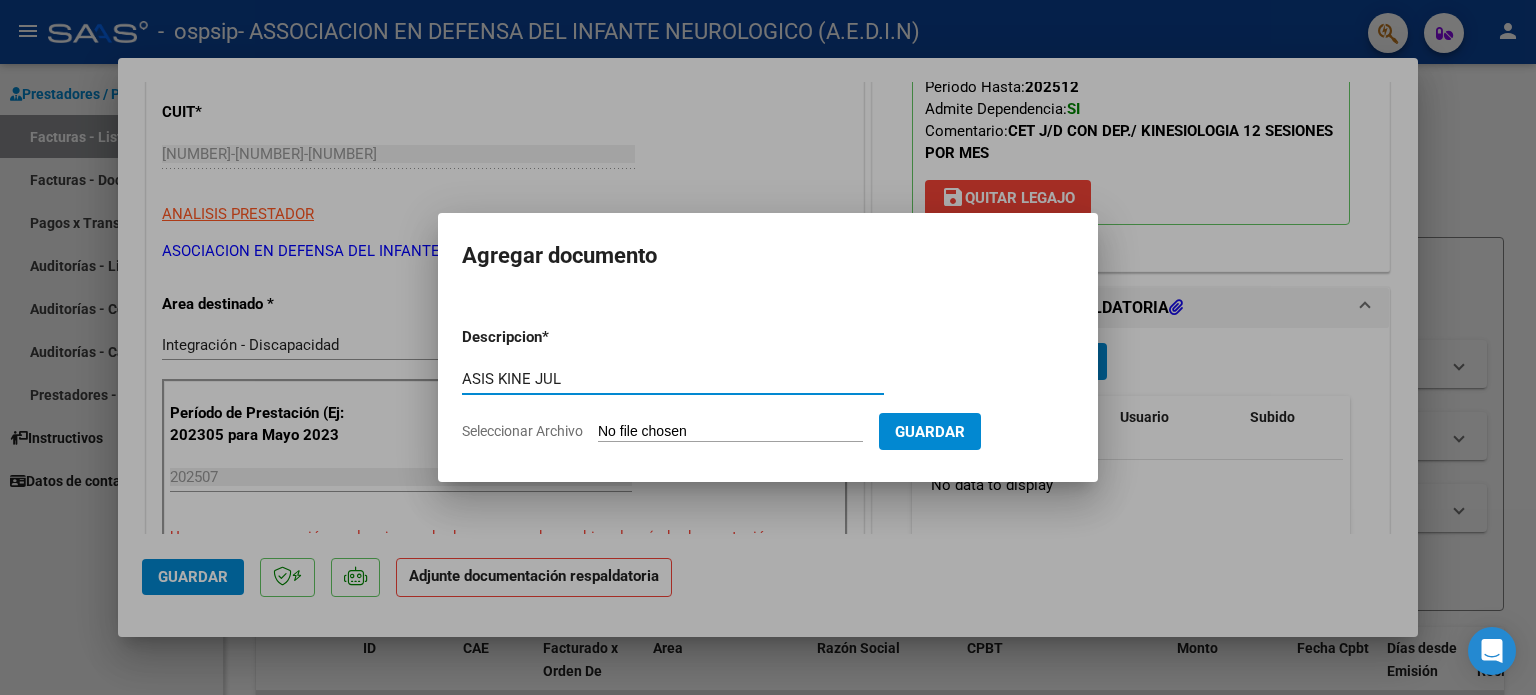 type on "ASIS KINE JUL" 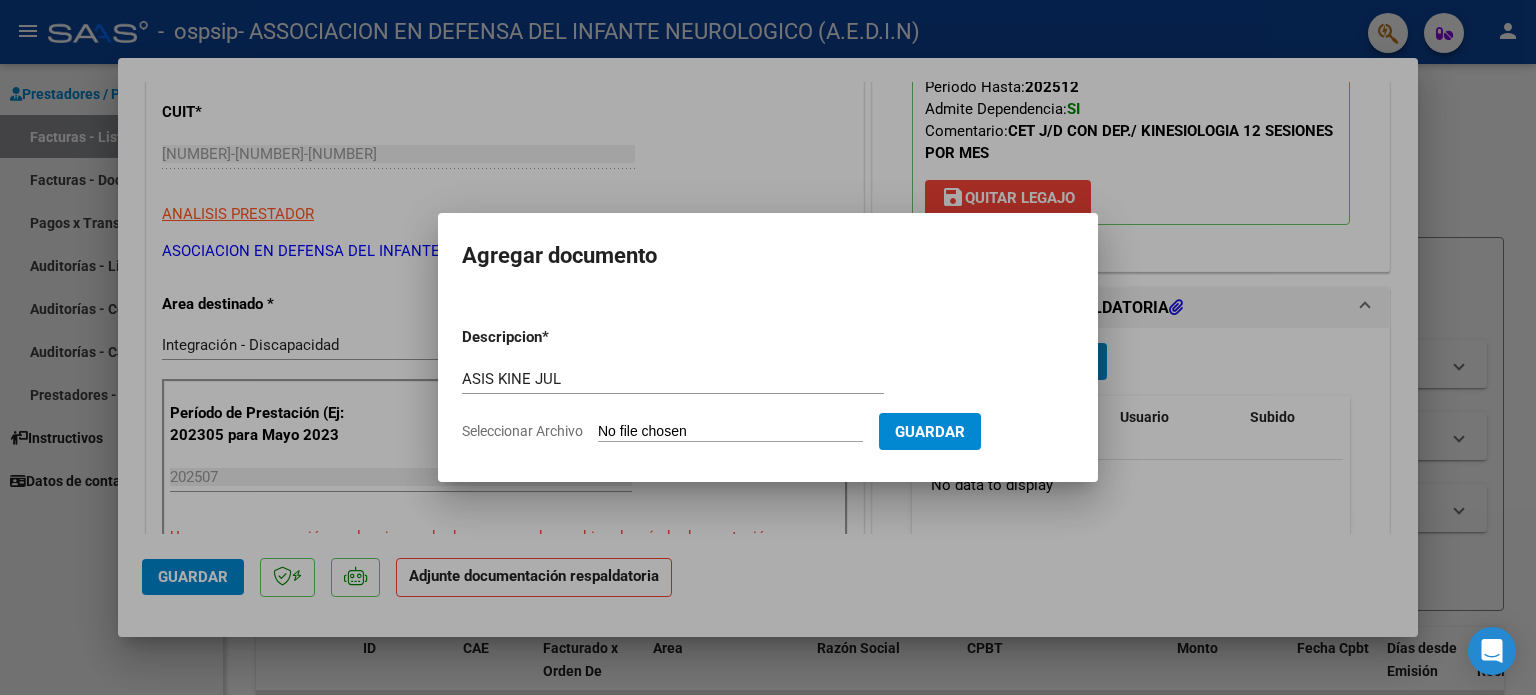 click on "Seleccionar Archivo" at bounding box center (730, 432) 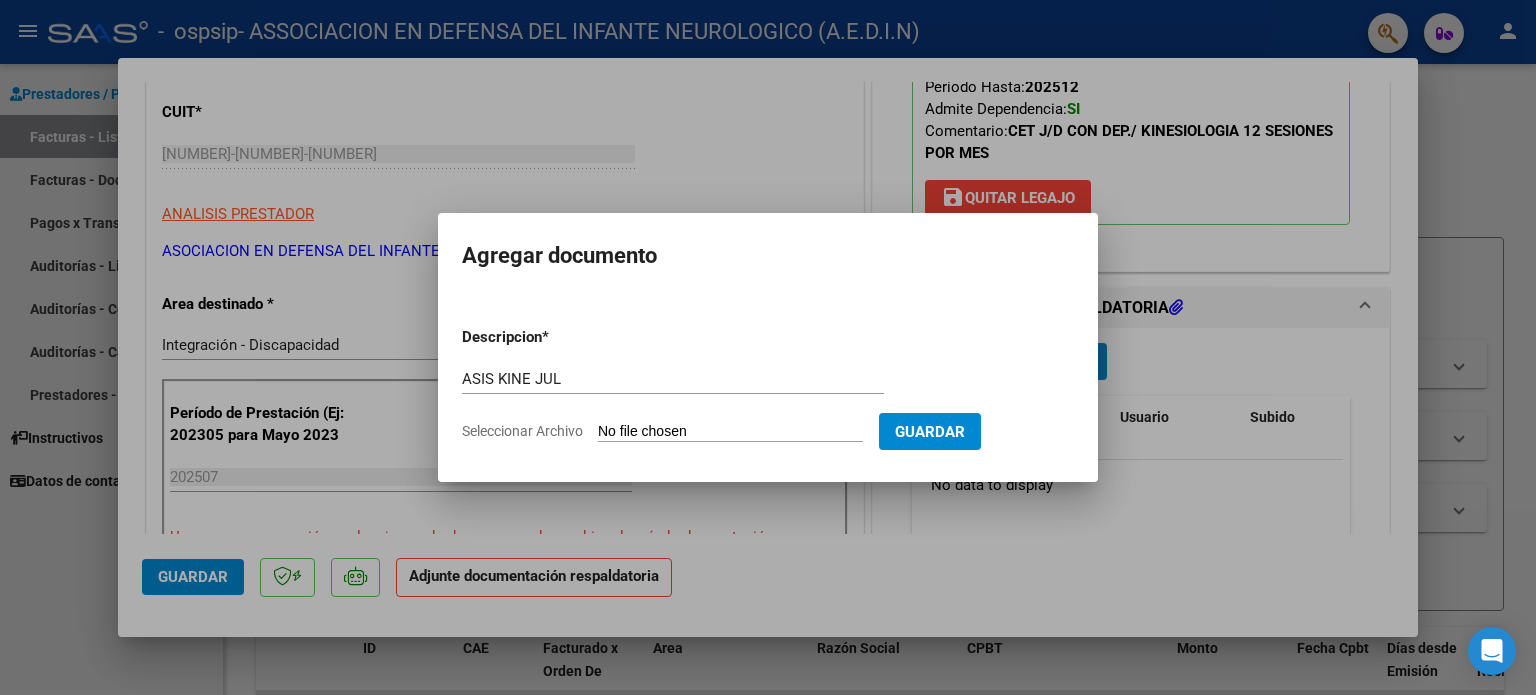 type on "C:\fakepath\[NAME] [INITIAL] [TYPE] [MONTH].pdf" 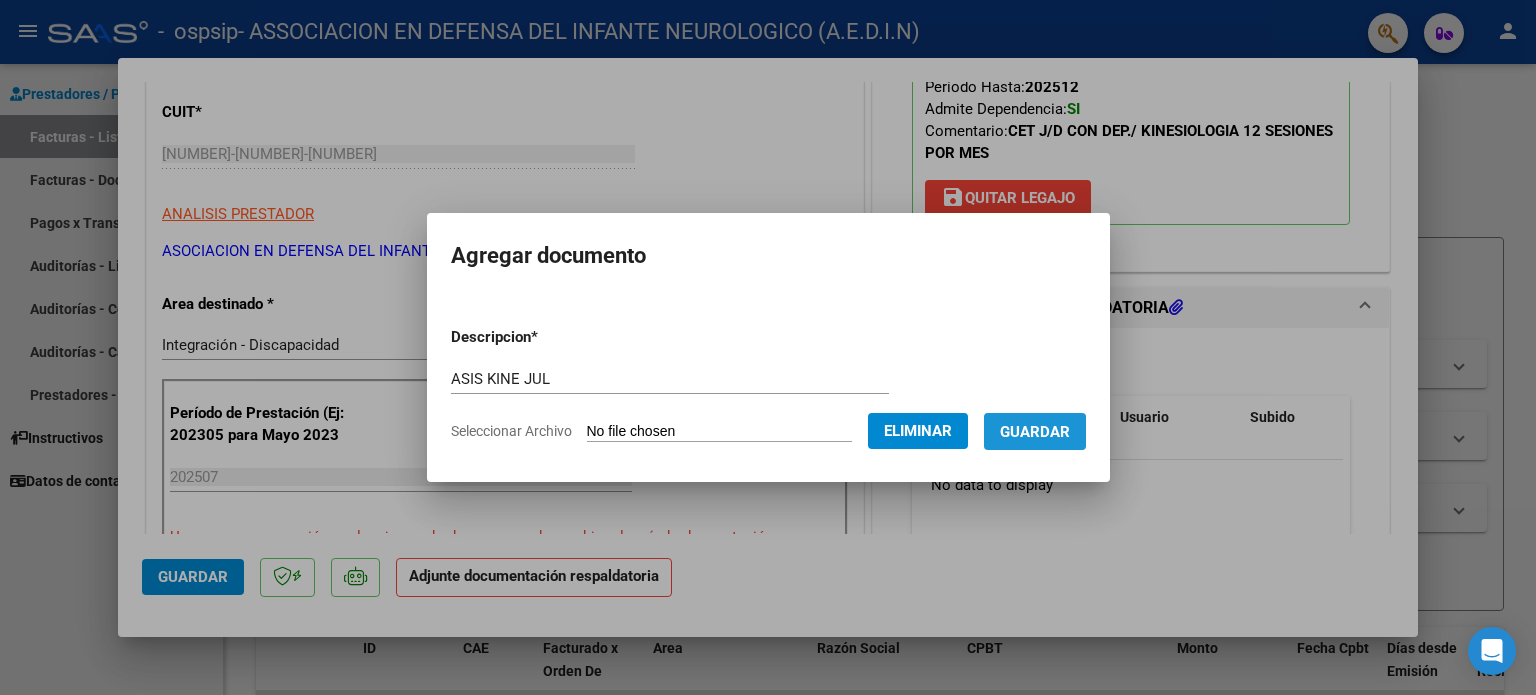 click on "Guardar" at bounding box center (1035, 432) 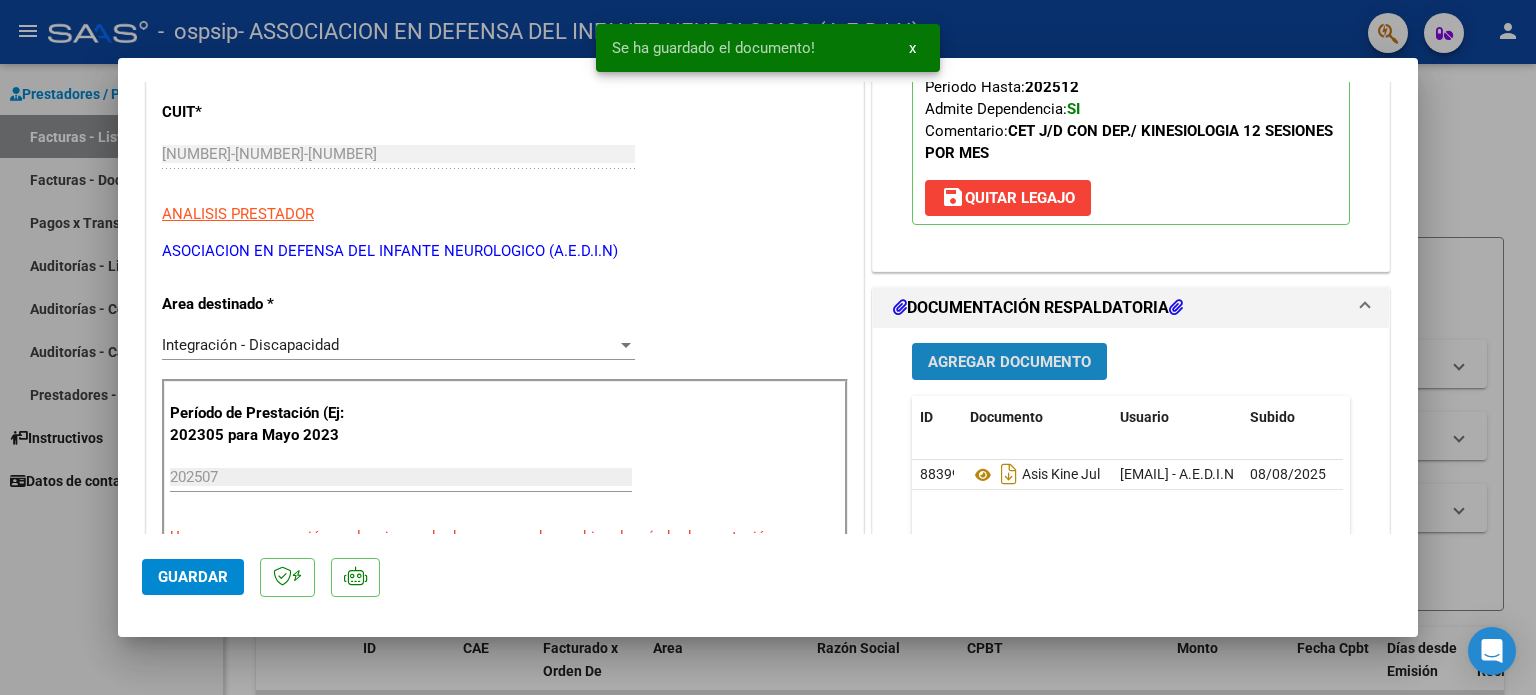 click on "Agregar Documento" at bounding box center [1009, 362] 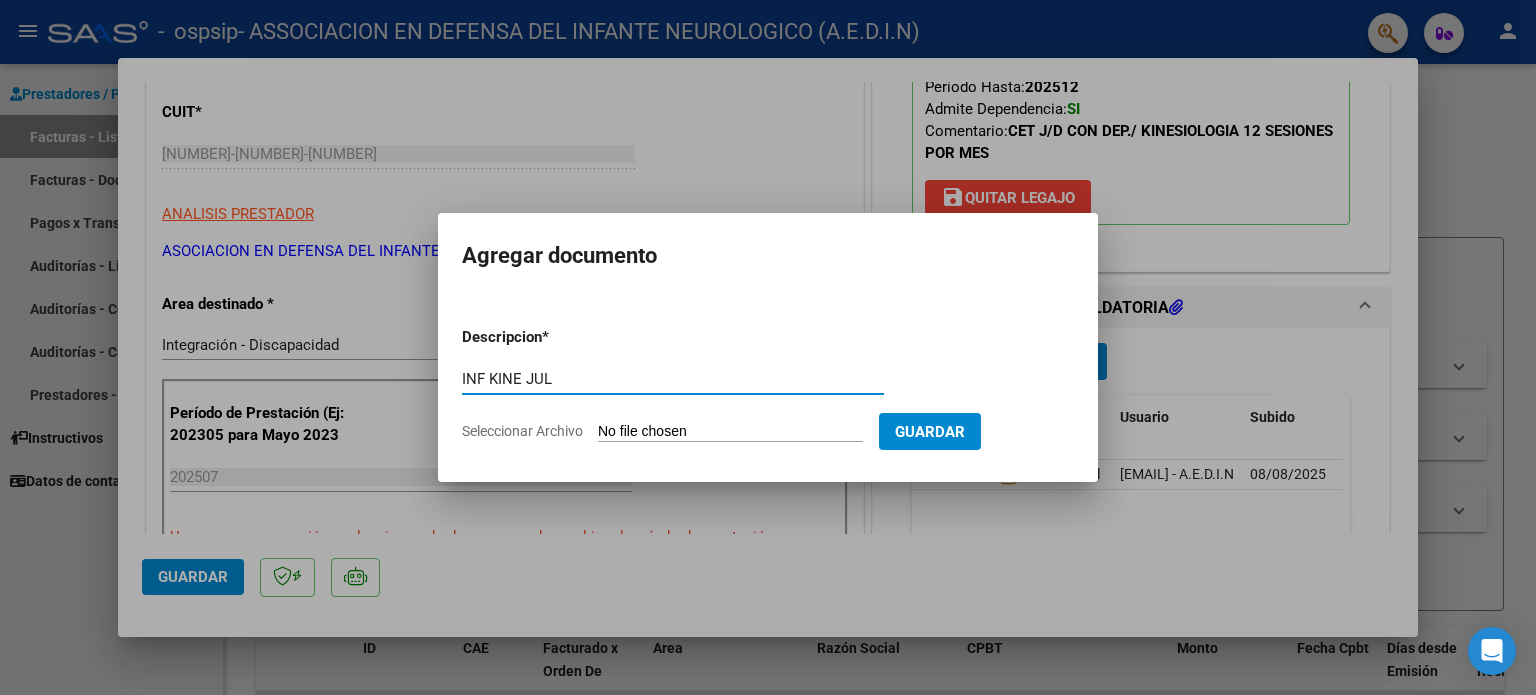 type on "INF KINE JUL" 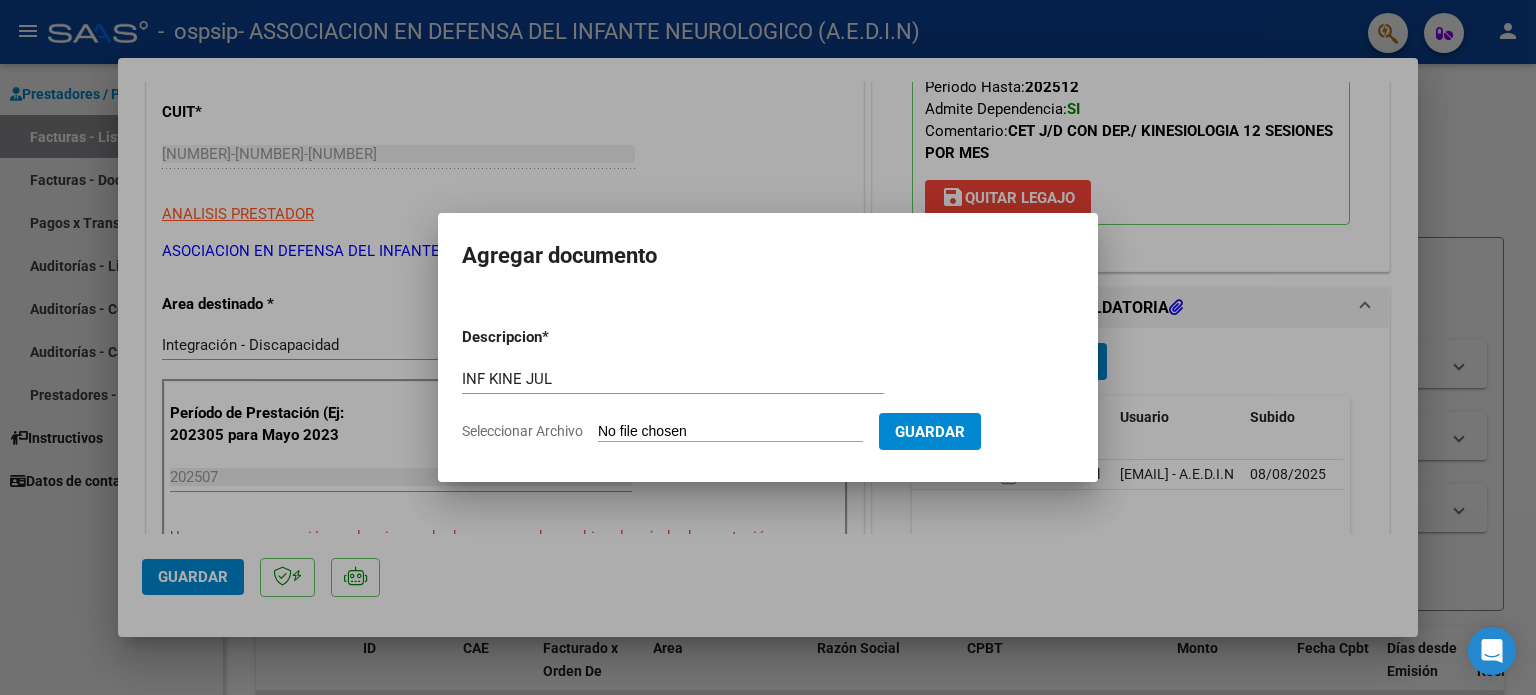 click on "Seleccionar Archivo" at bounding box center (730, 432) 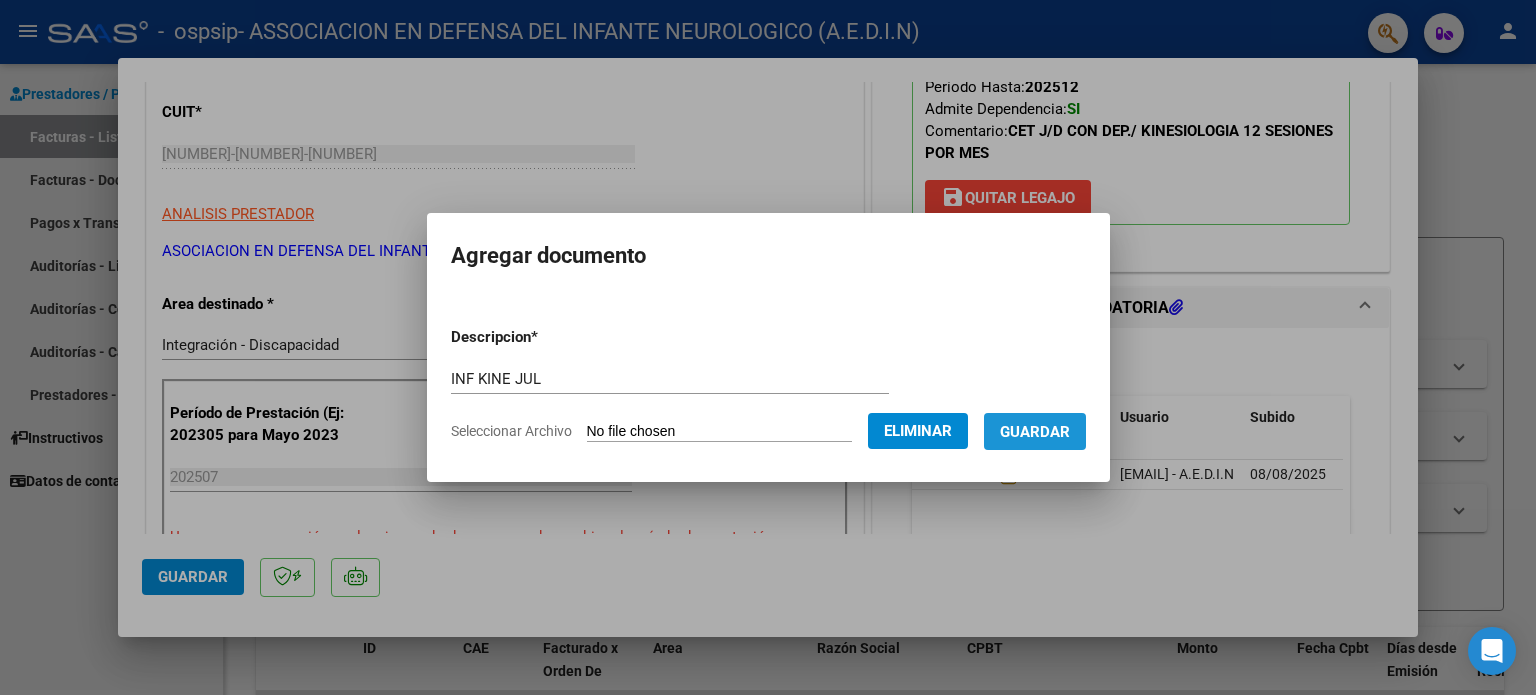 click on "Guardar" at bounding box center (1035, 432) 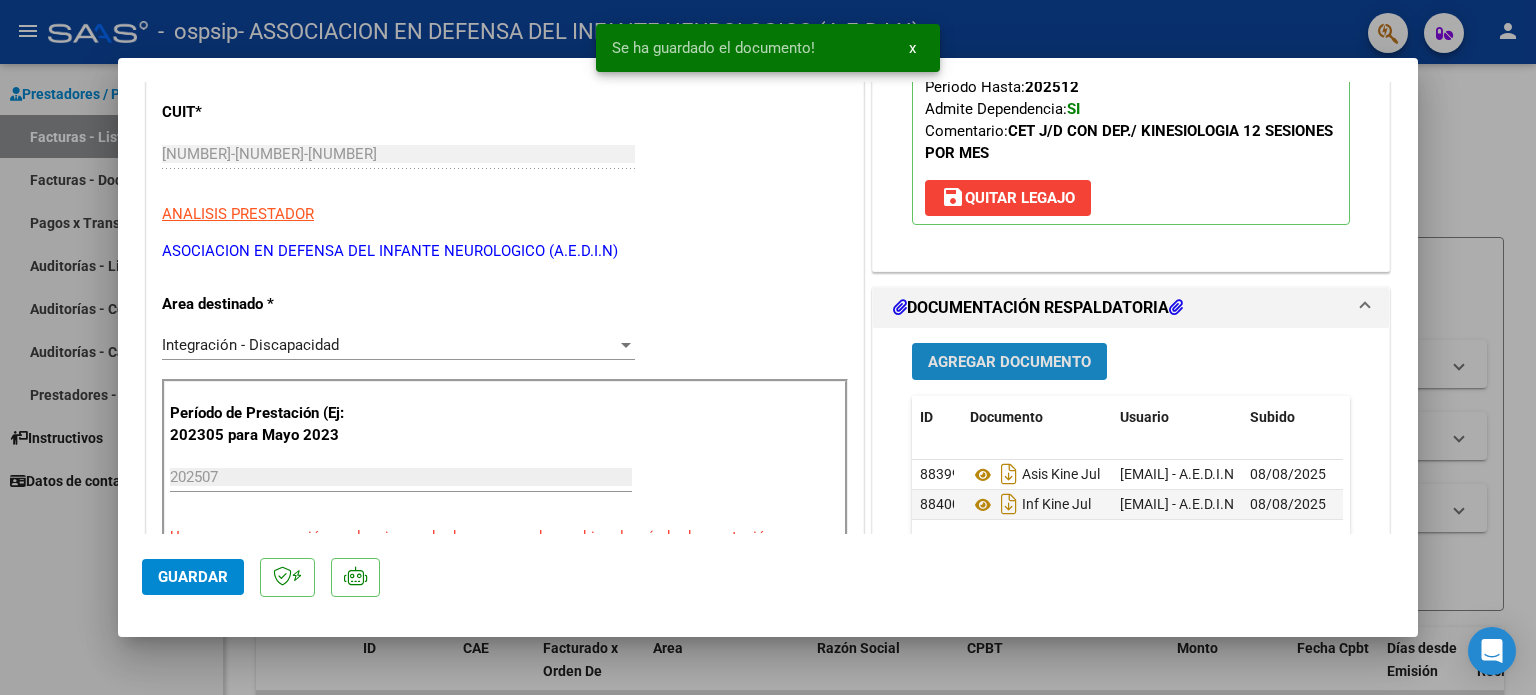 click on "Agregar Documento" at bounding box center (1009, 362) 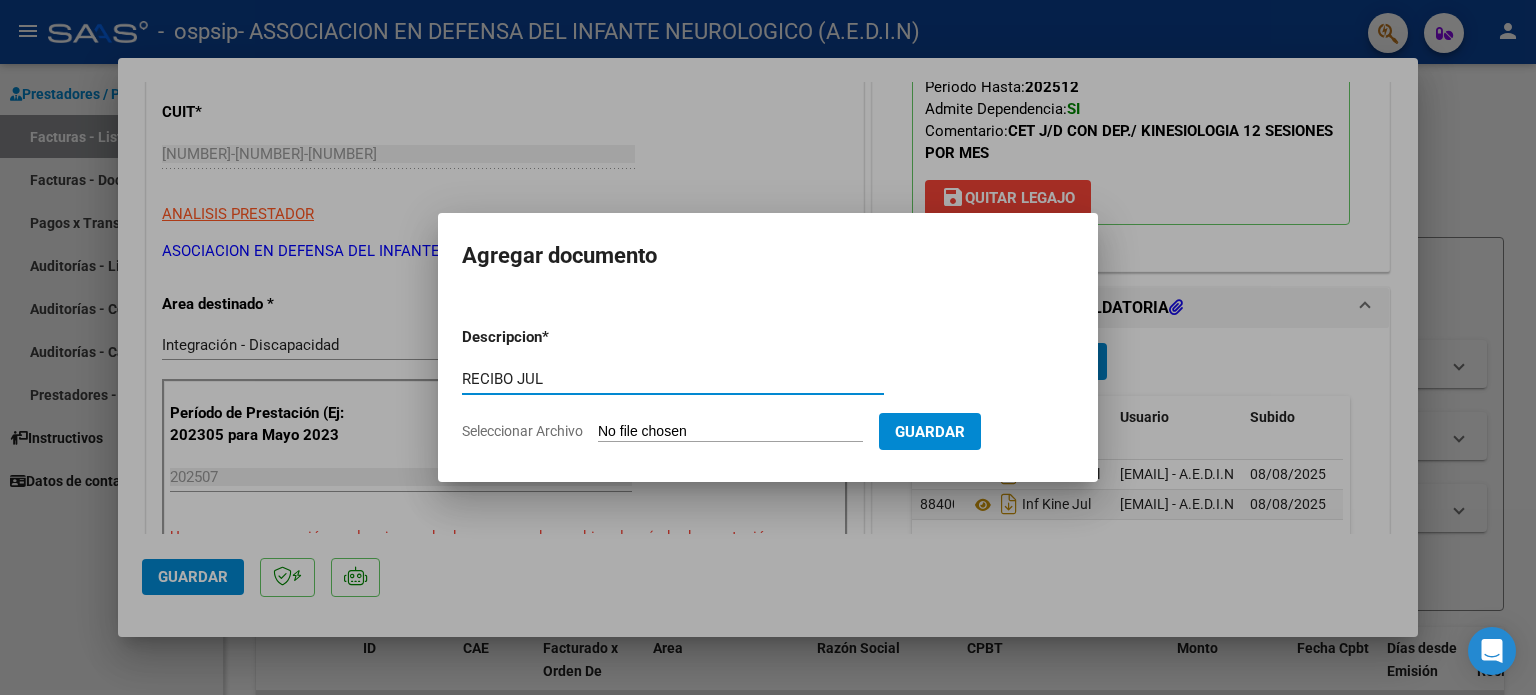 type on "RECIBO JUL" 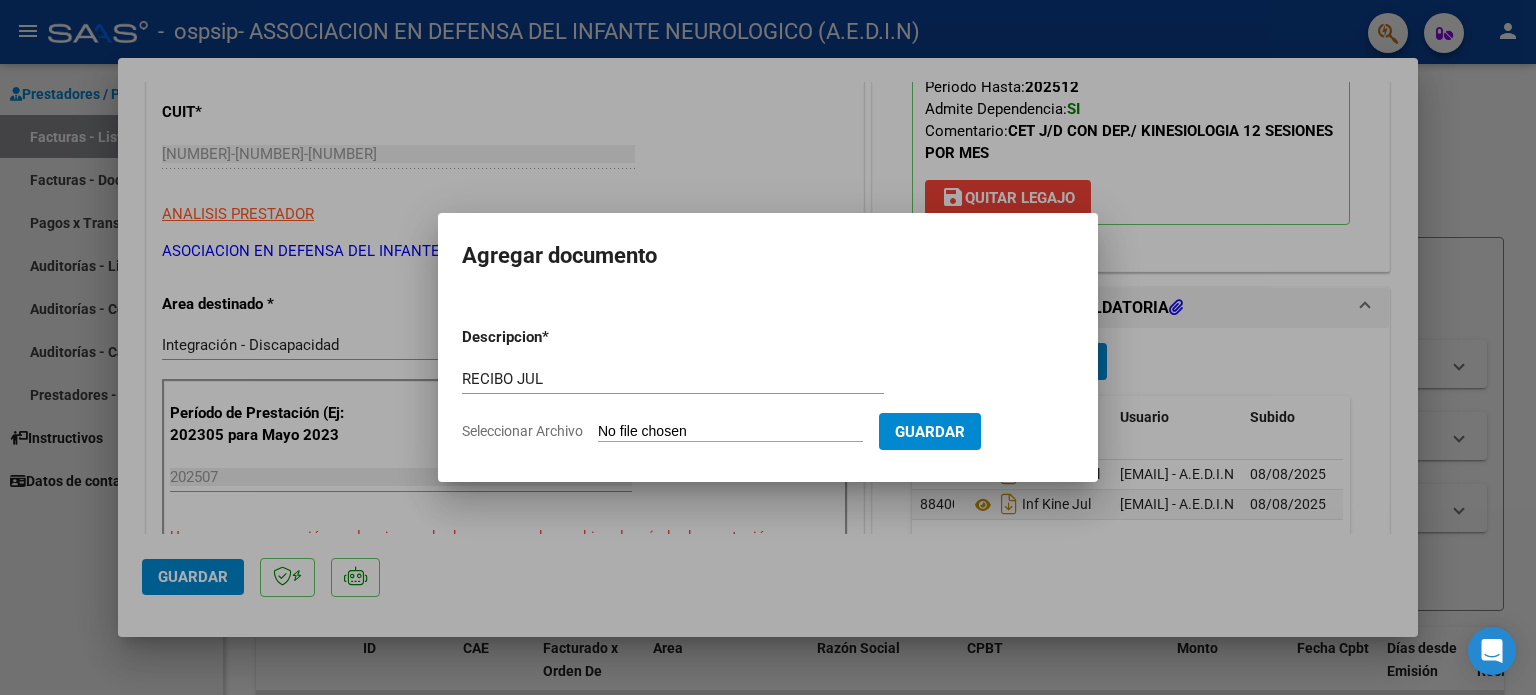 type on "C:\fakepath\[NAME] [TYPE].pdf" 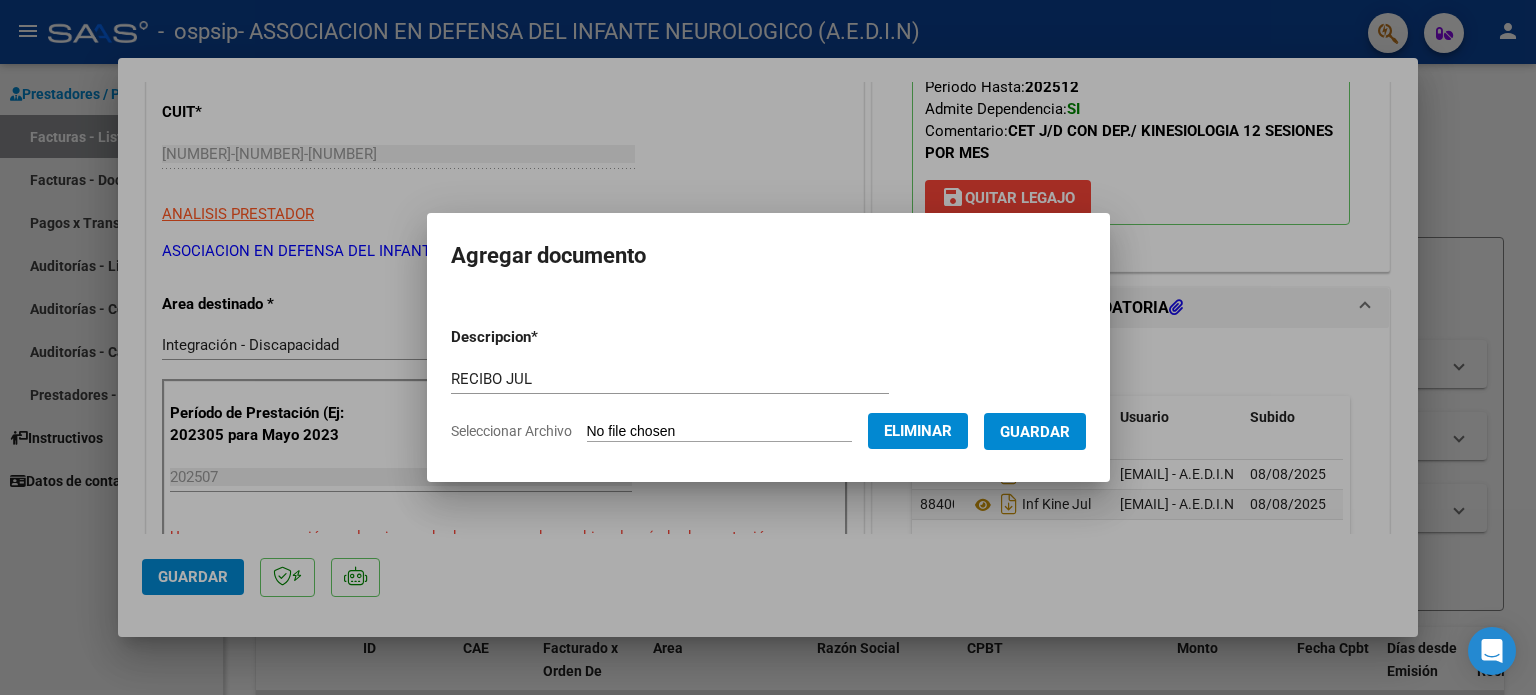 click on "Guardar" at bounding box center [1035, 432] 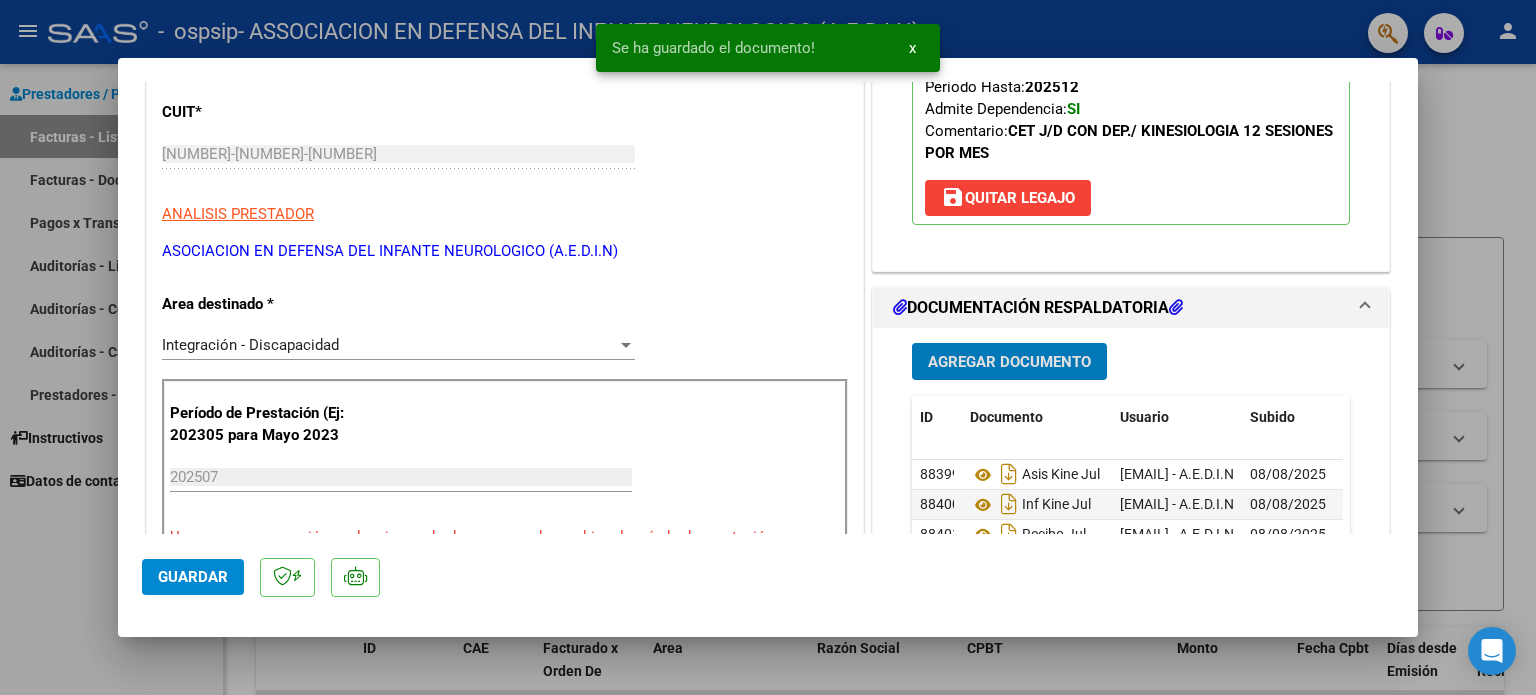 click on "Guardar" 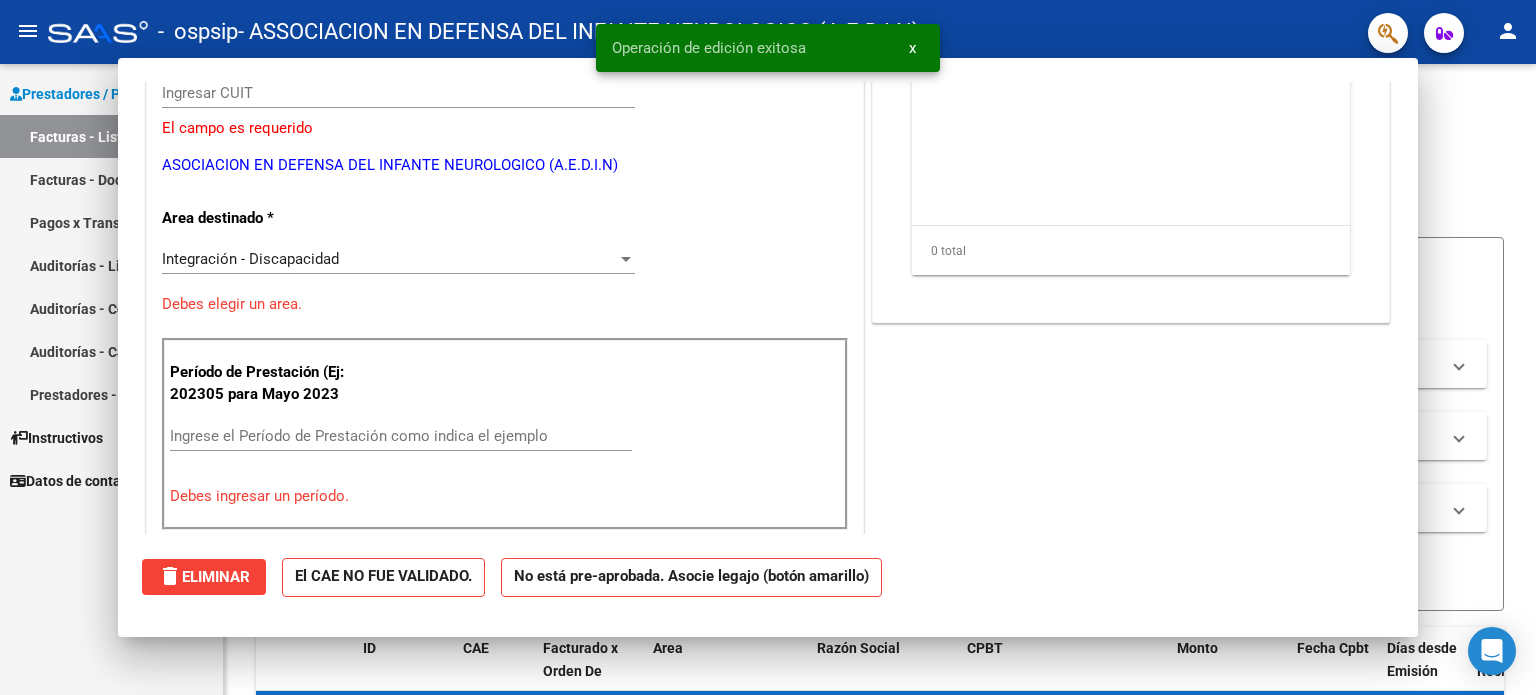 scroll, scrollTop: 0, scrollLeft: 0, axis: both 